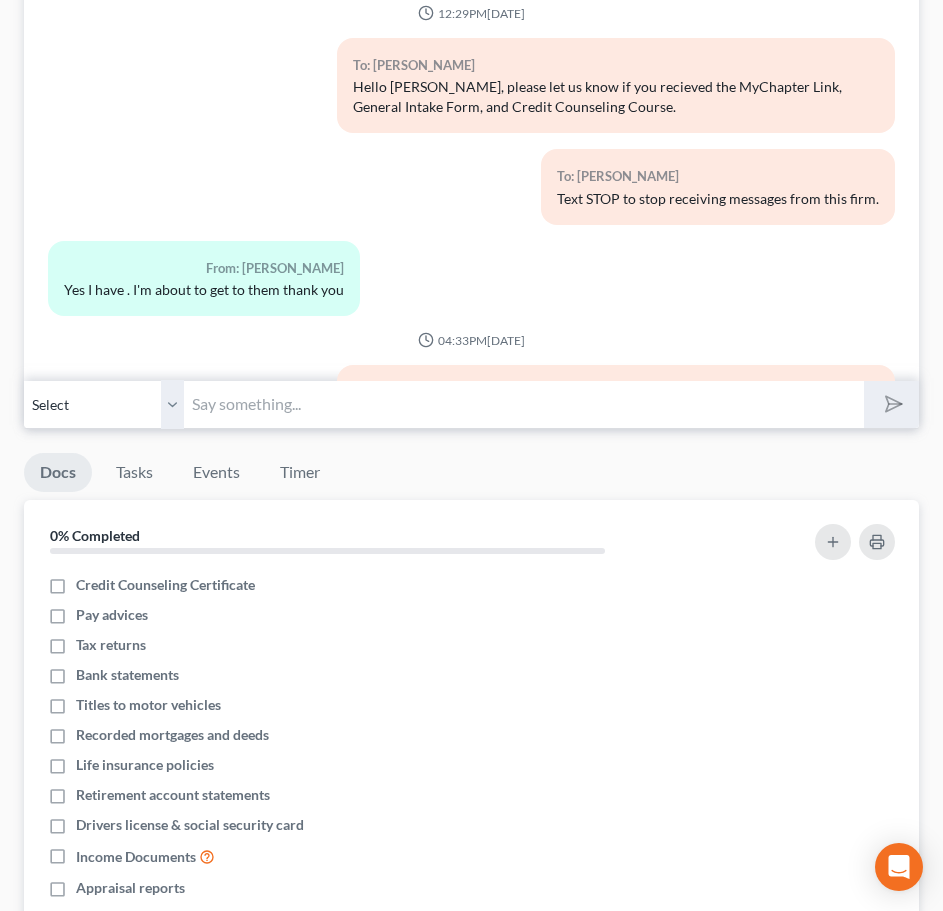 scroll, scrollTop: 2252, scrollLeft: 0, axis: vertical 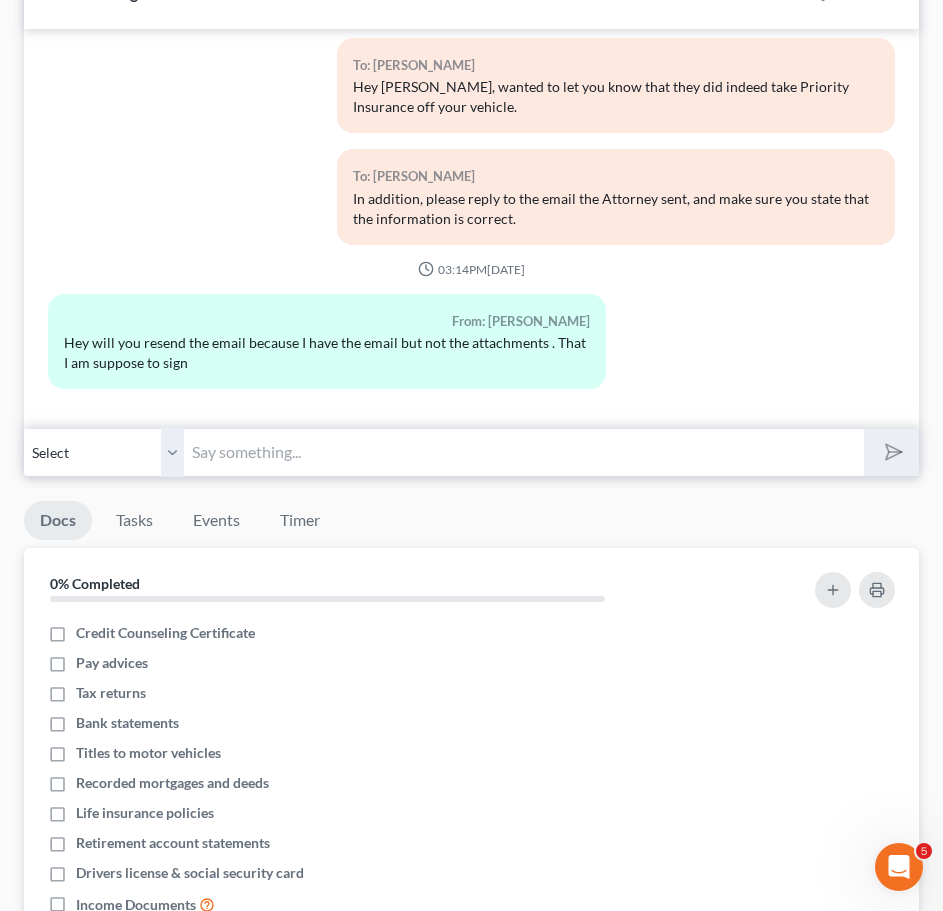click at bounding box center (524, 452) 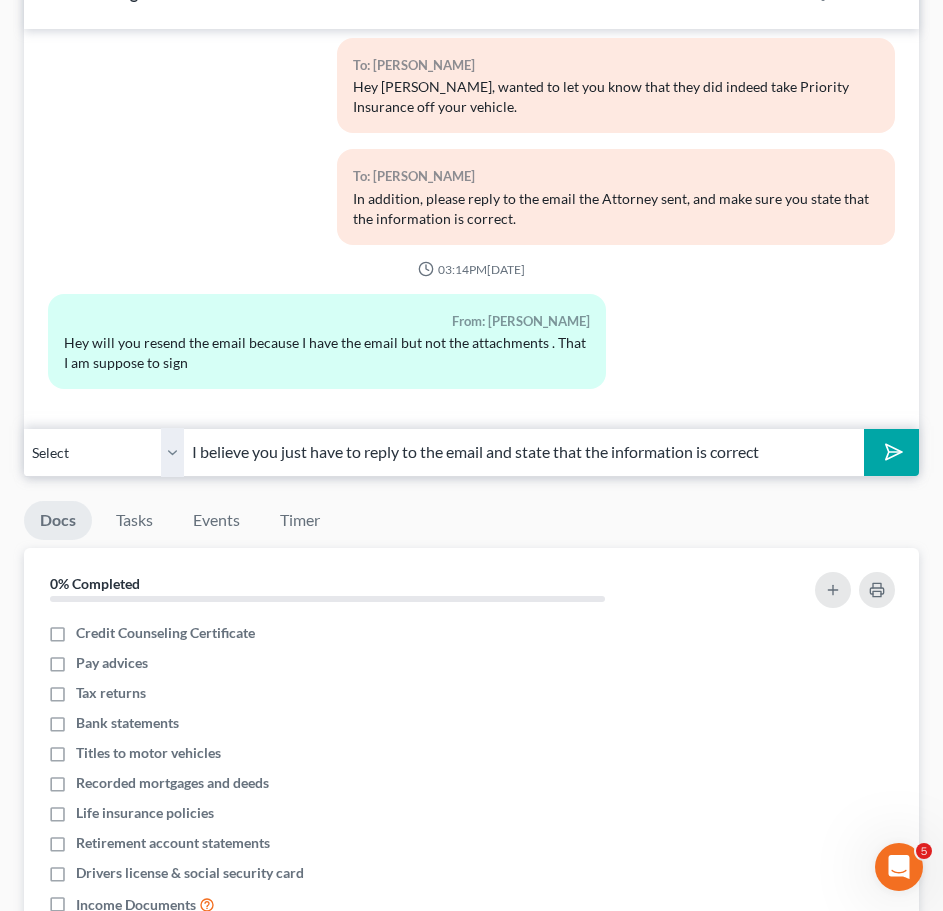 click on "I believe you just have to reply to the email and state that the information is correct" at bounding box center [524, 452] 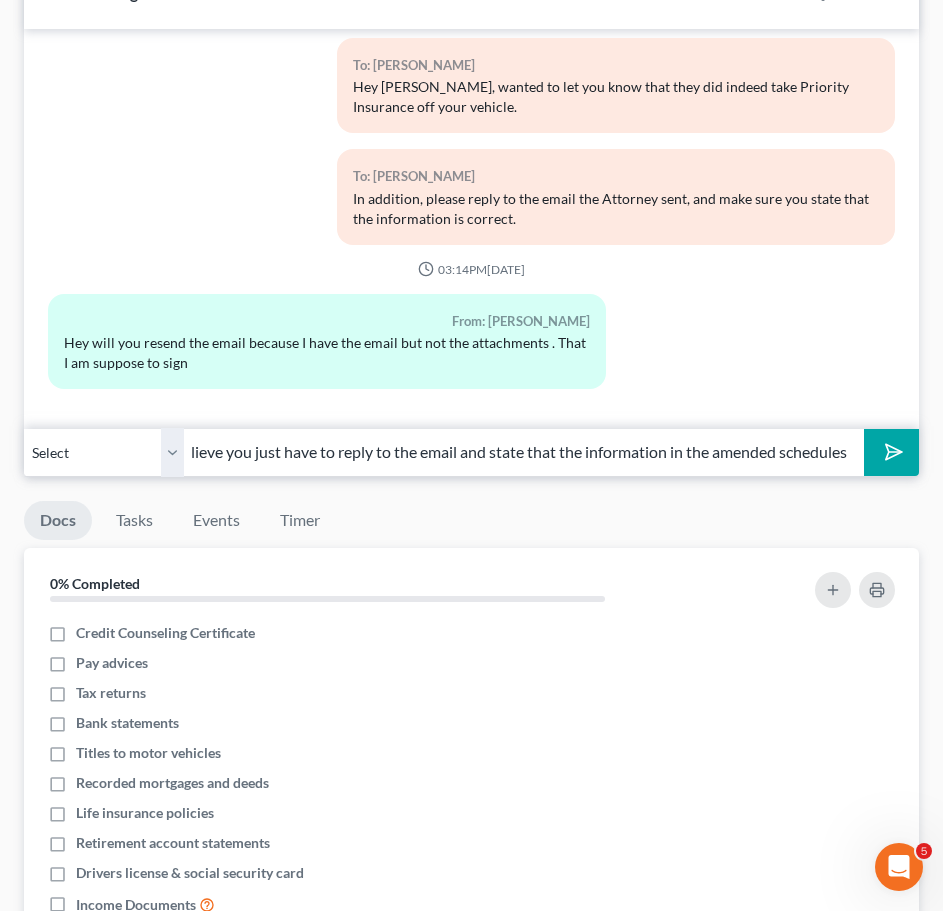 scroll, scrollTop: 0, scrollLeft: 36, axis: horizontal 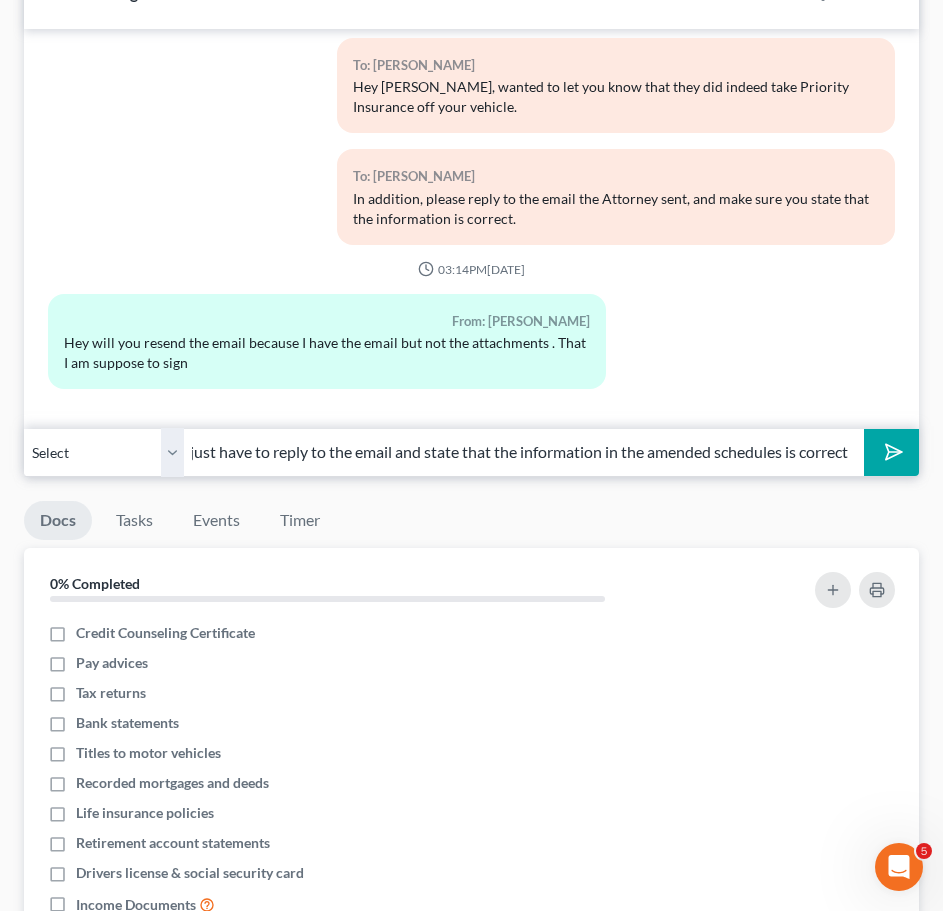 drag, startPoint x: 796, startPoint y: 420, endPoint x: 880, endPoint y: 428, distance: 84.38009 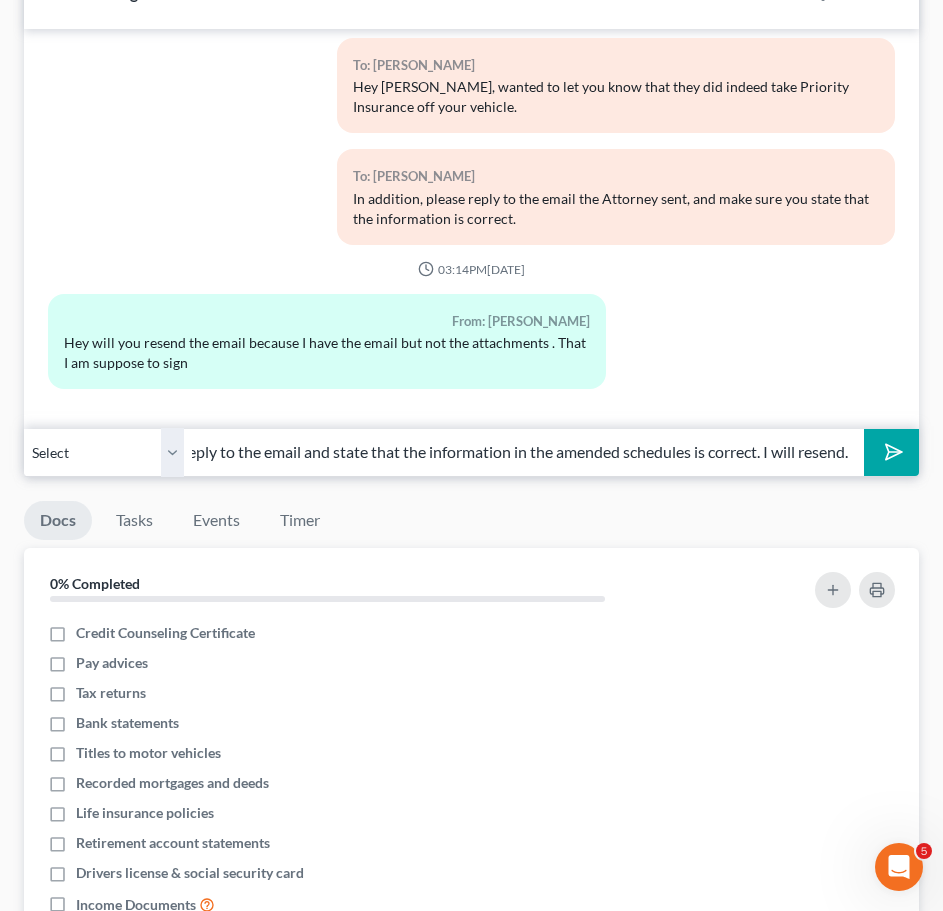 scroll, scrollTop: 0, scrollLeft: 194, axis: horizontal 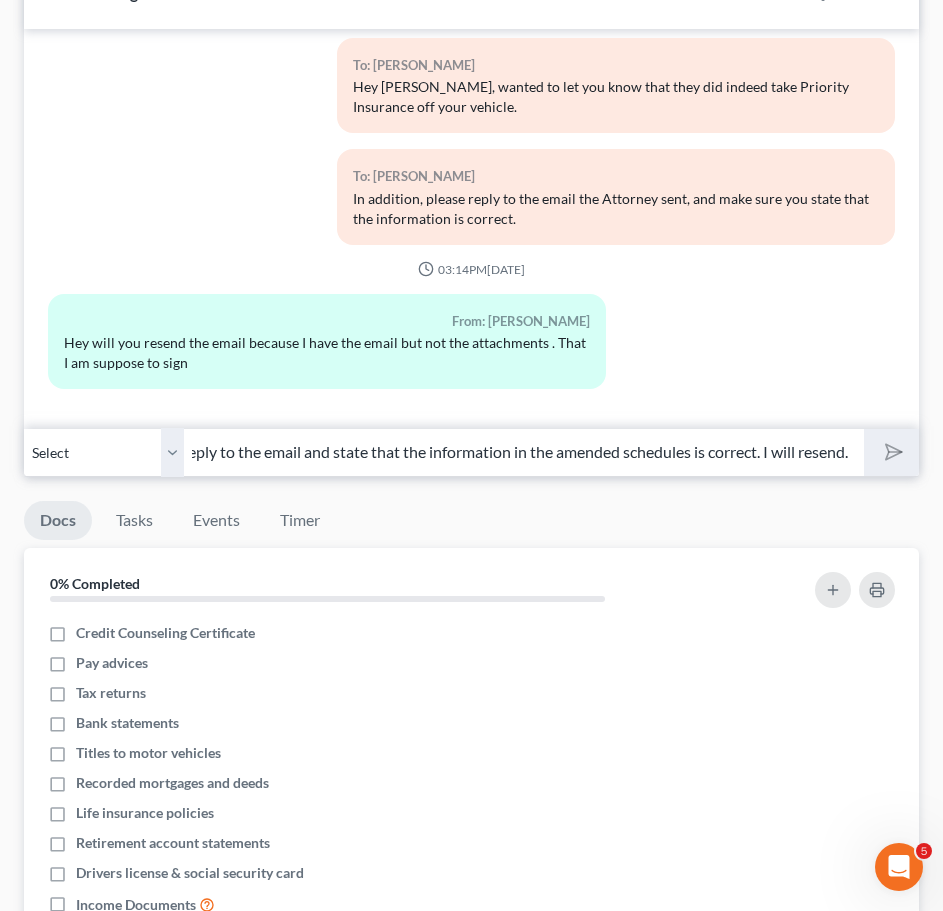 type 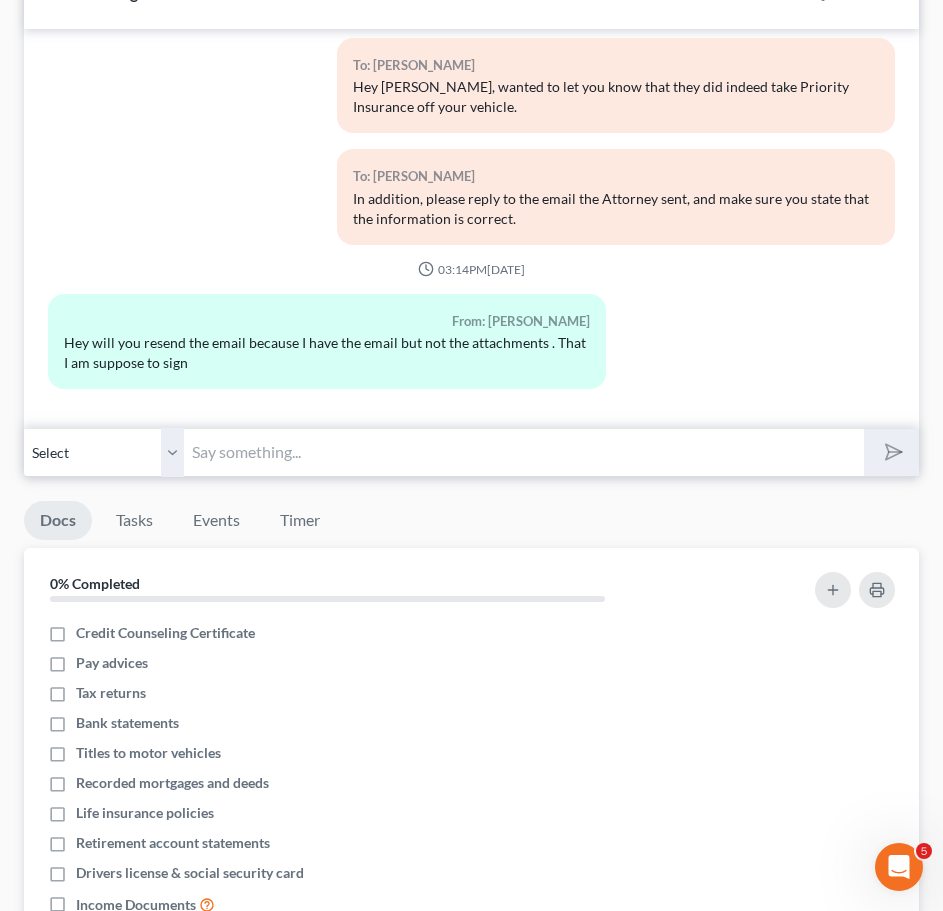scroll, scrollTop: 0, scrollLeft: 0, axis: both 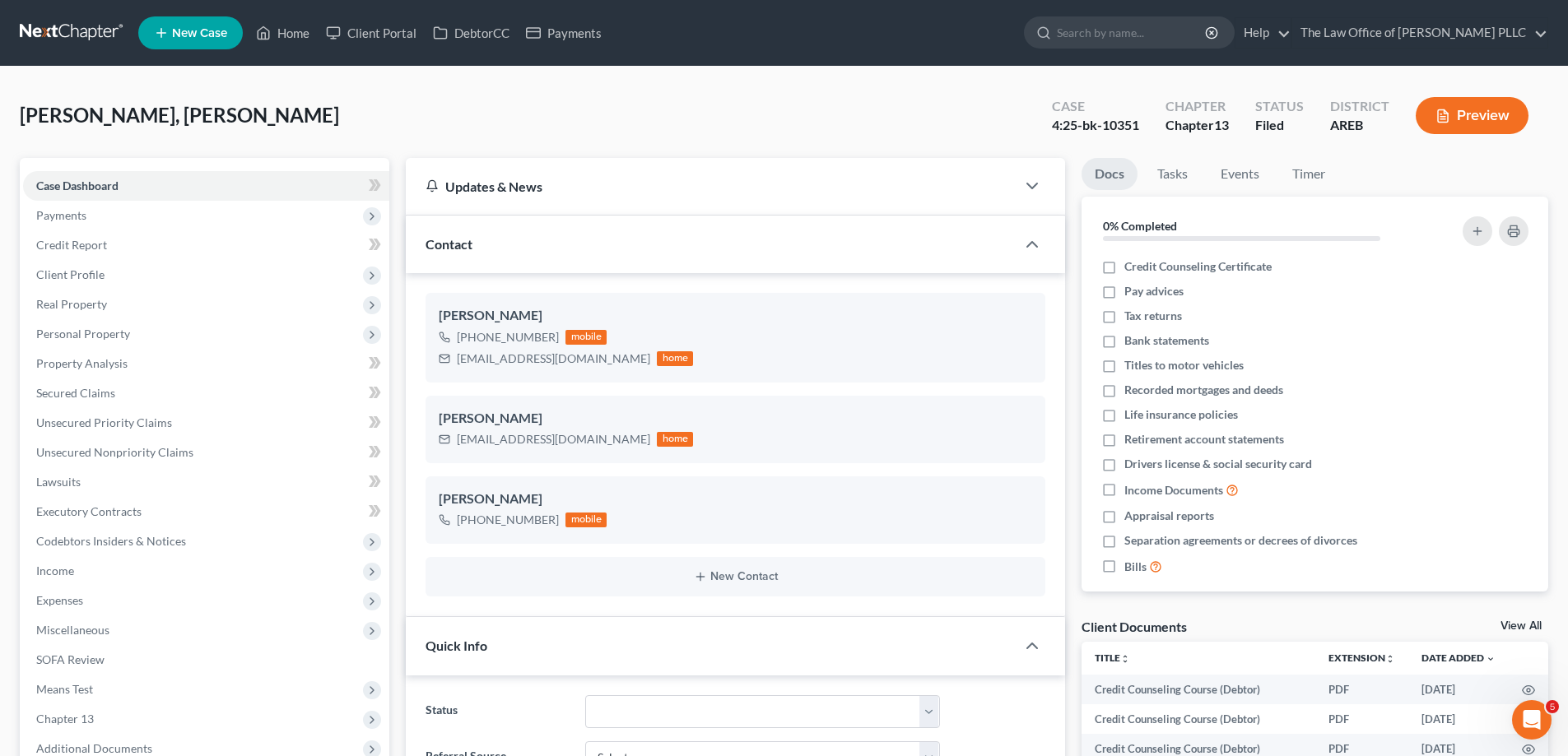 click on "New Case" at bounding box center (199, 33) 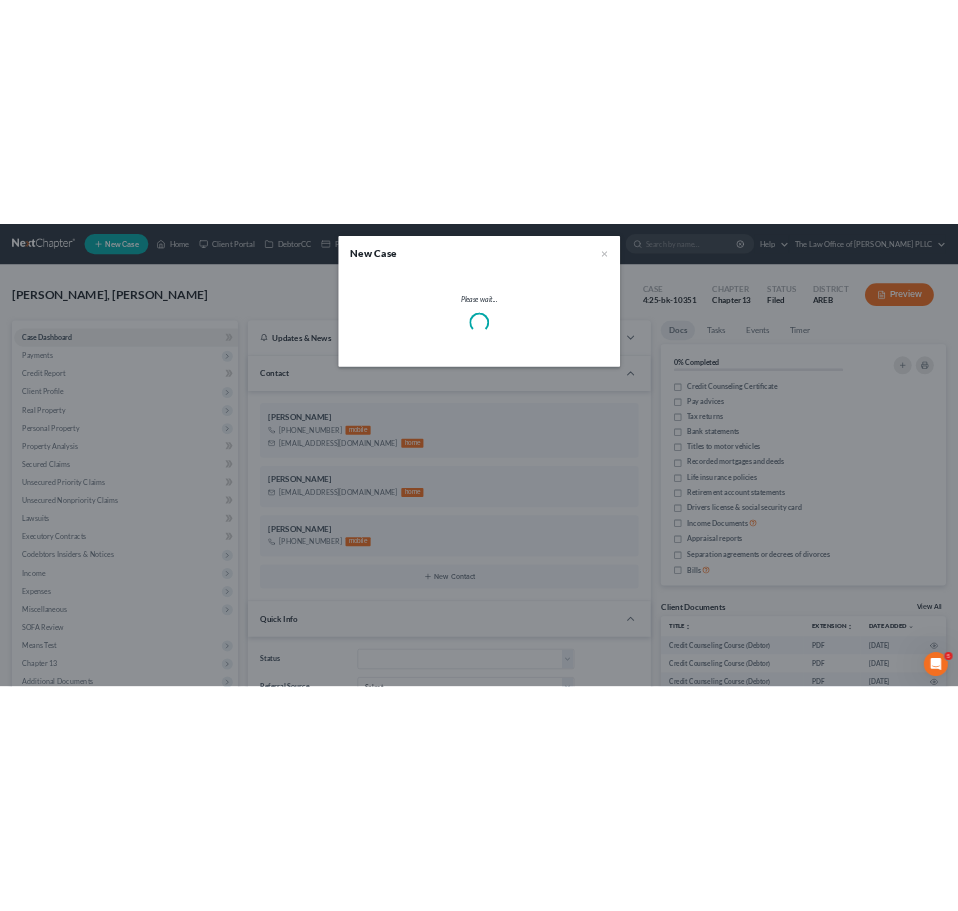 scroll, scrollTop: 6922, scrollLeft: 0, axis: vertical 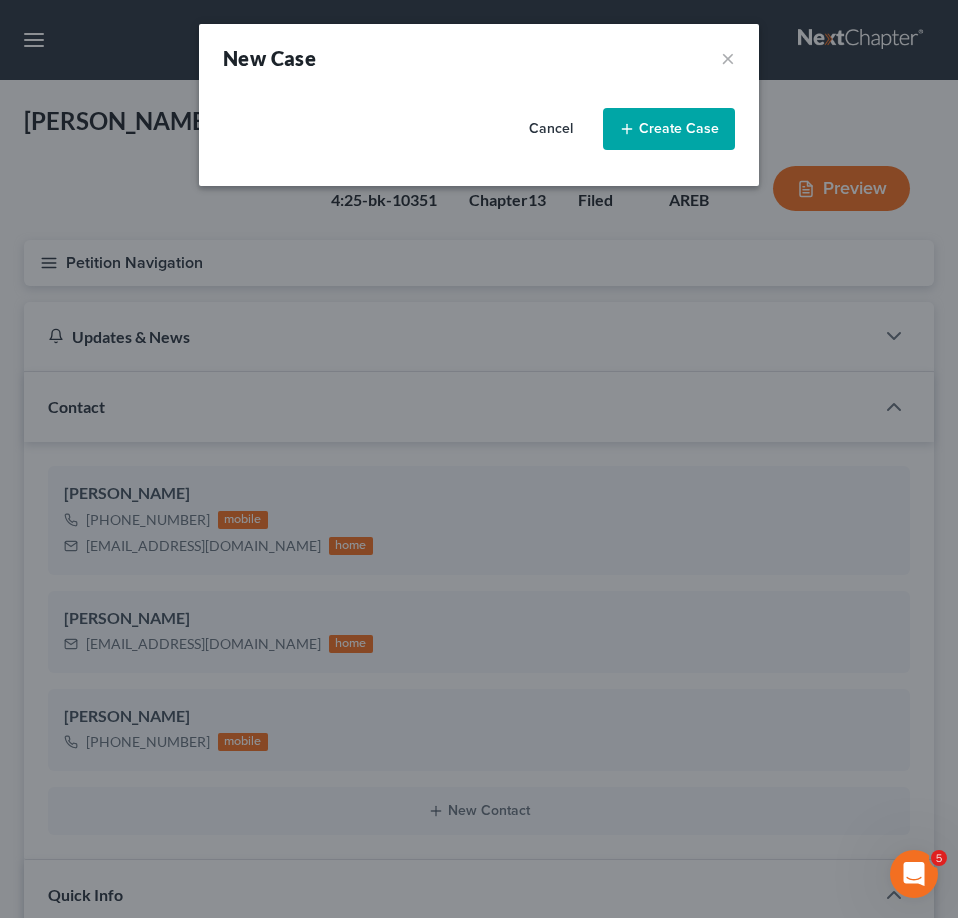 select on "6" 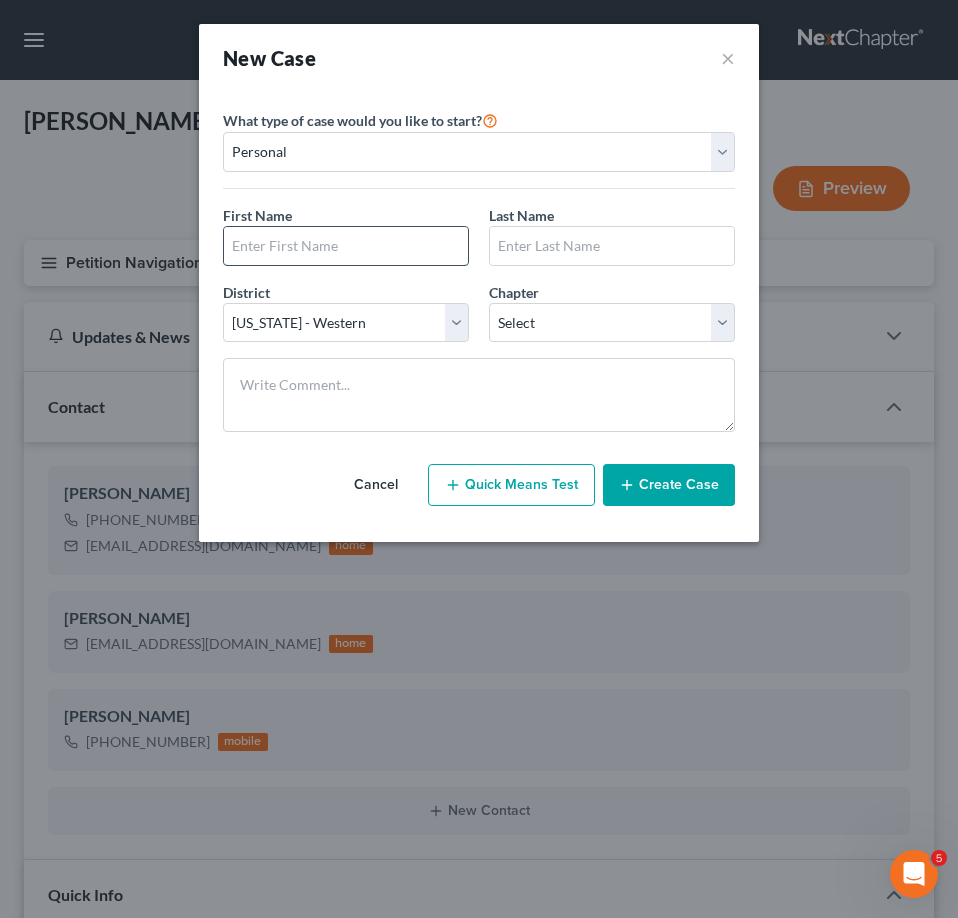 click at bounding box center (346, 246) 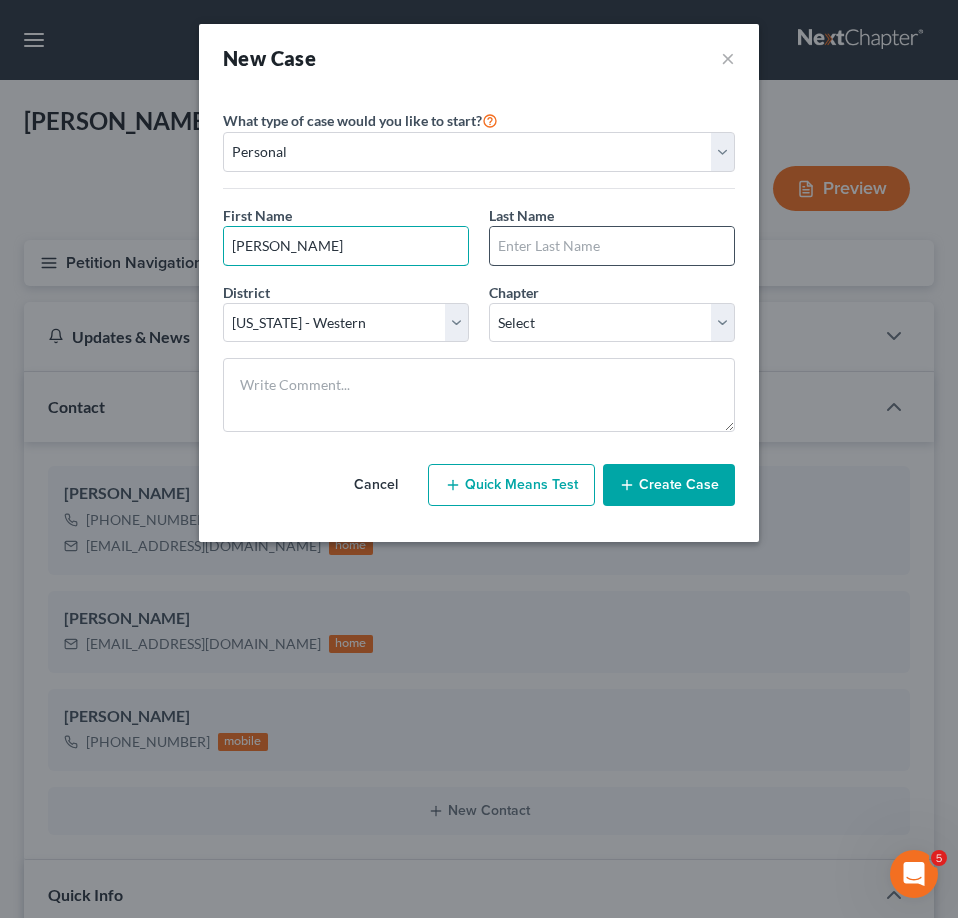type on "Angela" 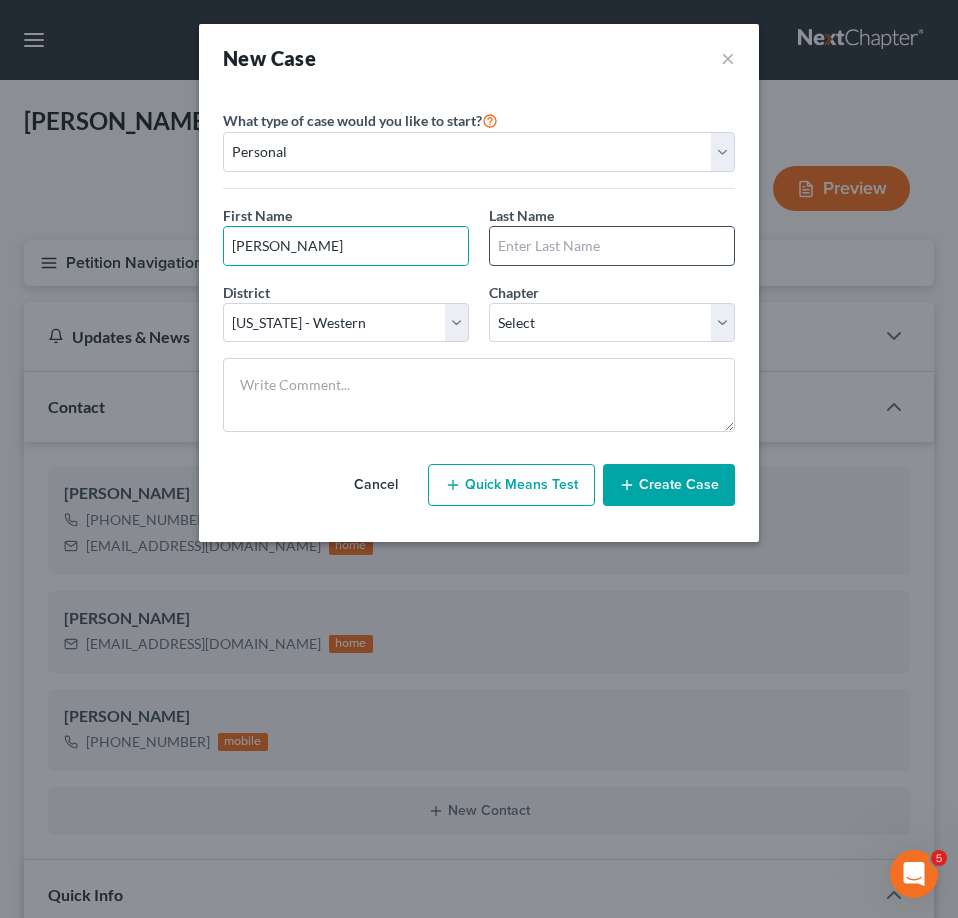 click at bounding box center [612, 246] 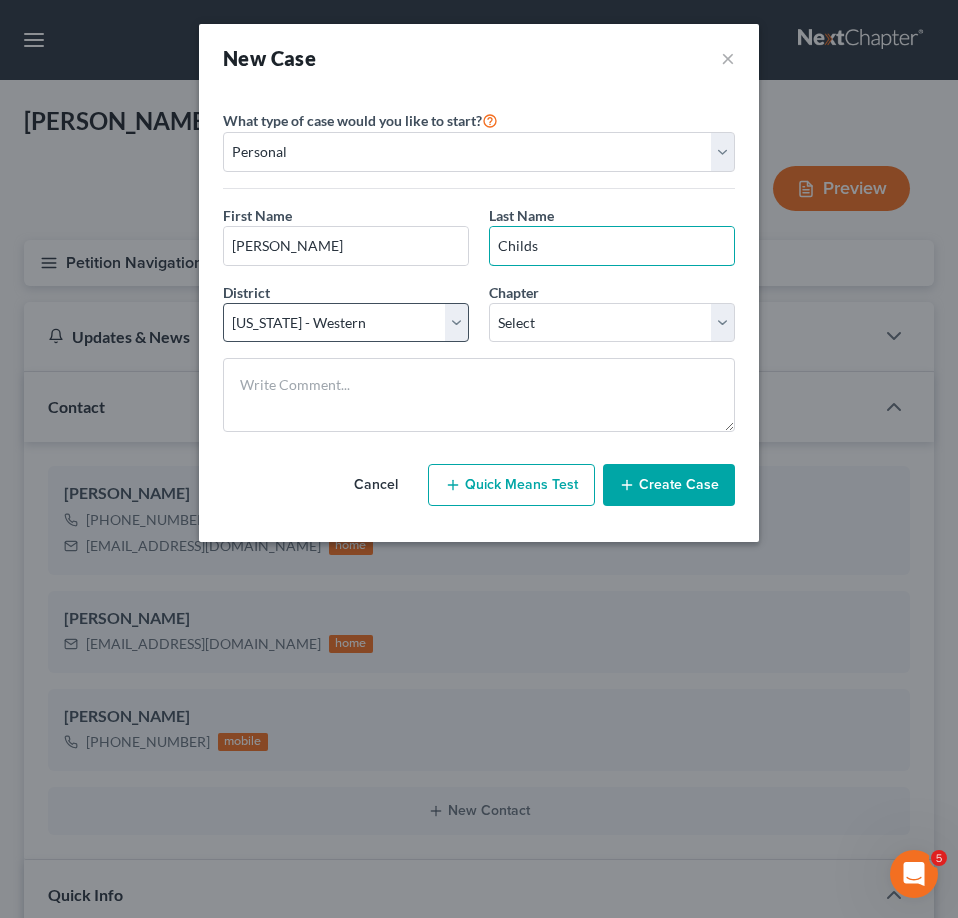 type on "Childs" 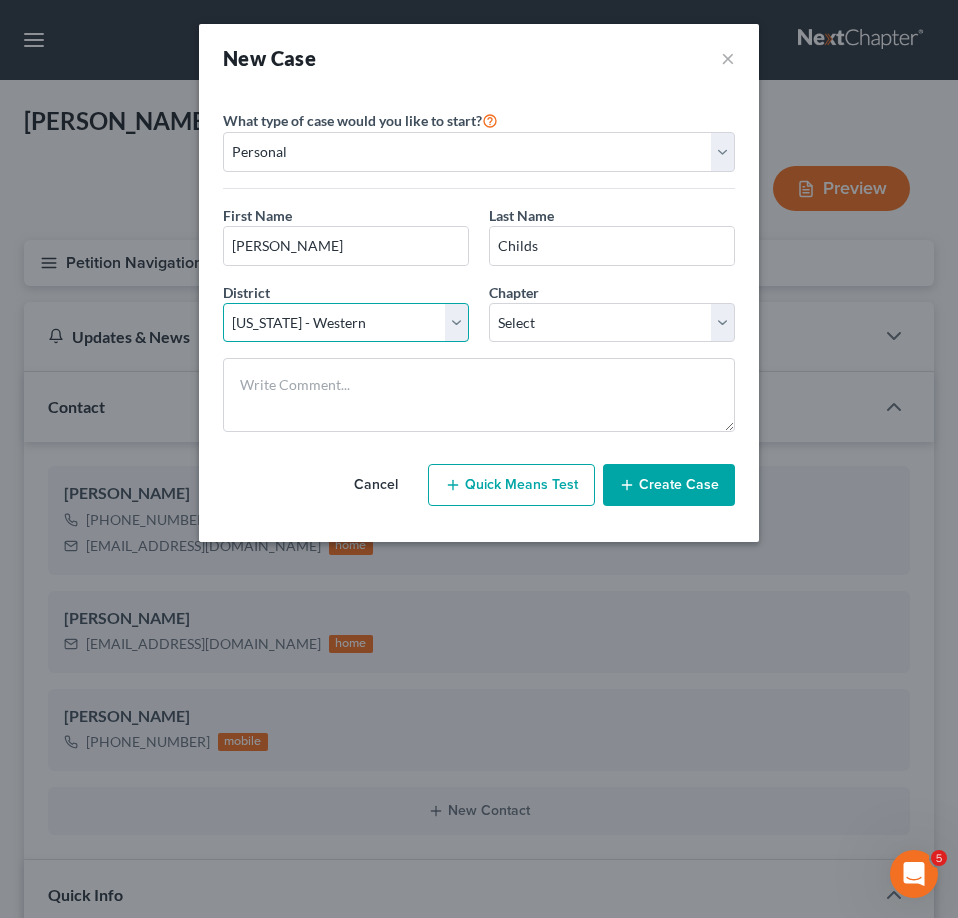 click on "Select Alabama - Middle Alabama - Northern Alabama - Southern Alaska Arizona Arkansas - Eastern Arkansas - Western California - Central California - Eastern California - Northern California - Southern Colorado Connecticut Delaware District of Columbia Florida - Middle Florida - Northern Florida - Southern Georgia - Middle Georgia - Northern Georgia - Southern Guam Hawaii Idaho Illinois - Central Illinois - Northern Illinois - Southern Indiana - Northern Indiana - Southern Iowa - Northern Iowa - Southern Kansas Kentucky - Eastern Kentucky - Western Louisiana - Eastern Louisiana - Middle Louisiana - Western Maine Maryland Massachusetts Michigan - Eastern Michigan - Western Minnesota Mississippi - Northern Mississippi - Southern Missouri - Eastern Missouri - Western Montana Nebraska Nevada New Hampshire New Jersey New Mexico New York - Eastern New York - Northern New York - Southern New York - Western North Carolina - Eastern North Carolina - Middle North Carolina - Western North Dakota Ohio - Northern Oregon" at bounding box center [346, 323] 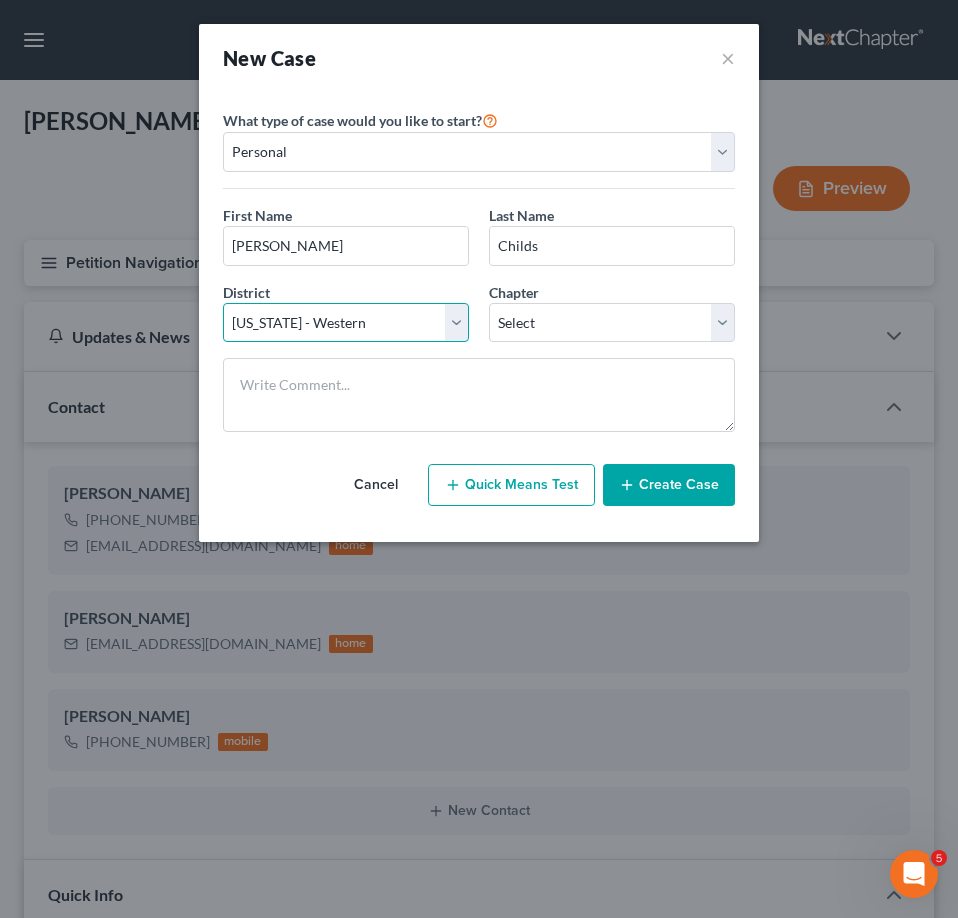 click on "Select Alabama - Middle Alabama - Northern Alabama - Southern Alaska Arizona Arkansas - Eastern Arkansas - Western California - Central California - Eastern California - Northern California - Southern Colorado Connecticut Delaware District of Columbia Florida - Middle Florida - Northern Florida - Southern Georgia - Middle Georgia - Northern Georgia - Southern Guam Hawaii Idaho Illinois - Central Illinois - Northern Illinois - Southern Indiana - Northern Indiana - Southern Iowa - Northern Iowa - Southern Kansas Kentucky - Eastern Kentucky - Western Louisiana - Eastern Louisiana - Middle Louisiana - Western Maine Maryland Massachusetts Michigan - Eastern Michigan - Western Minnesota Mississippi - Northern Mississippi - Southern Missouri - Eastern Missouri - Western Montana Nebraska Nevada New Hampshire New Jersey New Mexico New York - Eastern New York - Northern New York - Southern New York - Western North Carolina - Eastern North Carolina - Middle North Carolina - Western North Dakota Ohio - Northern Oregon" at bounding box center [346, 323] 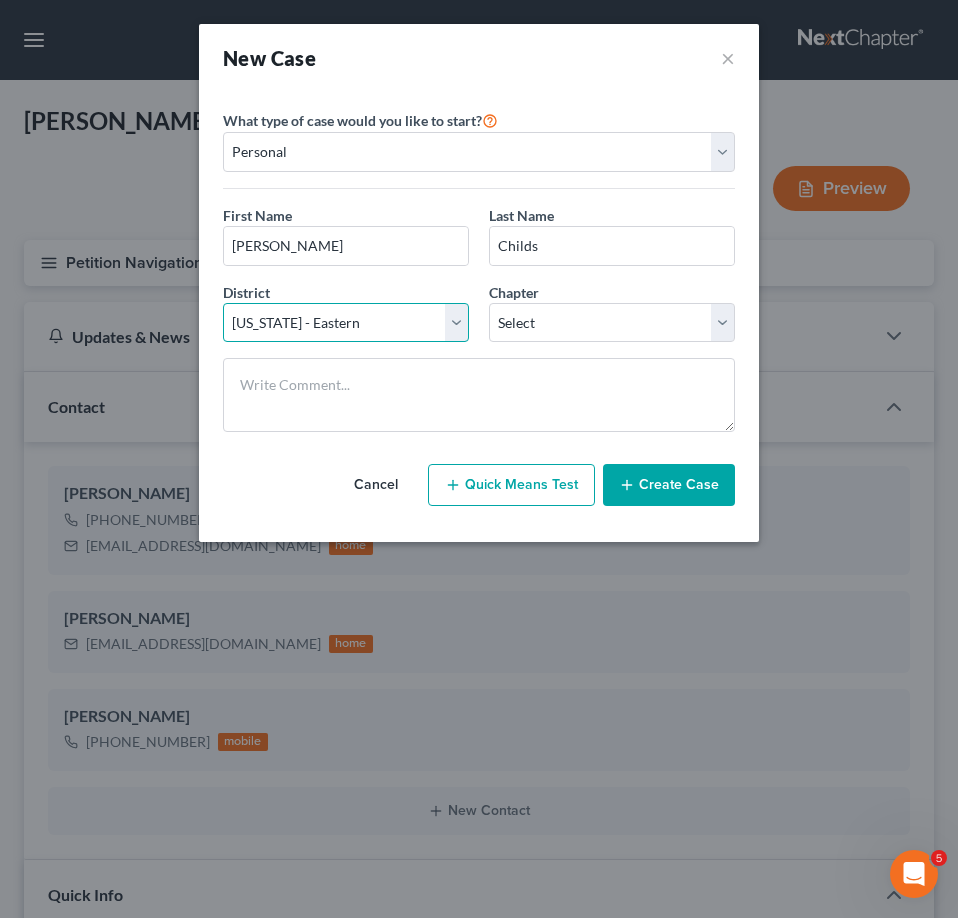 click on "Select Alabama - Middle Alabama - Northern Alabama - Southern Alaska Arizona Arkansas - Eastern Arkansas - Western California - Central California - Eastern California - Northern California - Southern Colorado Connecticut Delaware District of Columbia Florida - Middle Florida - Northern Florida - Southern Georgia - Middle Georgia - Northern Georgia - Southern Guam Hawaii Idaho Illinois - Central Illinois - Northern Illinois - Southern Indiana - Northern Indiana - Southern Iowa - Northern Iowa - Southern Kansas Kentucky - Eastern Kentucky - Western Louisiana - Eastern Louisiana - Middle Louisiana - Western Maine Maryland Massachusetts Michigan - Eastern Michigan - Western Minnesota Mississippi - Northern Mississippi - Southern Missouri - Eastern Missouri - Western Montana Nebraska Nevada New Hampshire New Jersey New Mexico New York - Eastern New York - Northern New York - Southern New York - Western North Carolina - Eastern North Carolina - Middle North Carolina - Western North Dakota Ohio - Northern Oregon" at bounding box center (346, 323) 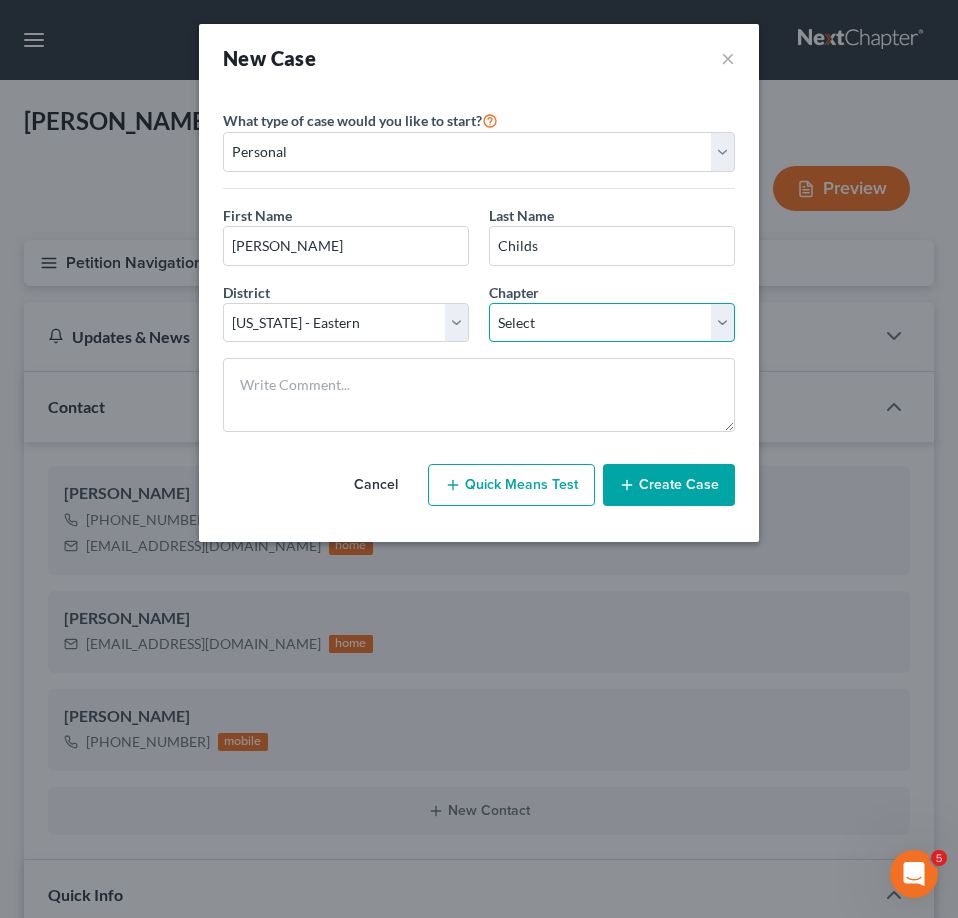 click on "Select 7 11 12 13" at bounding box center [612, 323] 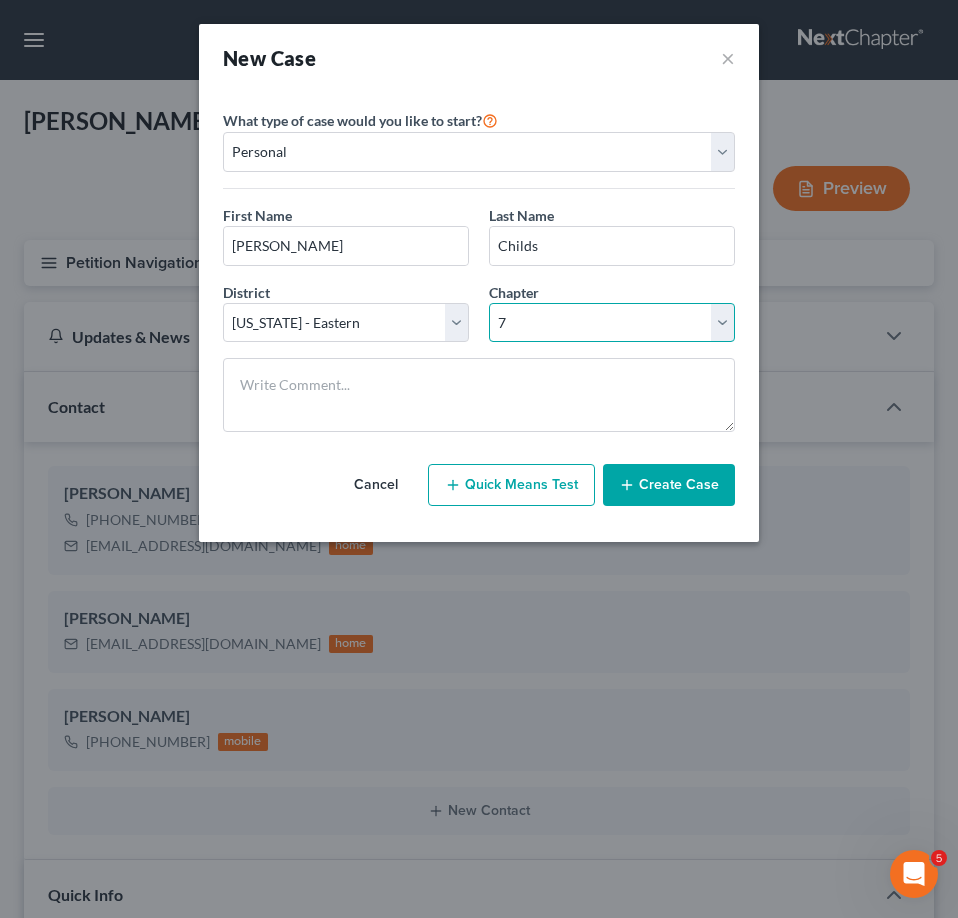 click on "Select 7 11 12 13" at bounding box center (612, 323) 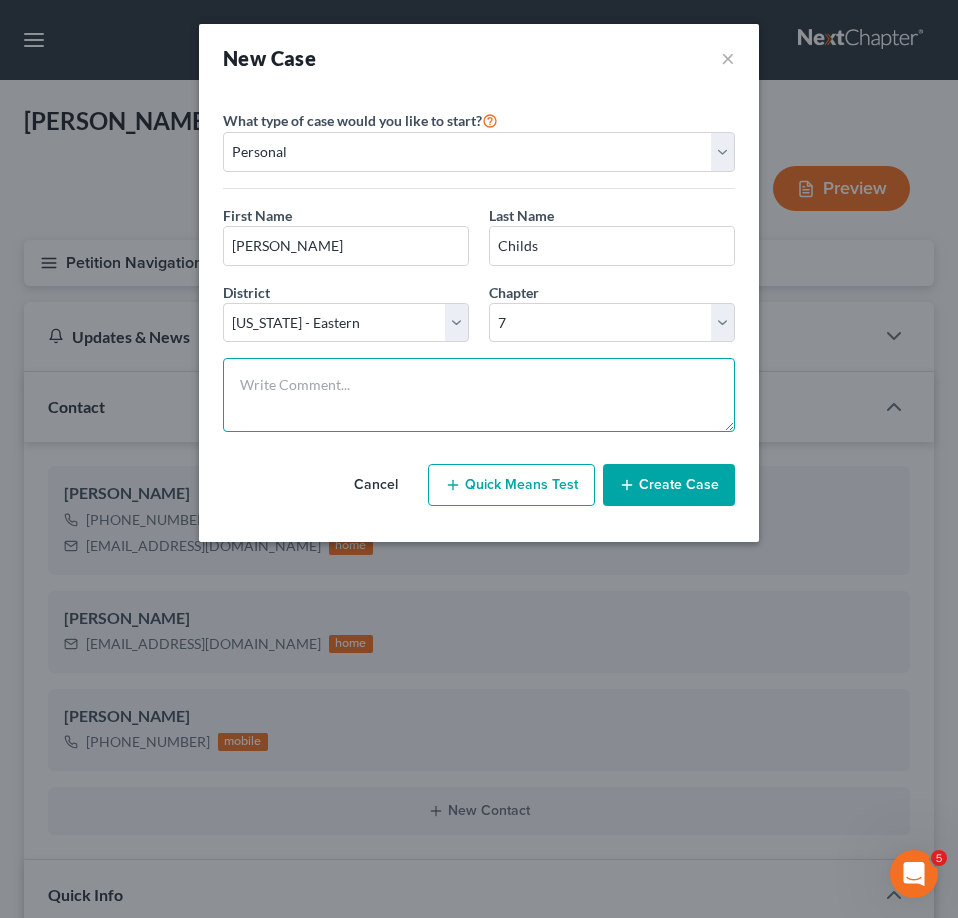 click at bounding box center [479, 395] 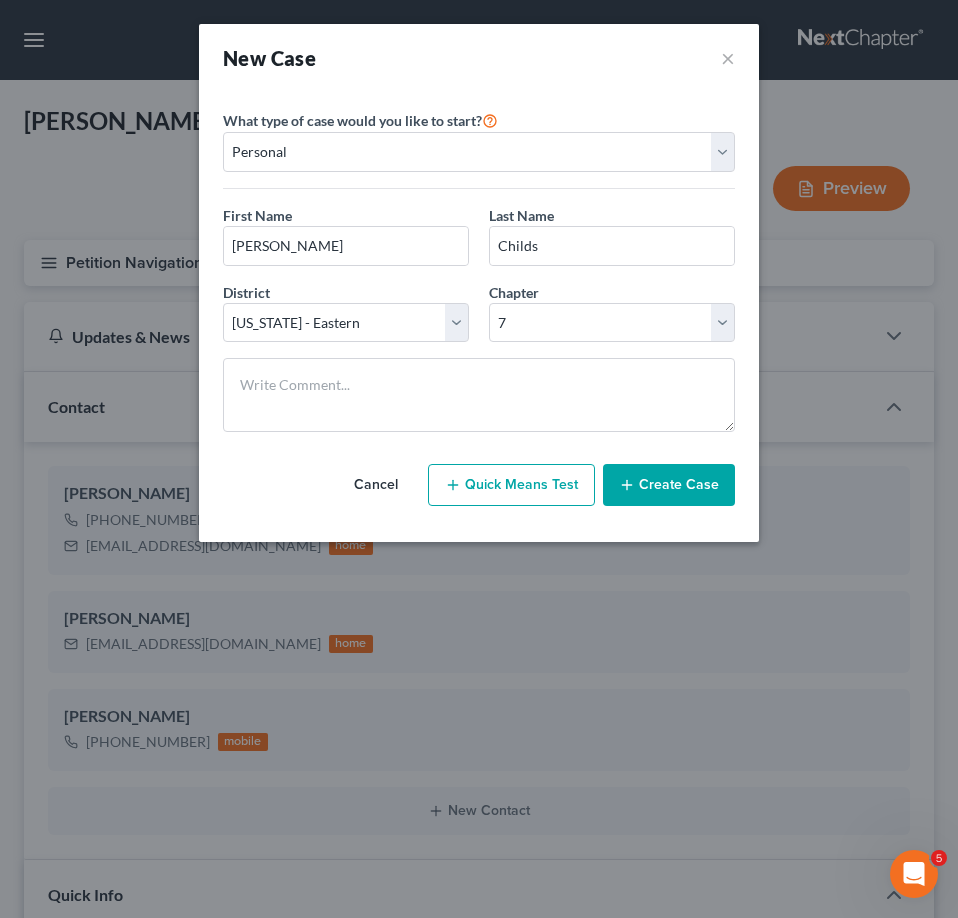 click on "Create Case" at bounding box center [669, 485] 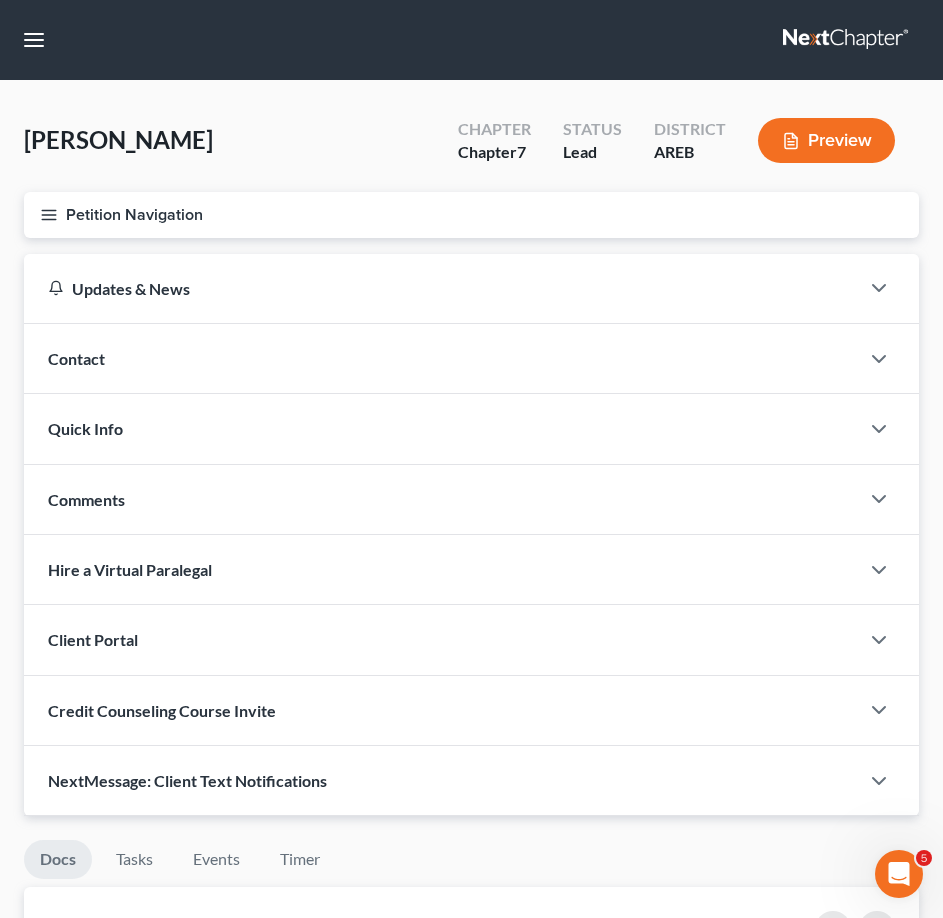 click on "Comments" at bounding box center [441, 499] 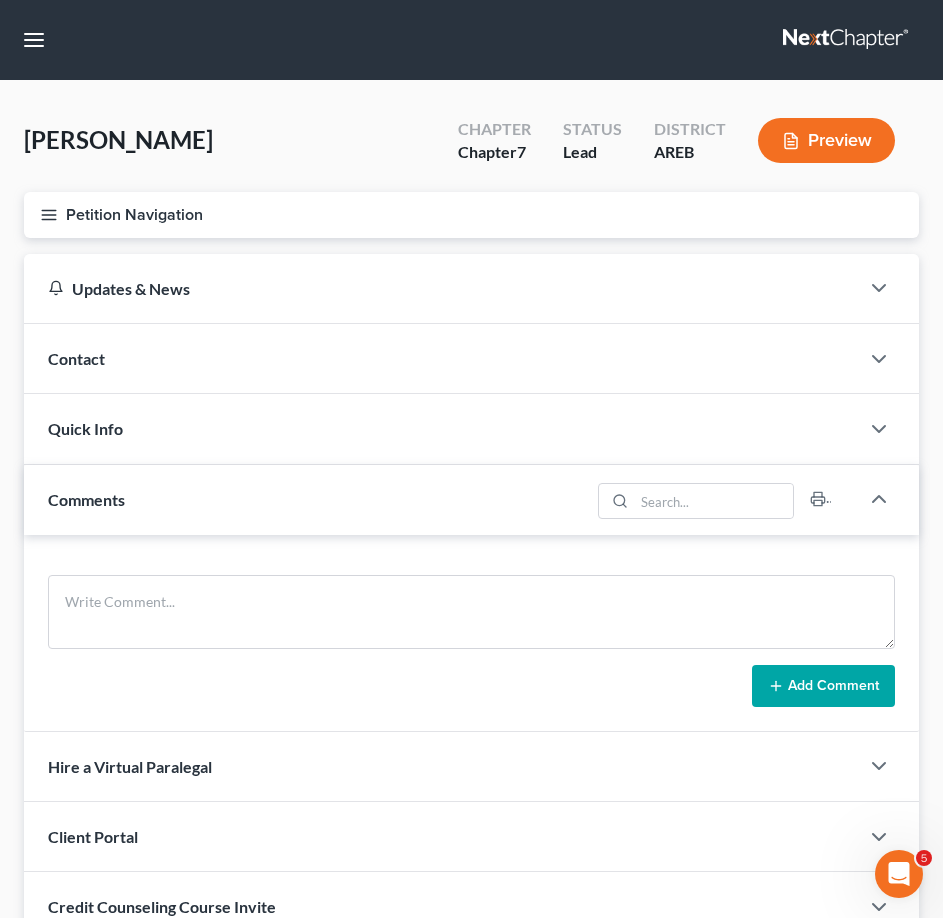 click on "Contact" at bounding box center (441, 358) 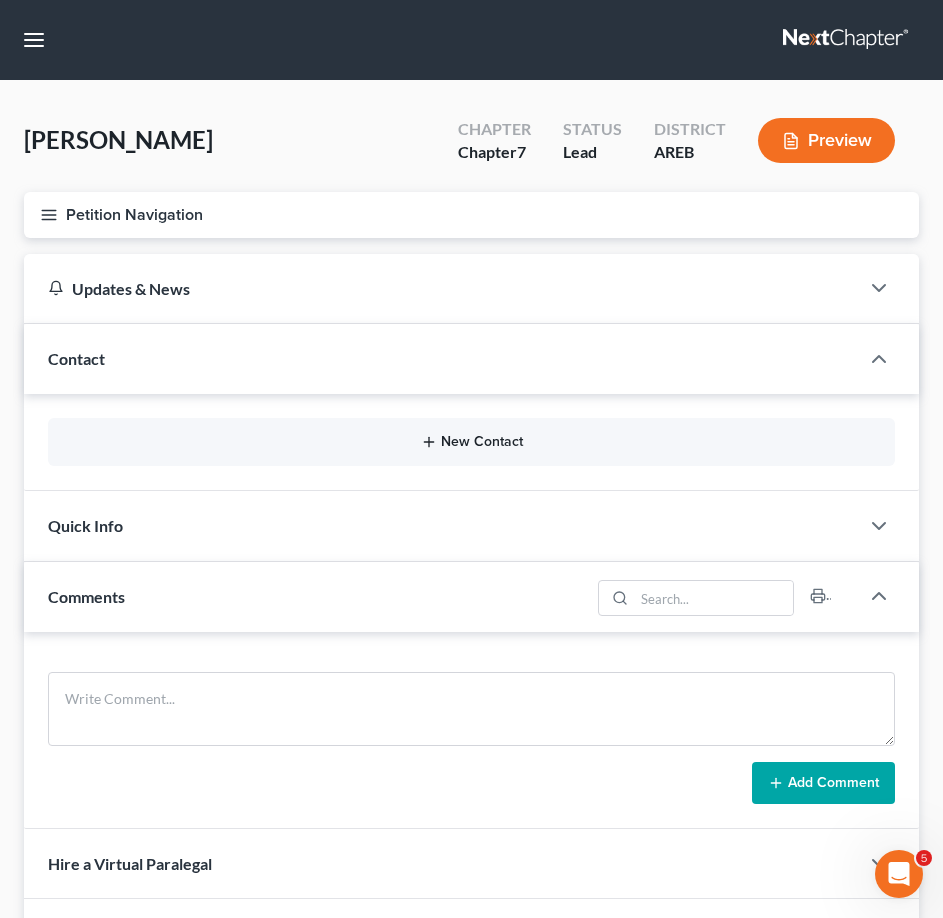 click on "New Contact" at bounding box center [471, 442] 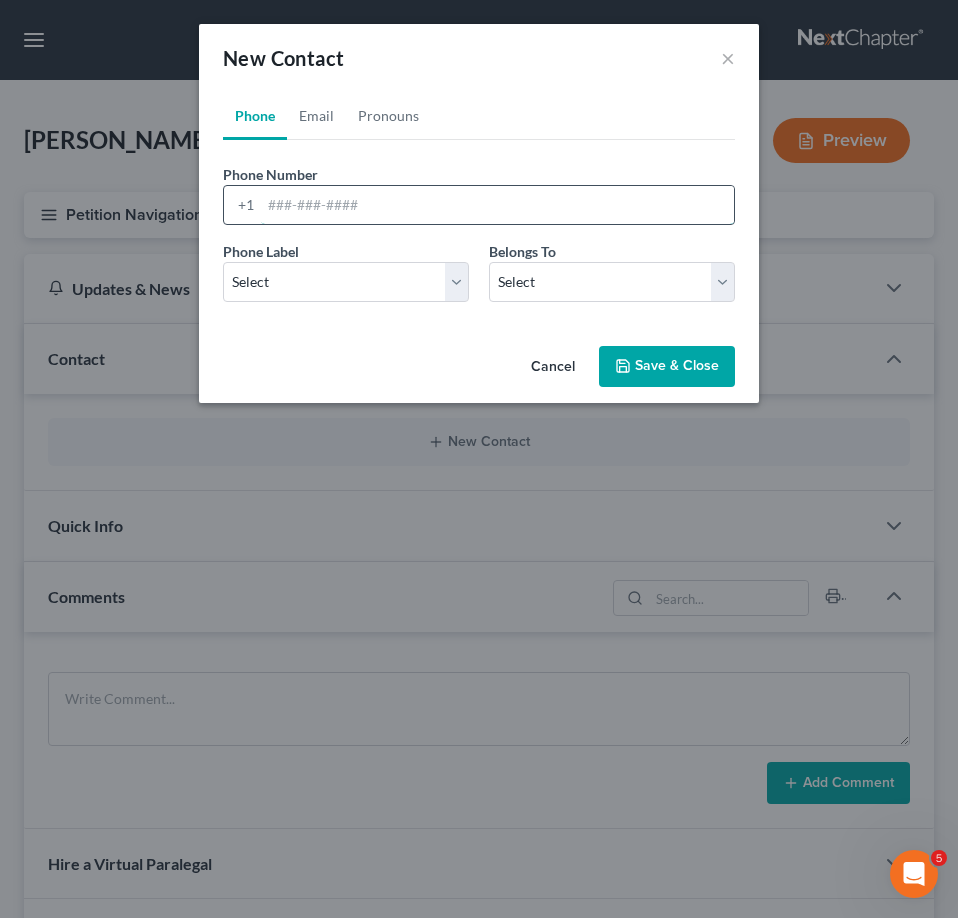 paste on "870 659 5362" 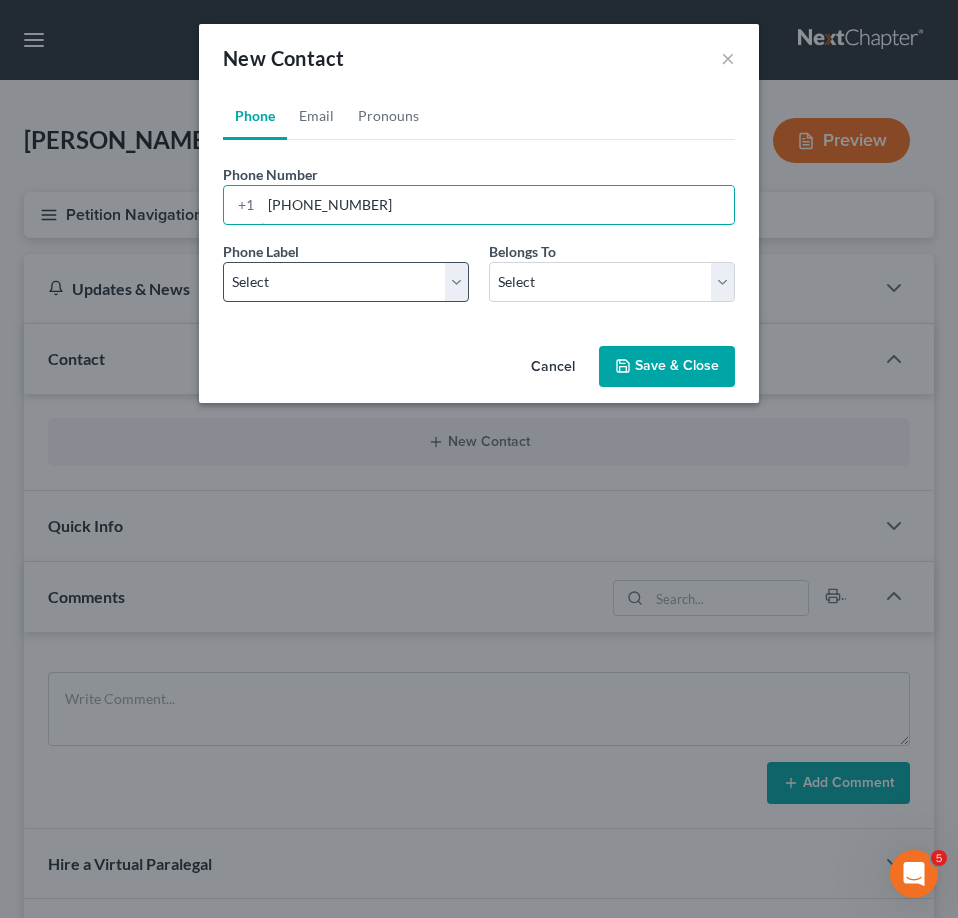 type on "870 659 5362" 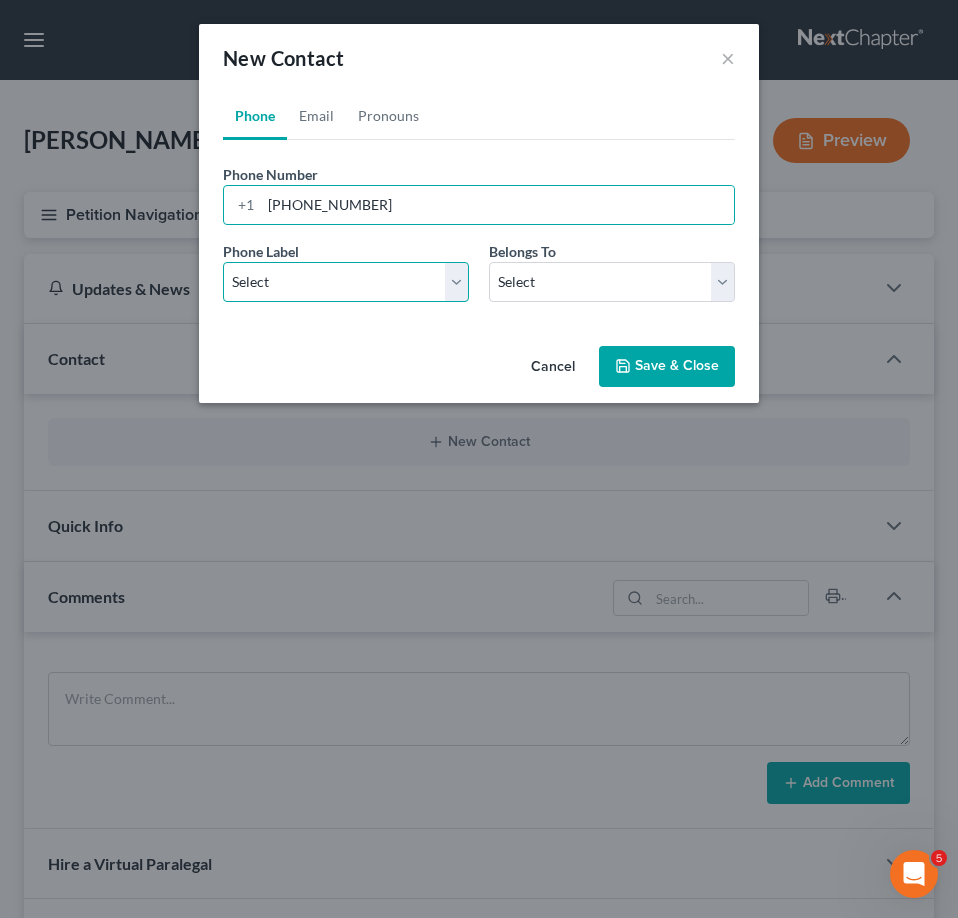 click on "Select Mobile Home Work Other" at bounding box center [346, 282] 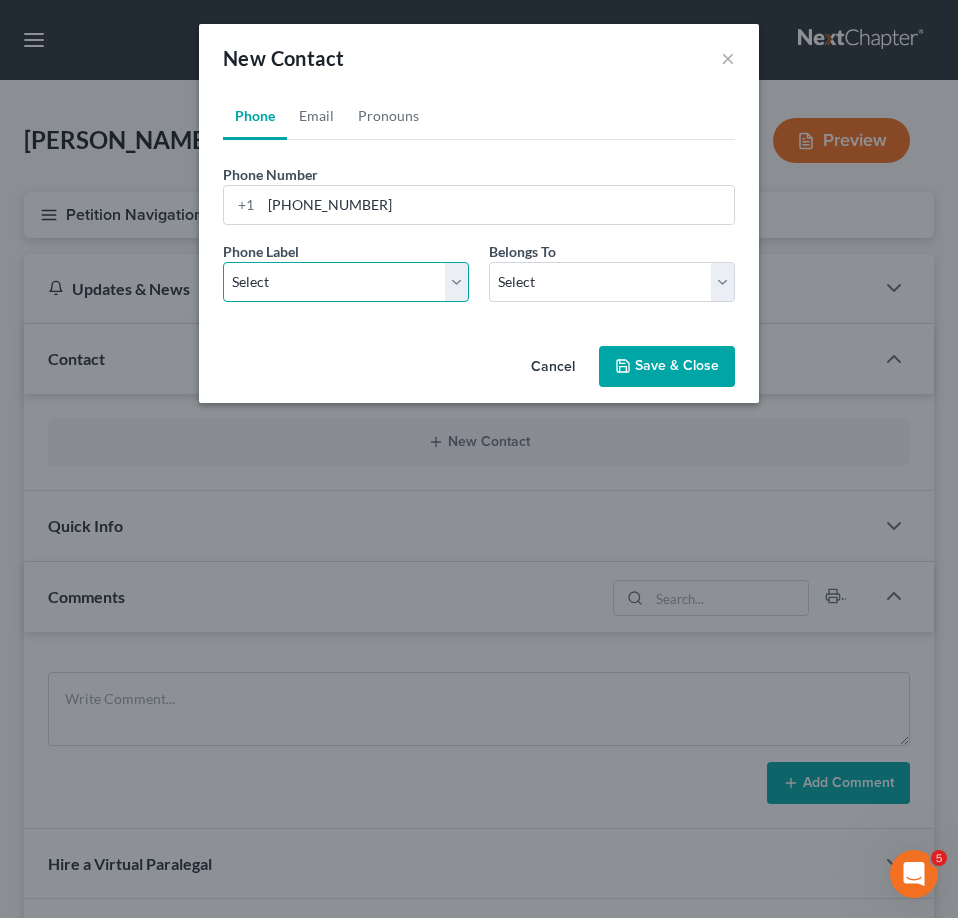 select on "0" 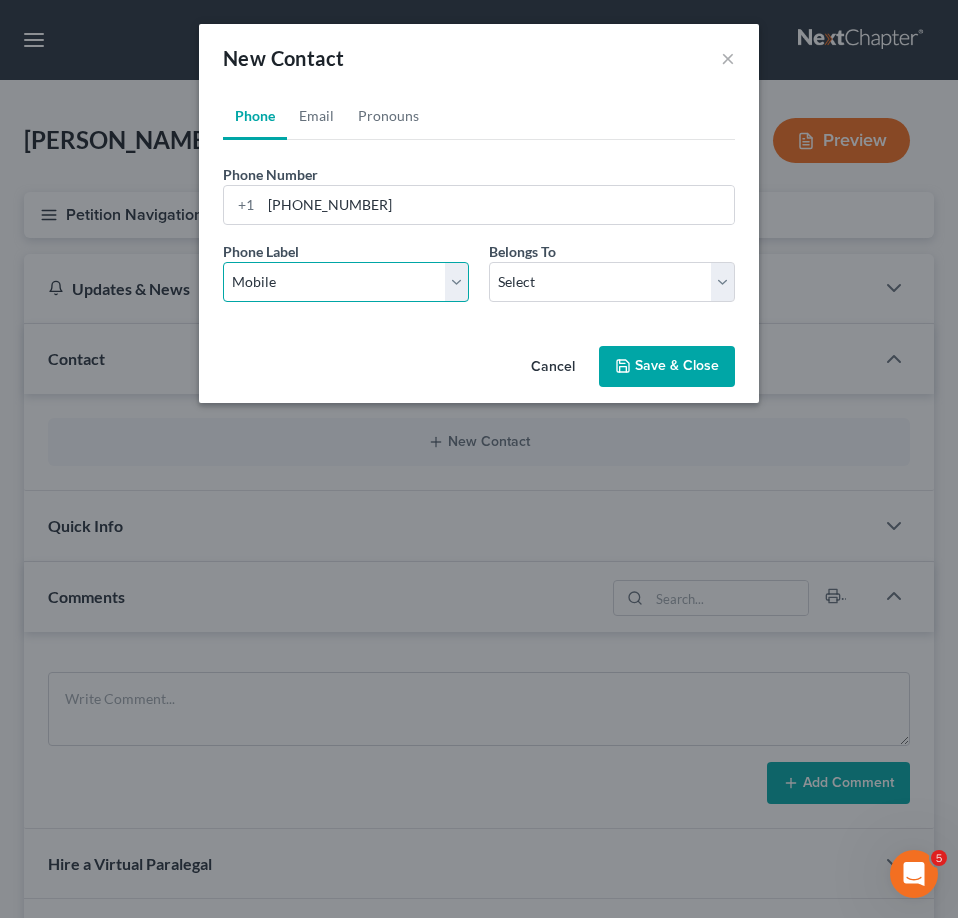 click on "Select Mobile Home Work Other" at bounding box center [346, 282] 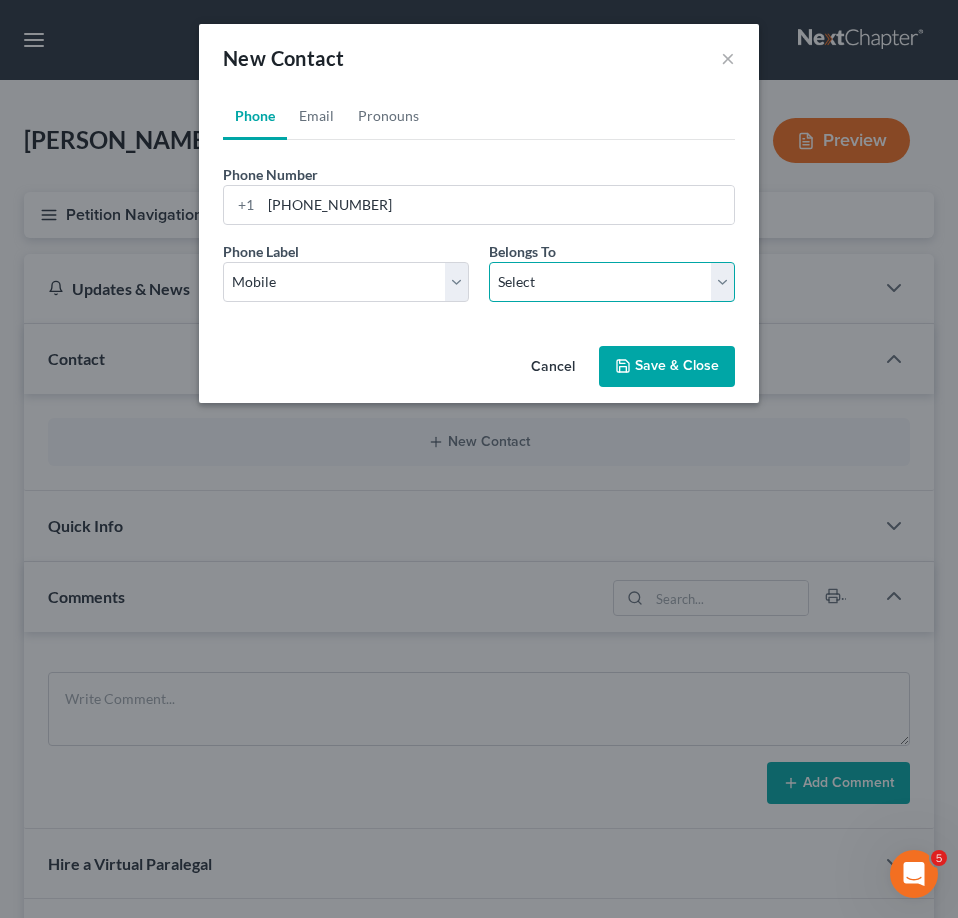 click on "Select Client Other" at bounding box center [612, 282] 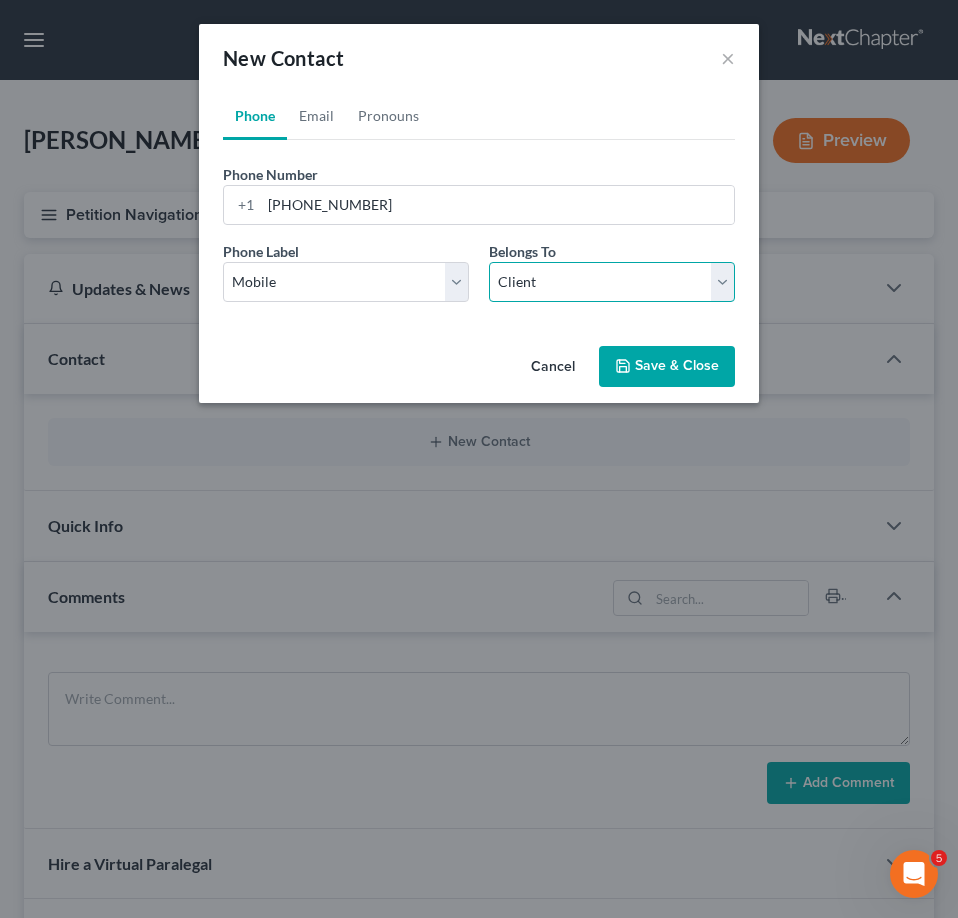 click on "Select Client Other" at bounding box center [612, 282] 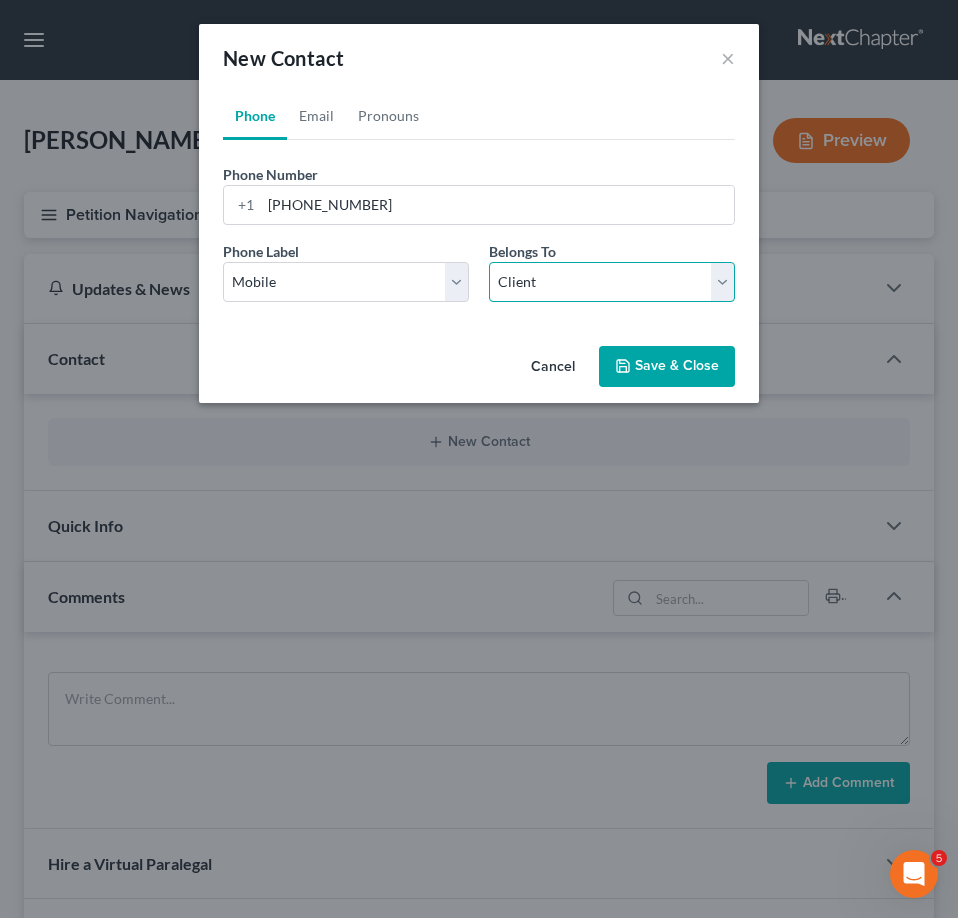 select on "0" 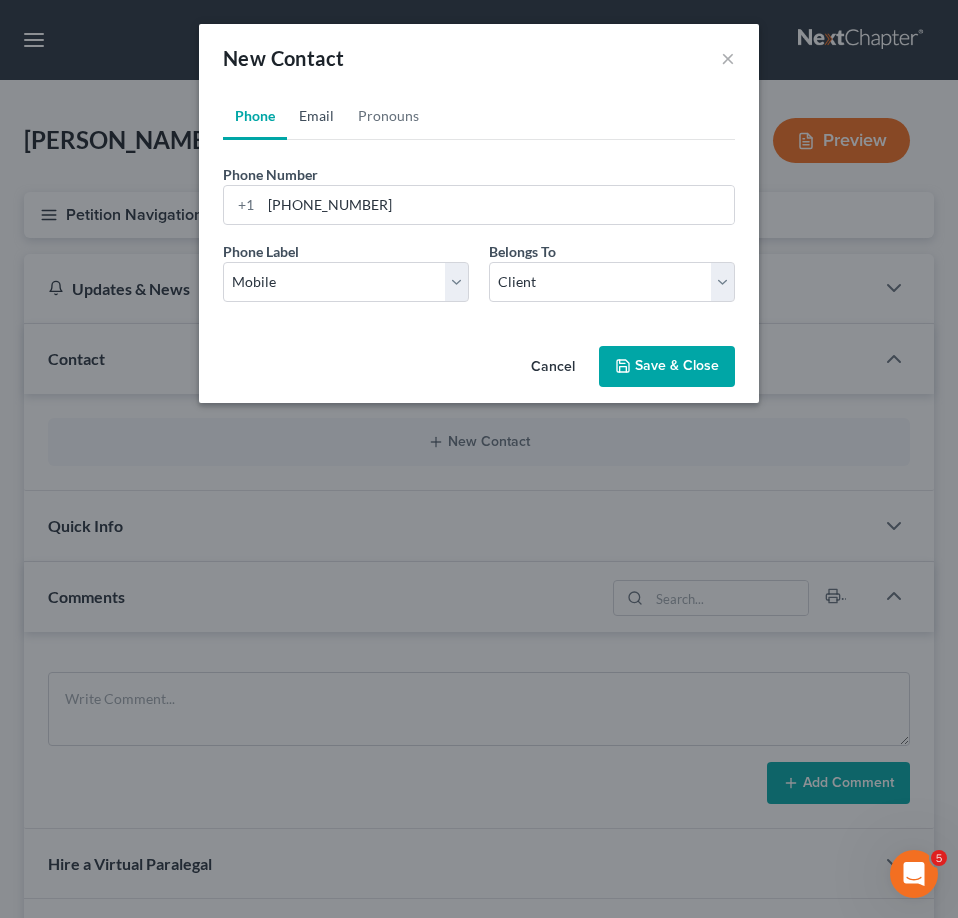 click on "Email" at bounding box center [316, 116] 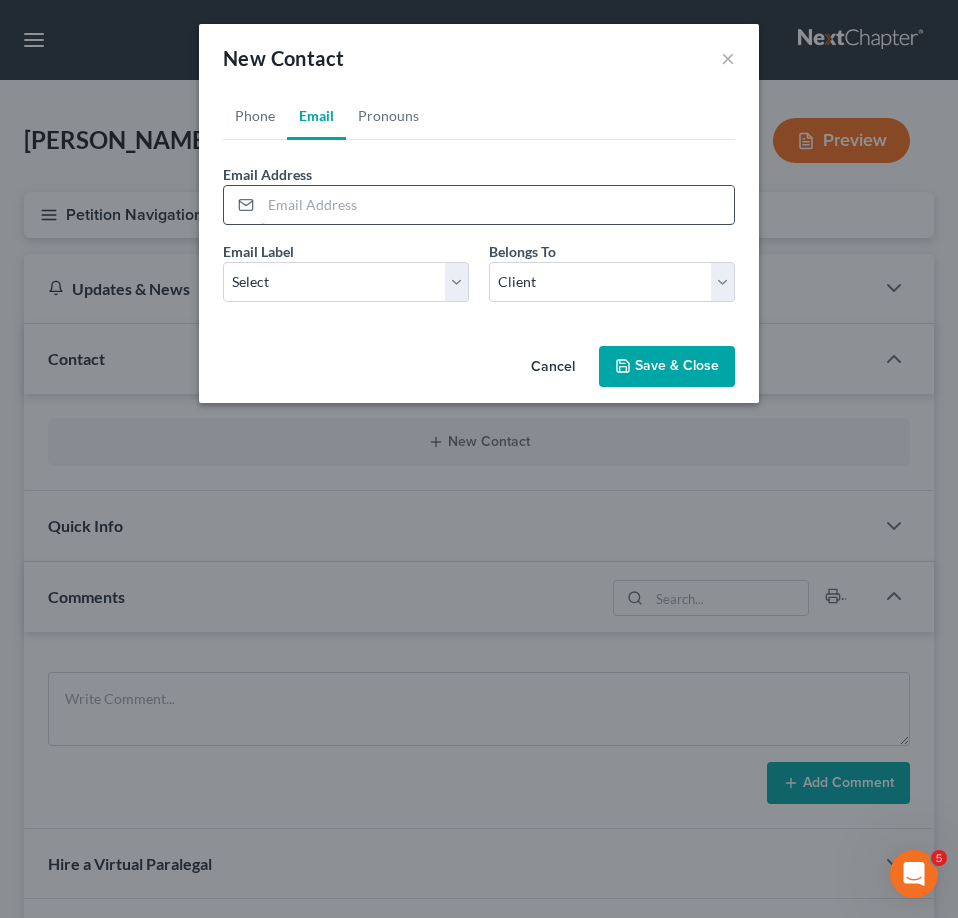 paste on "amc00g5@yahoo.com" 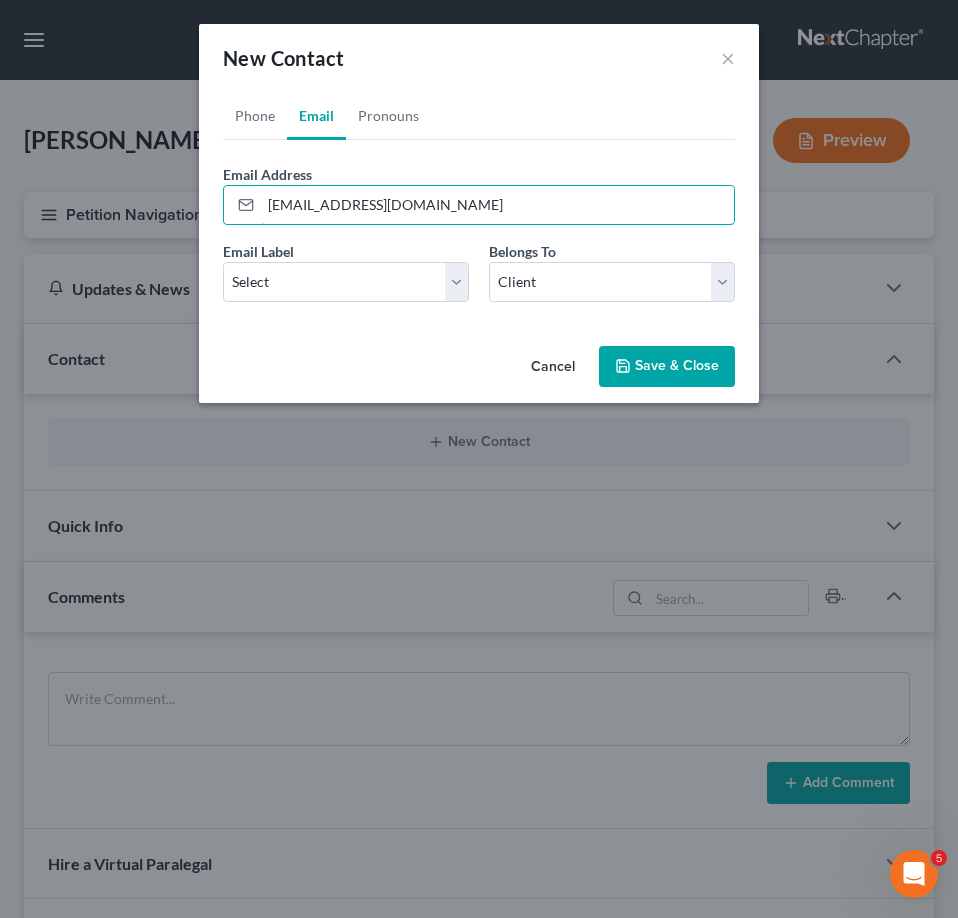 type on "amc00g5@yahoo.com" 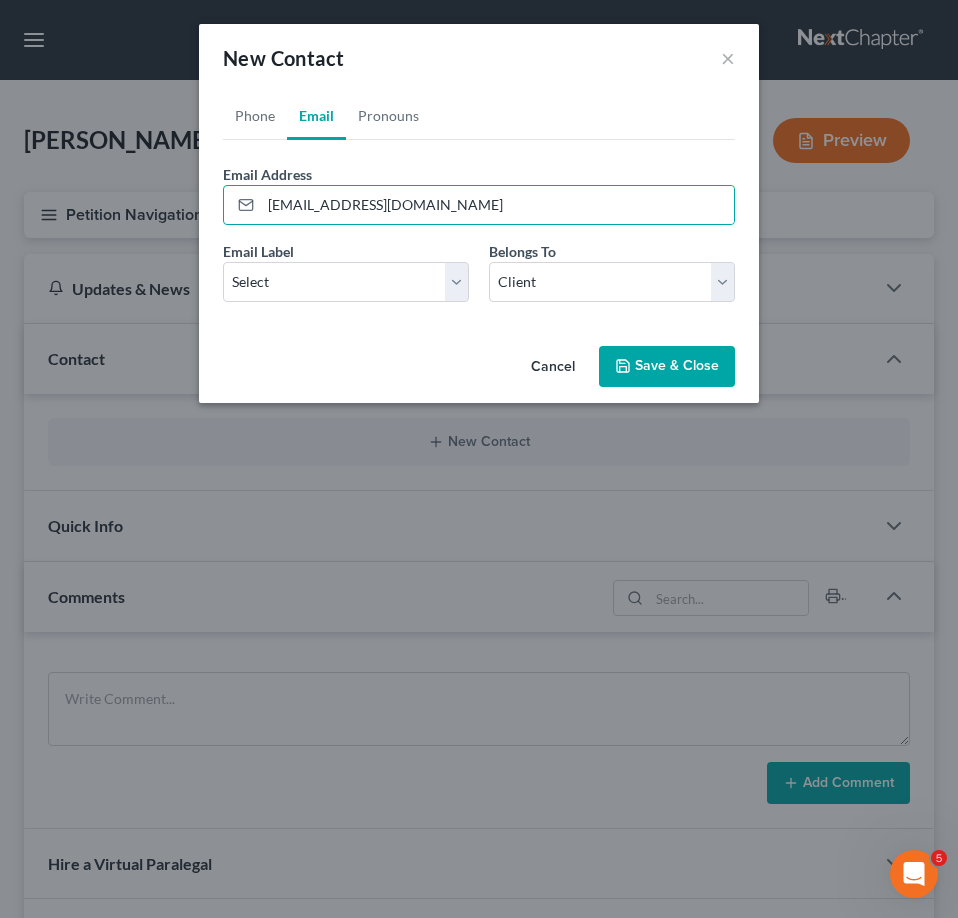 click on "Email Label" at bounding box center (258, 251) 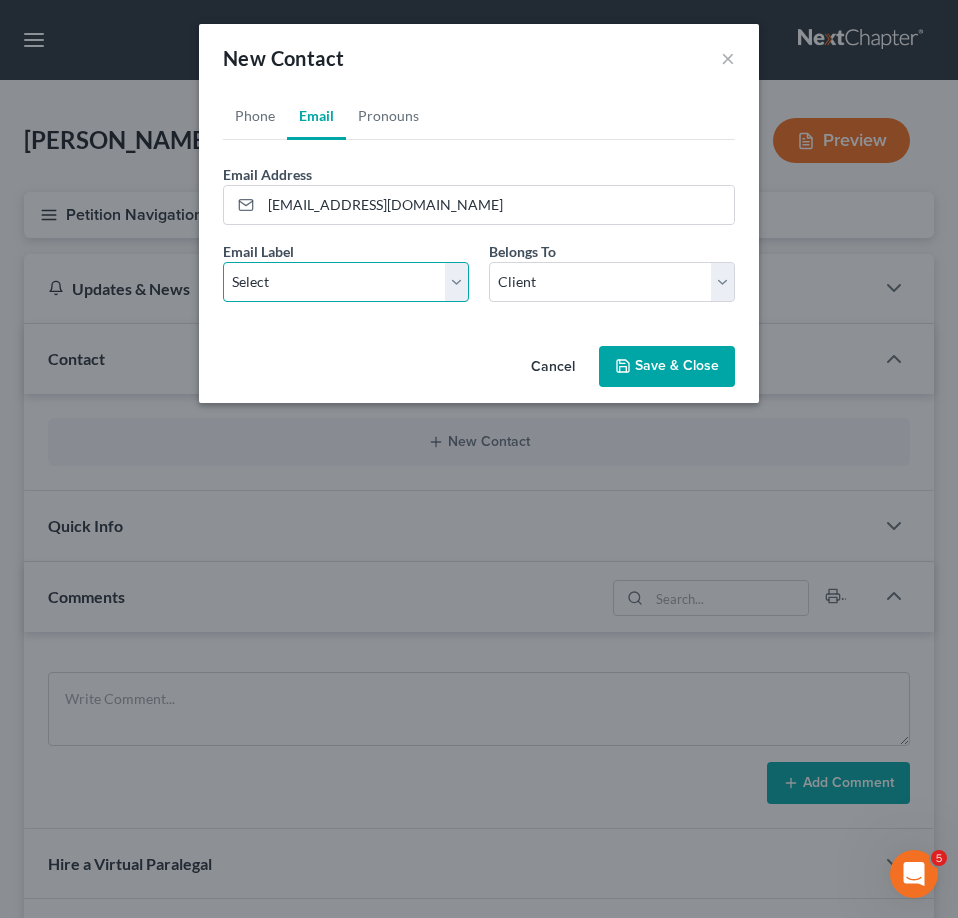 click on "Select Home Work Other" at bounding box center [346, 282] 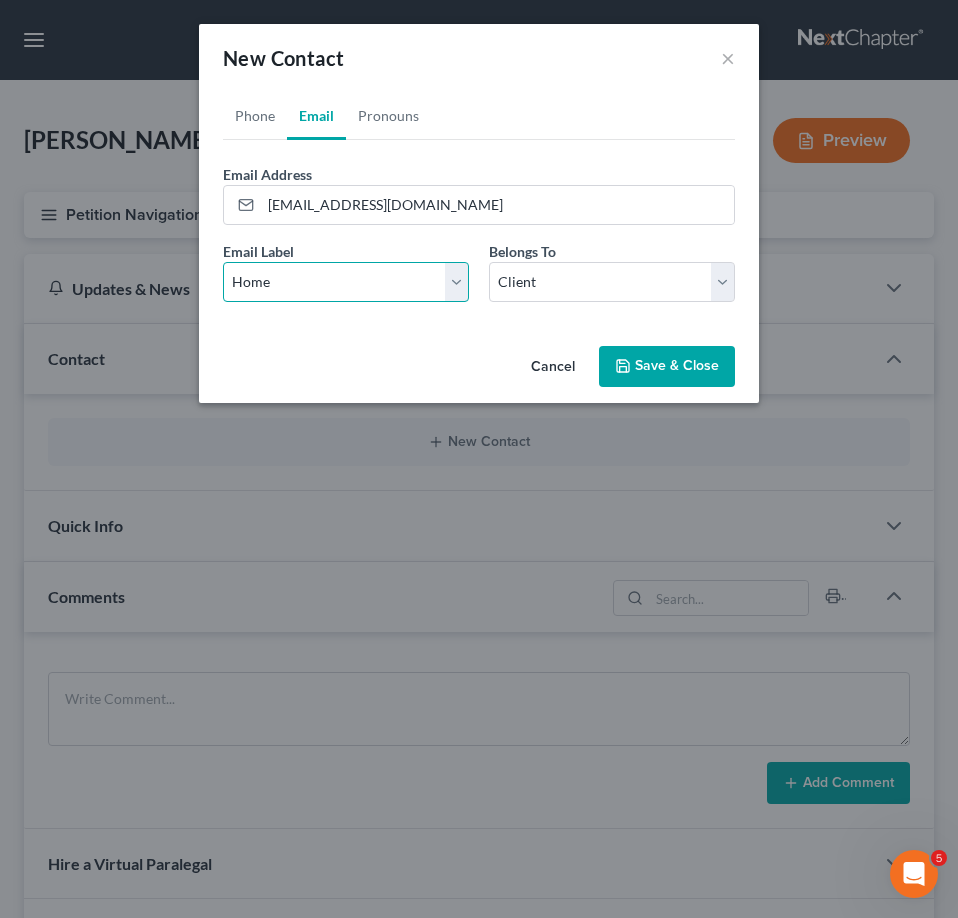 click on "Select Home Work Other" at bounding box center (346, 282) 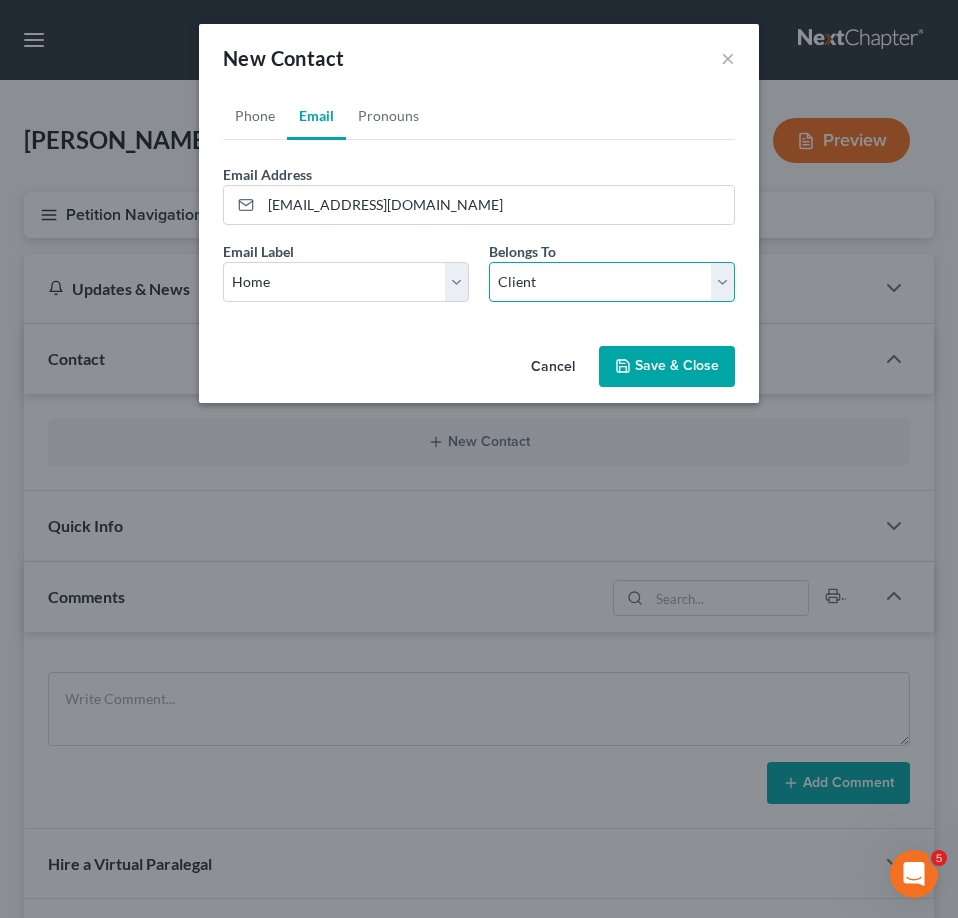 click on "Select Client Other" at bounding box center [612, 282] 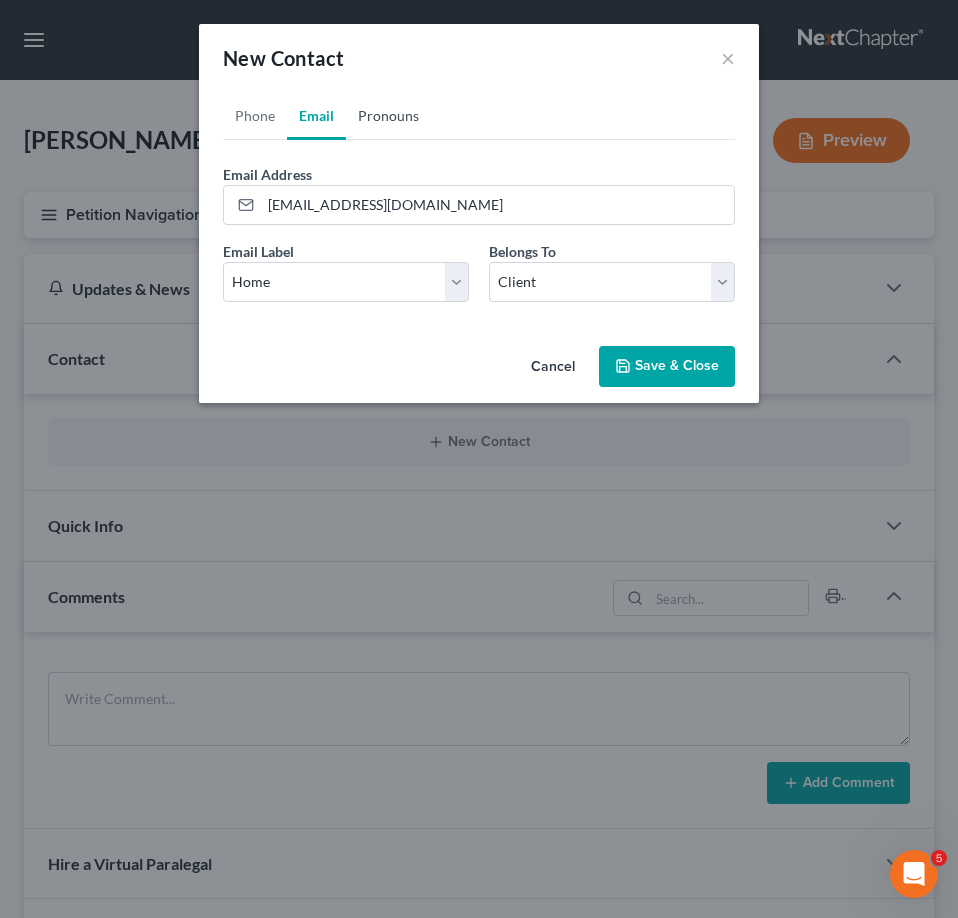 click on "Pronouns" at bounding box center (388, 116) 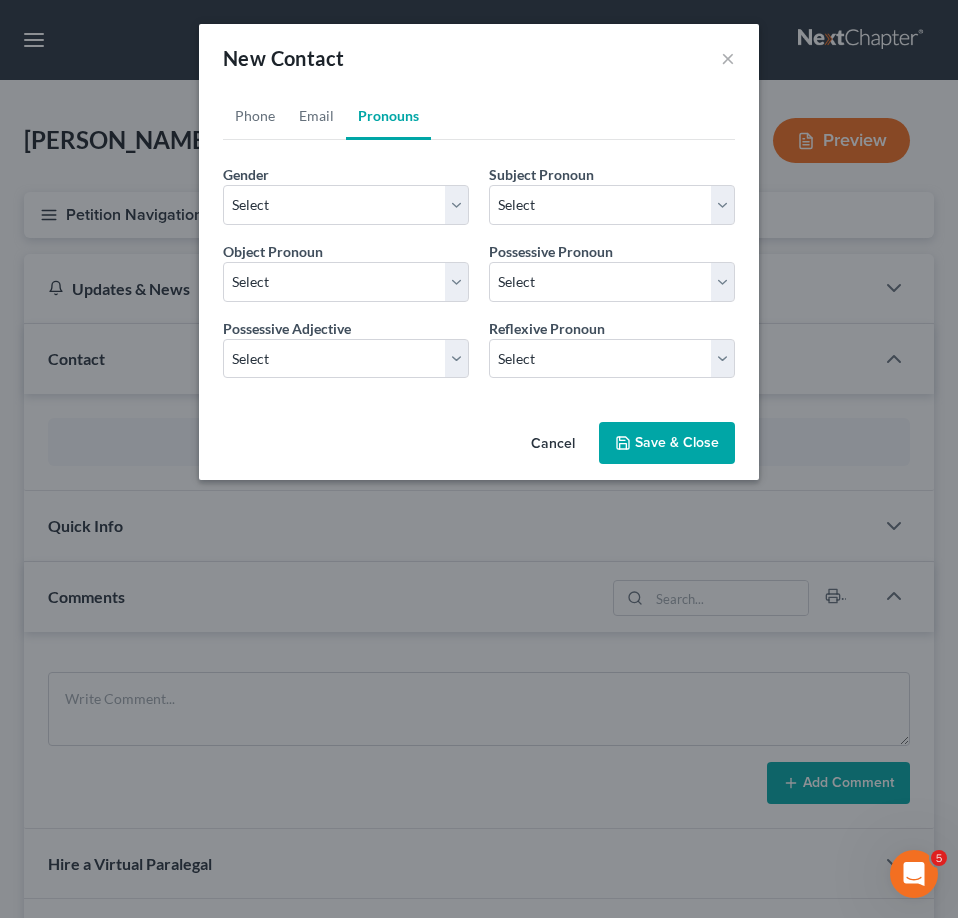 click on "Gender
*
Select Male Female Non Binary More Than One Person
Subject Pronoun
*
Select He She They They
Object Pronoun
*
Select Him Her Them Them
Possessive Pronoun
*
Select His Hers Theirs Theirs
Possessive Adjective
*
Select His Her Their Their
Reflexive Pronoun
*
Select Himself Herself Themselves Themselves" at bounding box center (479, 279) 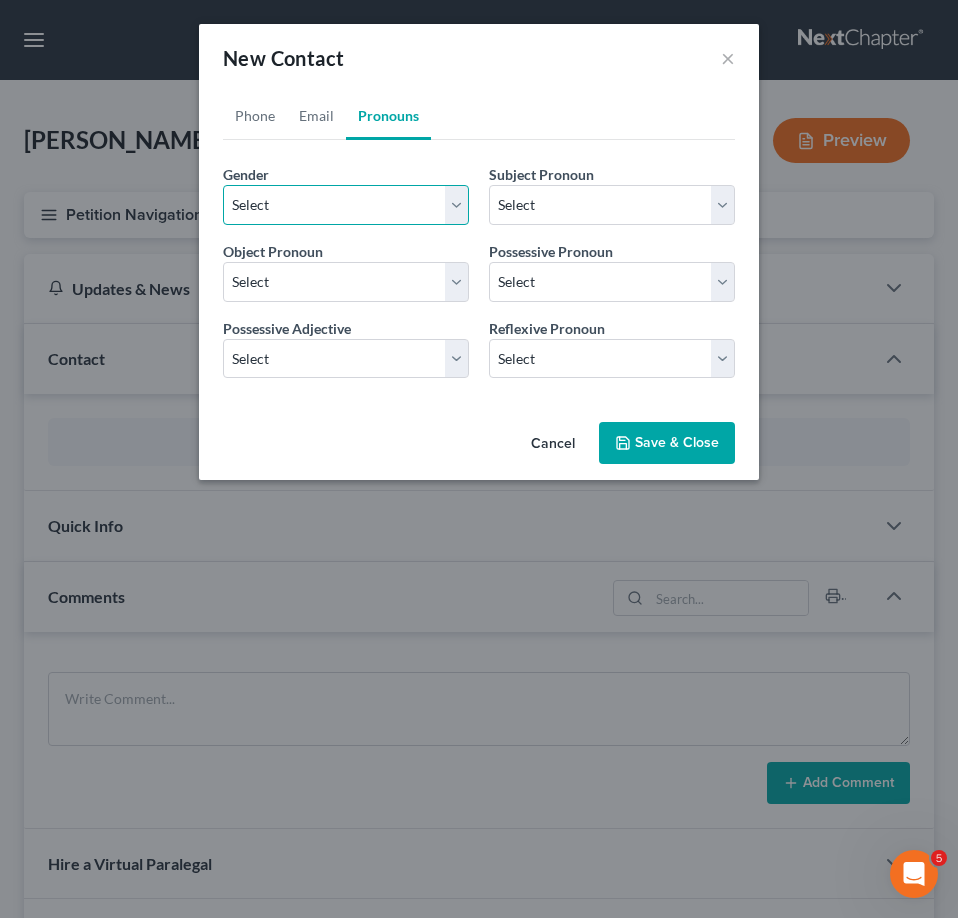 click on "Select Male Female Non Binary More Than One Person" at bounding box center (346, 205) 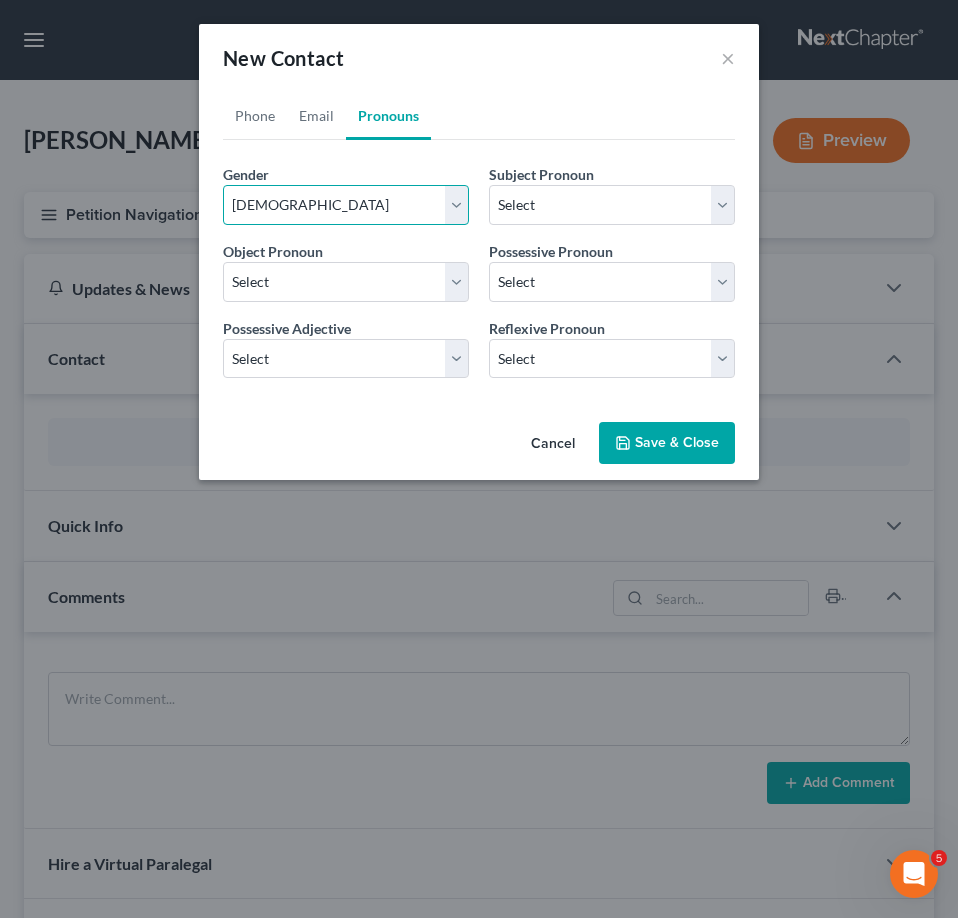 click on "Select Male Female Non Binary More Than One Person" at bounding box center [346, 205] 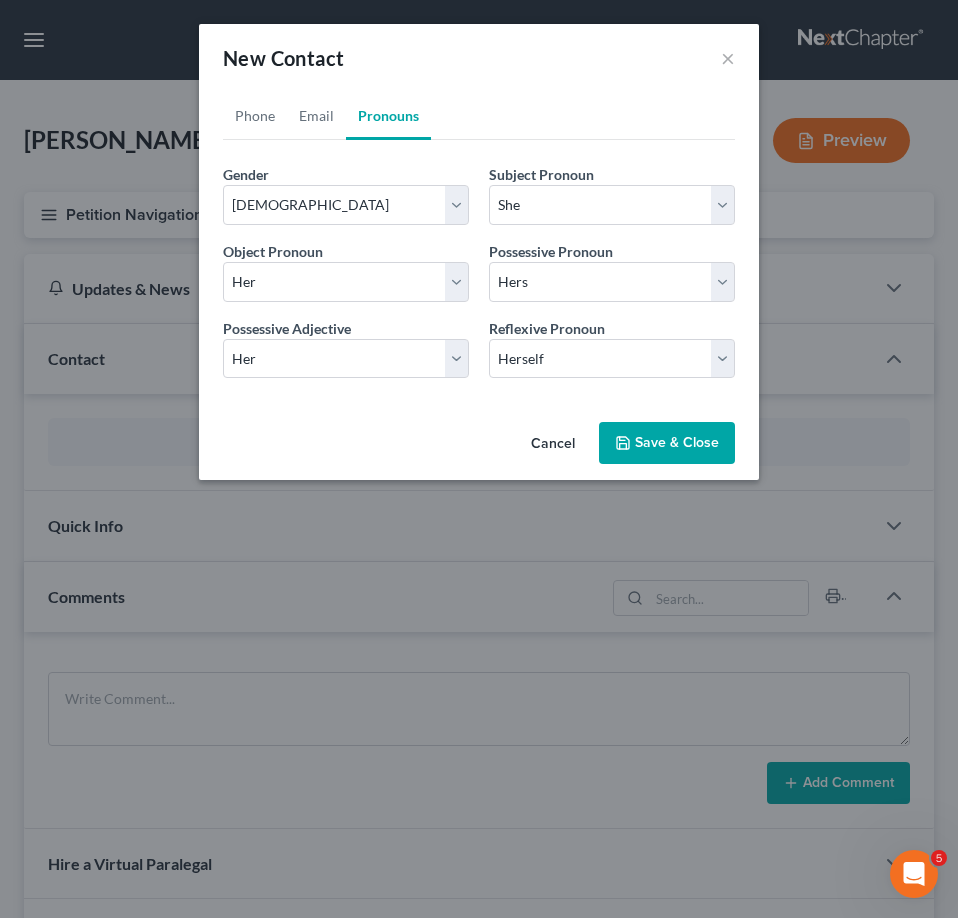 click on "Save & Close" at bounding box center (667, 443) 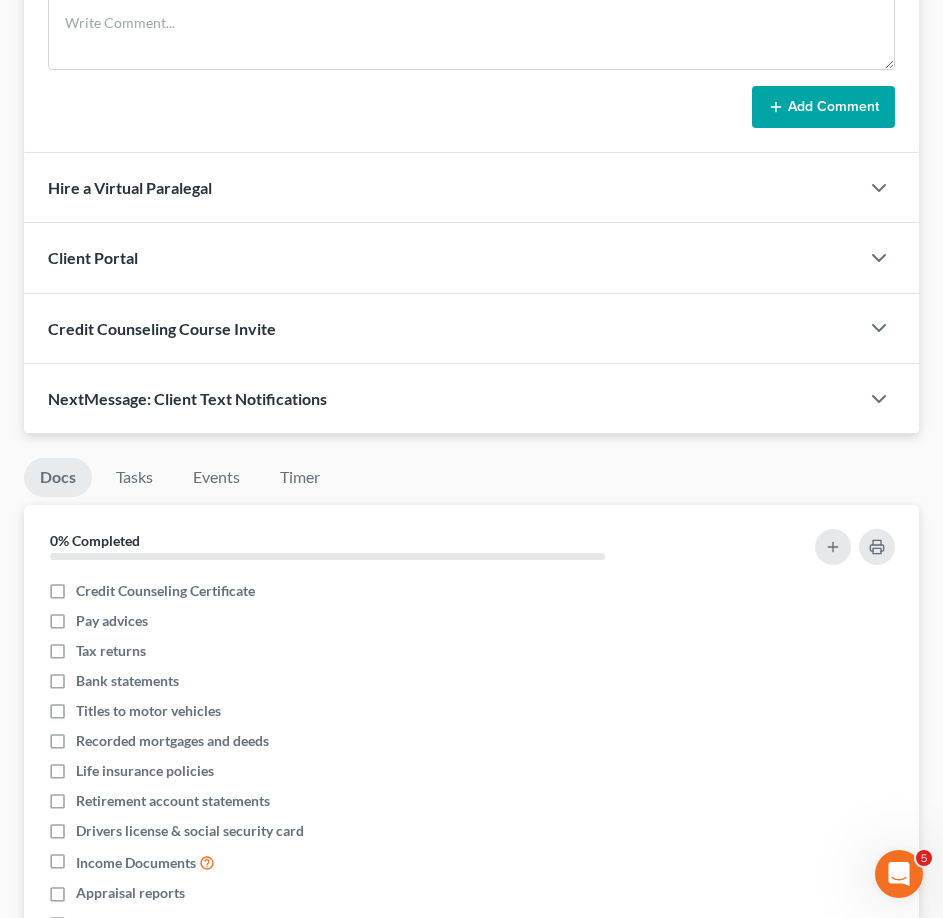 scroll, scrollTop: 400, scrollLeft: 0, axis: vertical 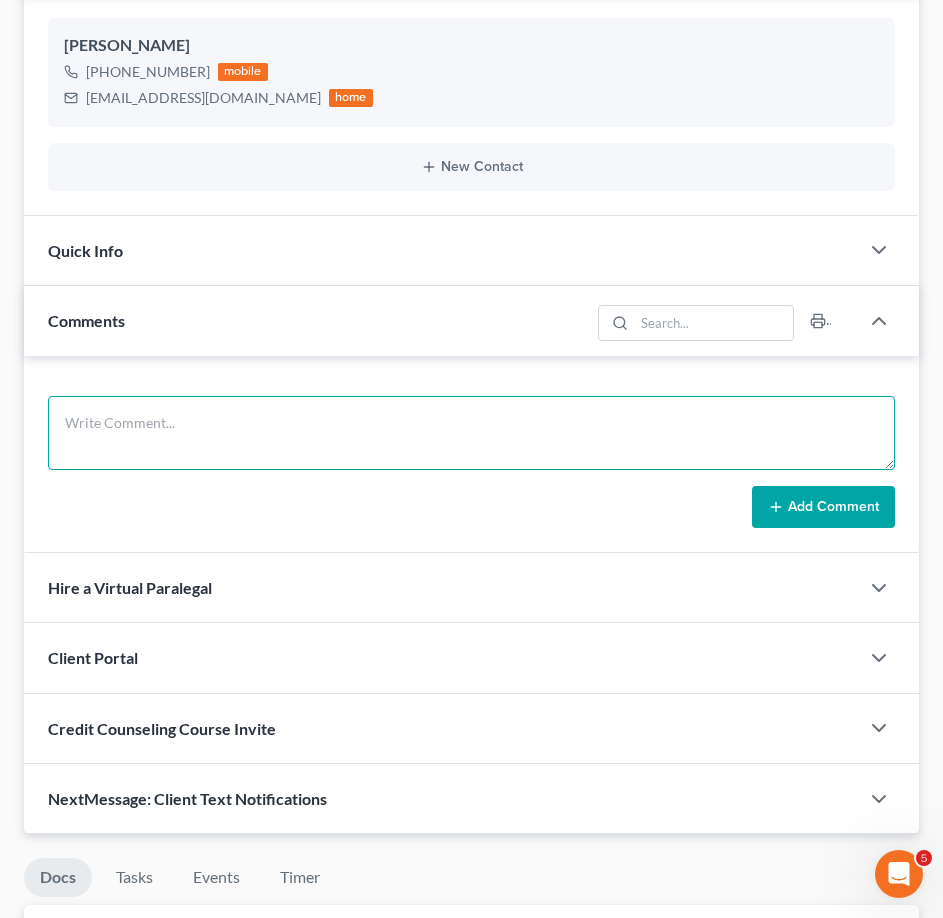 click at bounding box center (471, 433) 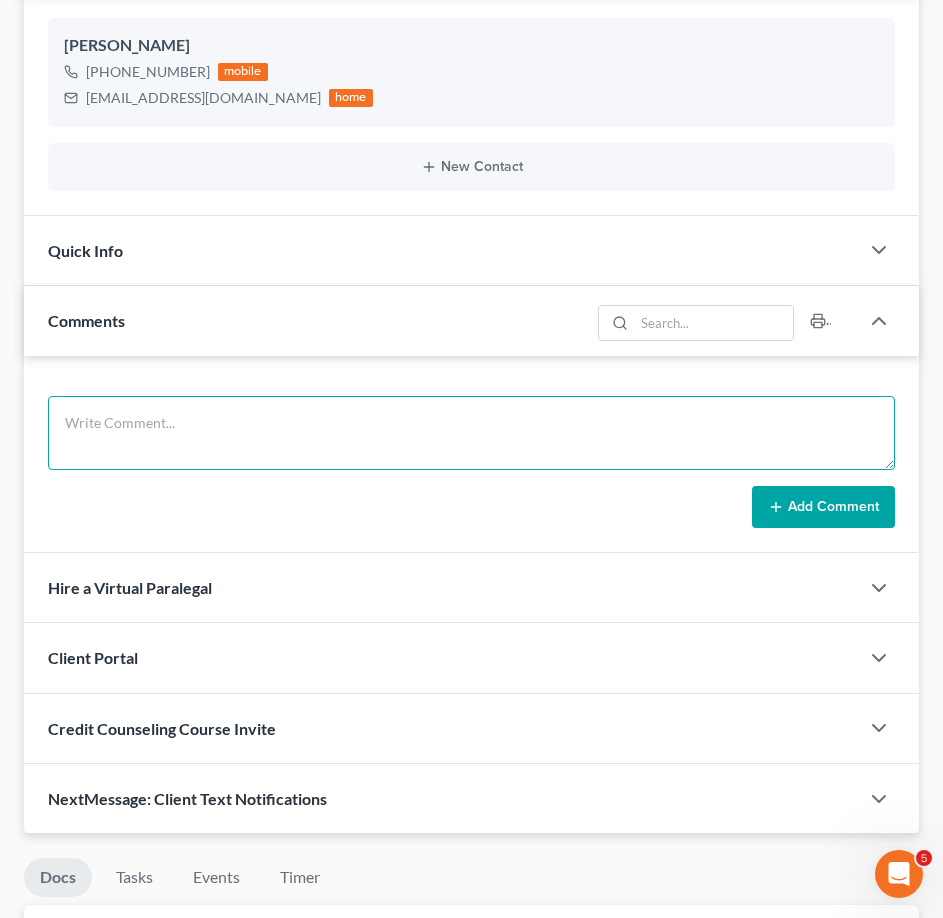 click at bounding box center [471, 433] 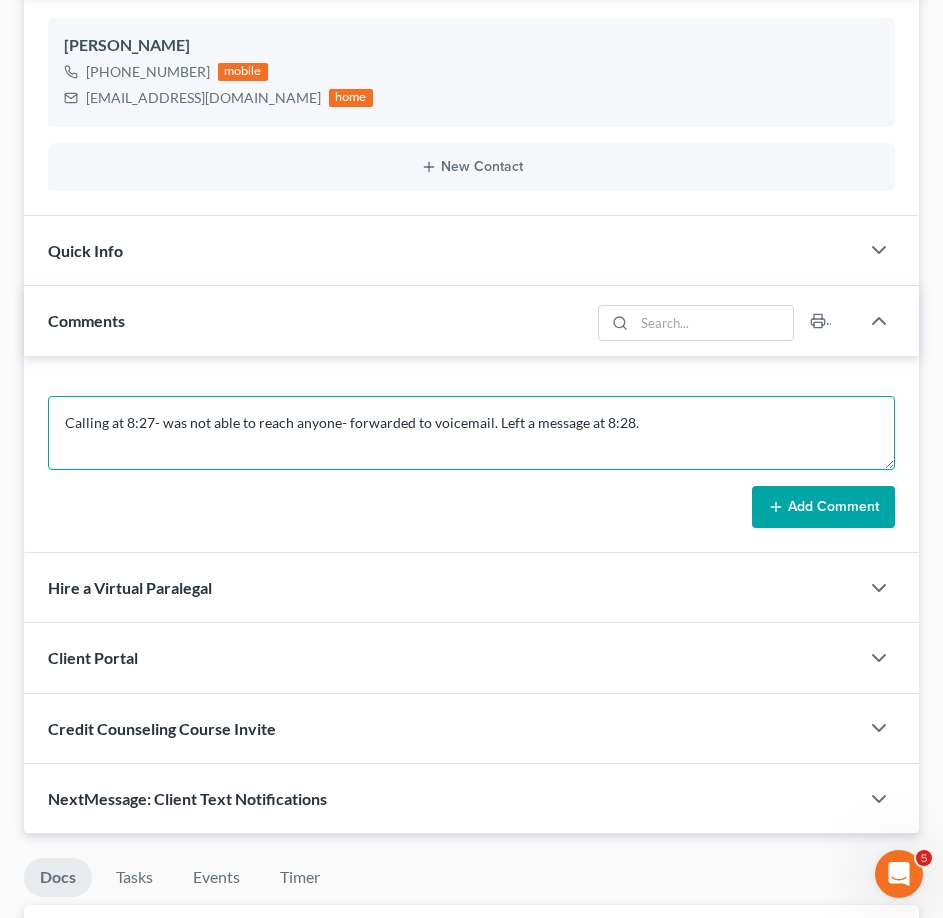 type on "Calling at 8:27- was not able to reach anyone- forwarded to voicemail. Left a message at 8:28." 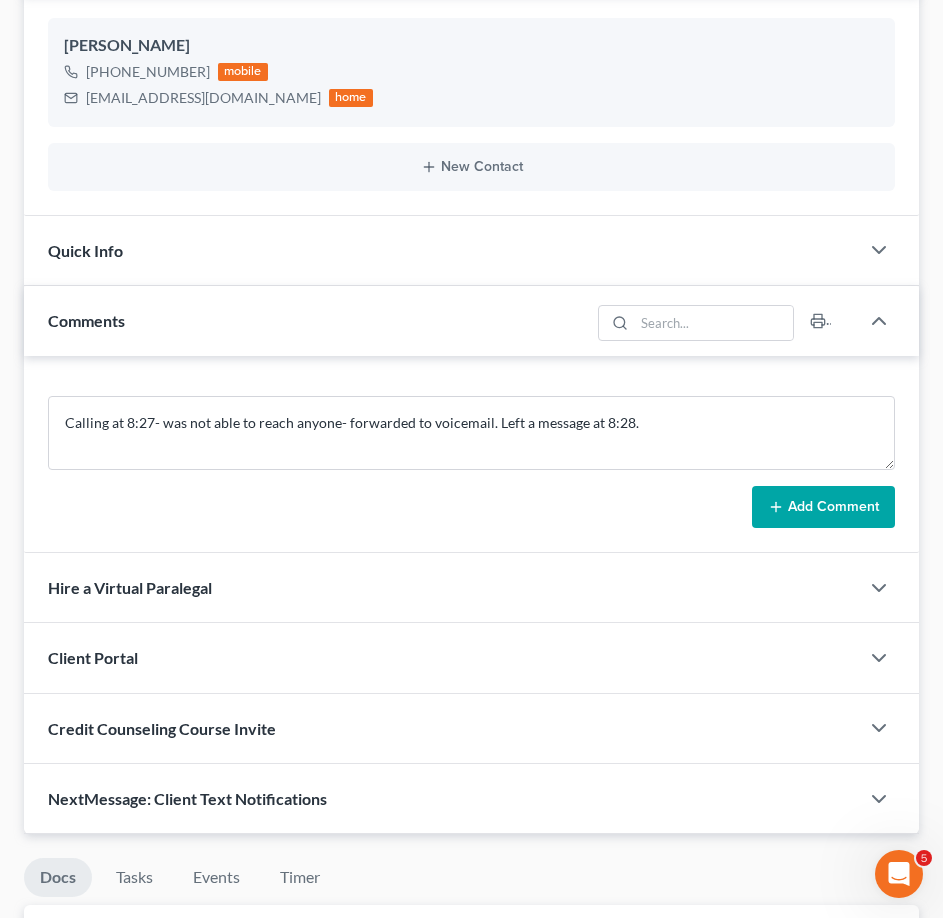 click on "Add Comment" at bounding box center [823, 507] 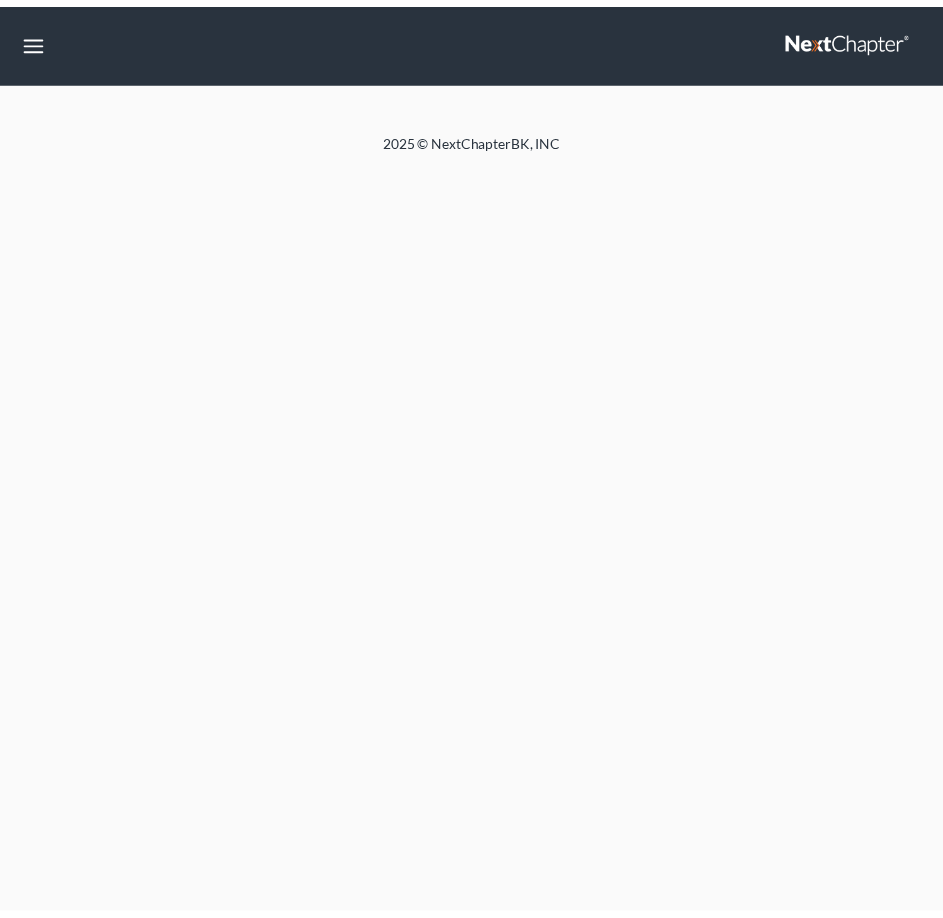 scroll, scrollTop: 0, scrollLeft: 0, axis: both 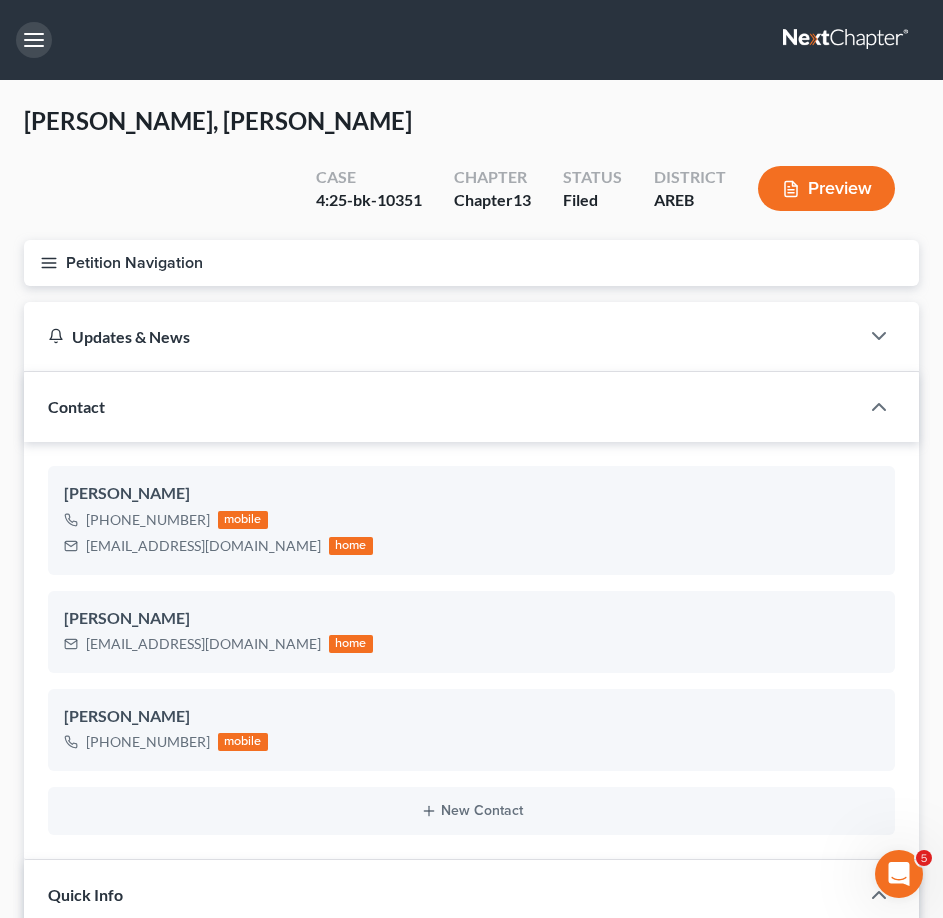 click at bounding box center [34, 40] 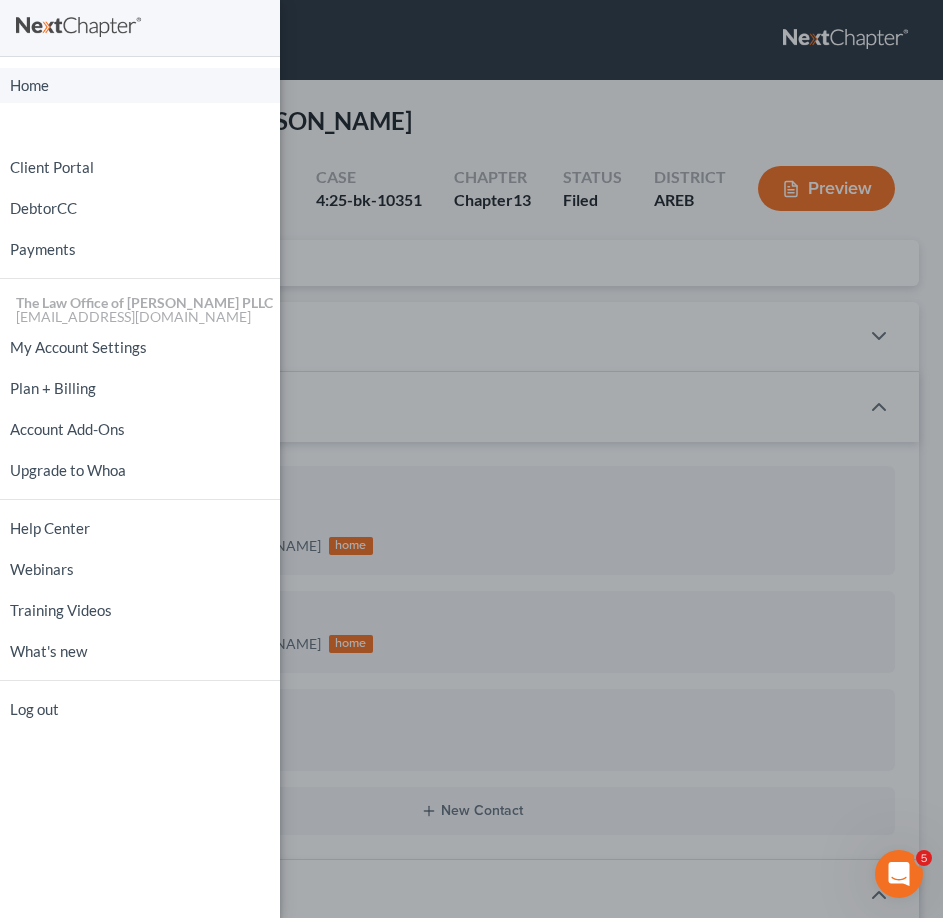 click on "Home" at bounding box center [140, 85] 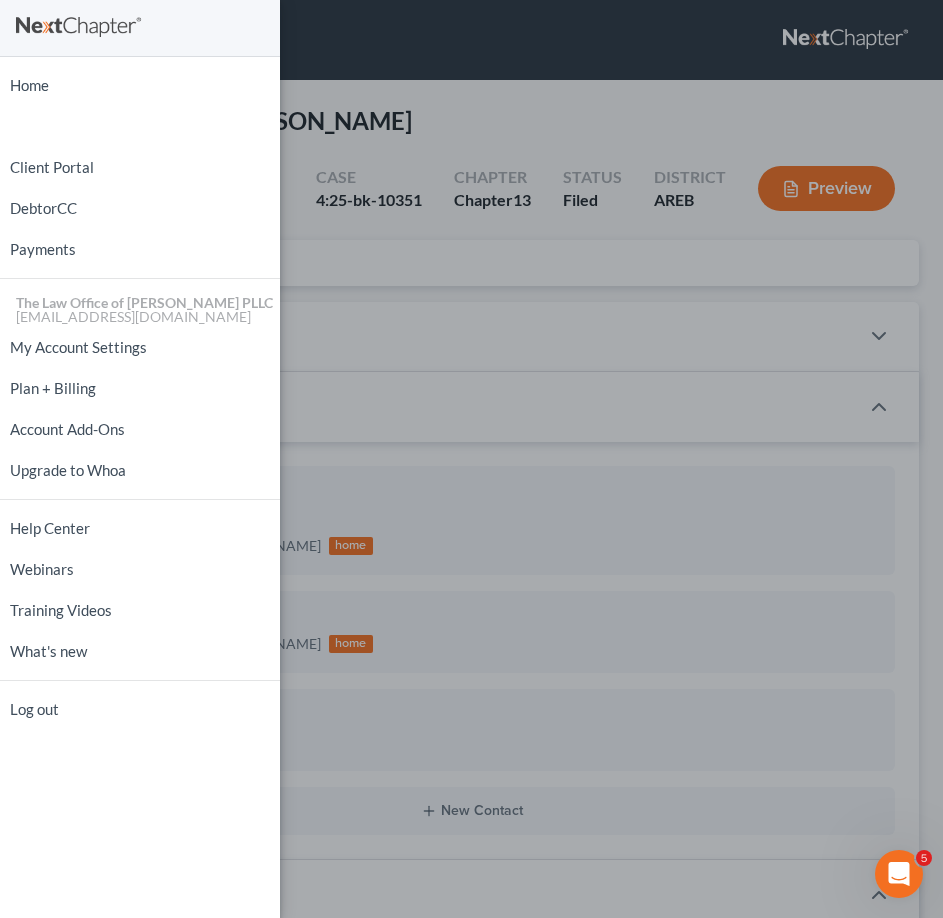 click on "Home New Case Client Portal DebtorCC Payments The Law Office of [PERSON_NAME] PLLC [EMAIL_ADDRESS][DOMAIN_NAME] My Account Settings Plan + Billing Account Add-Ons Upgrade to Whoa Help Center Webinars Training Videos What's new Log out" at bounding box center [471, 459] 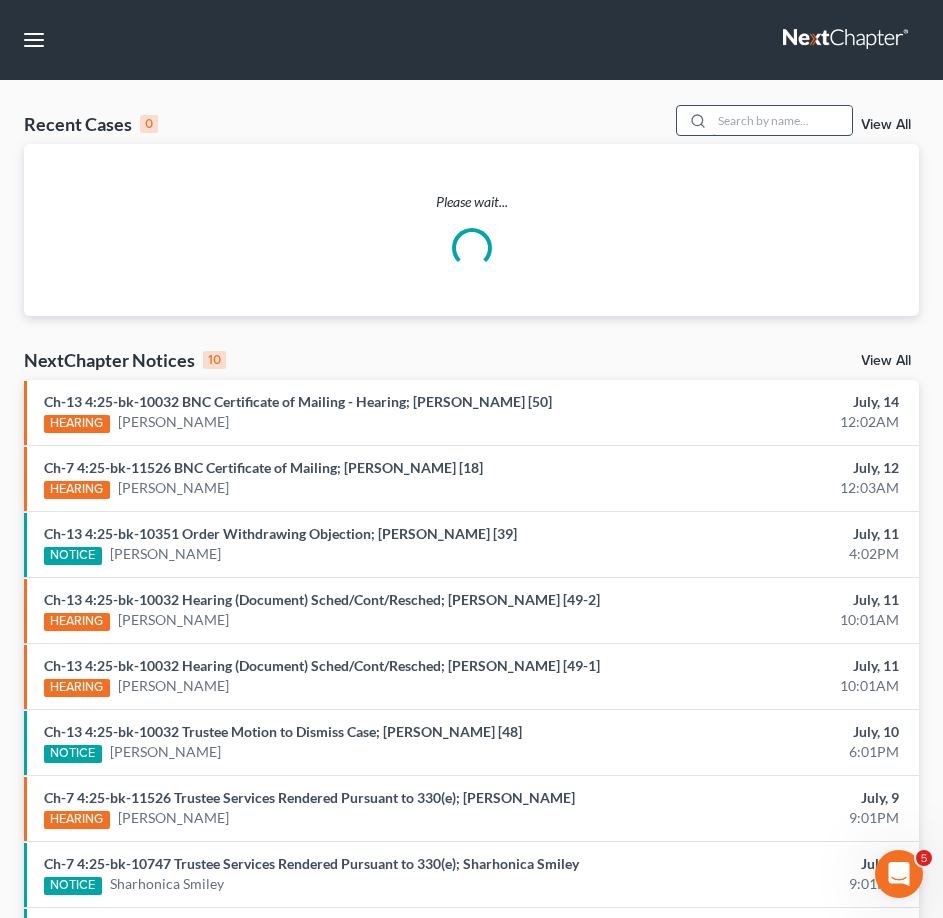 click at bounding box center [782, 120] 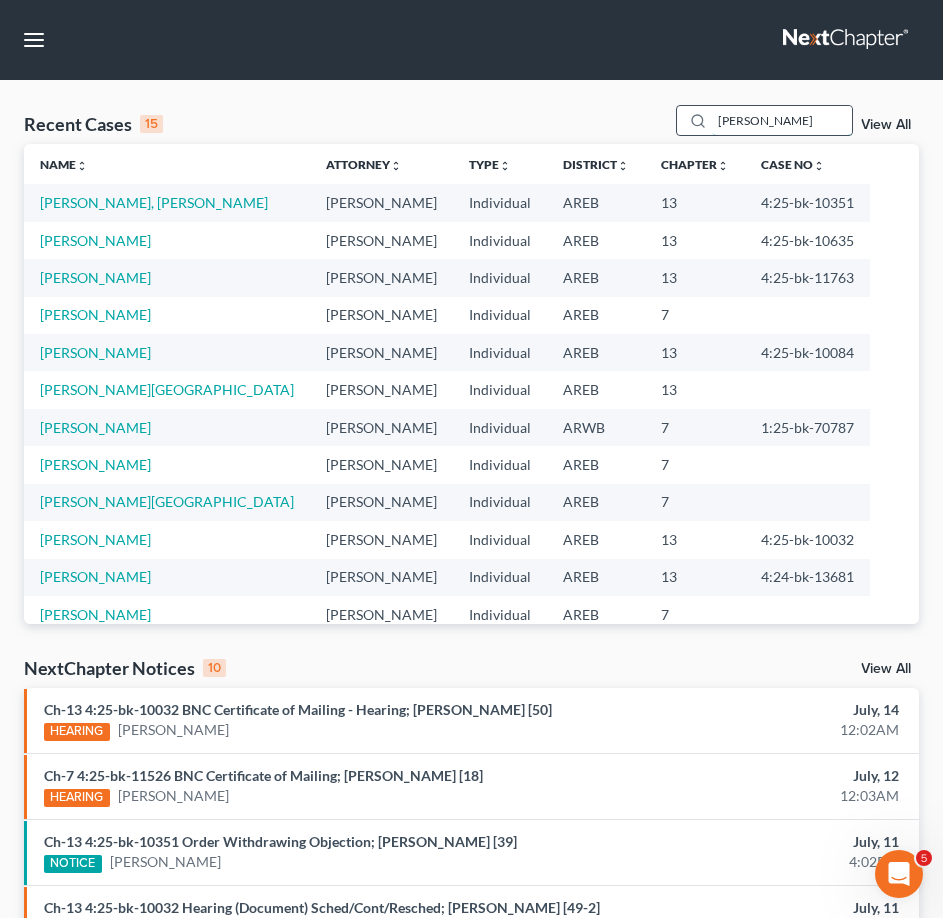 type on "[PERSON_NAME]" 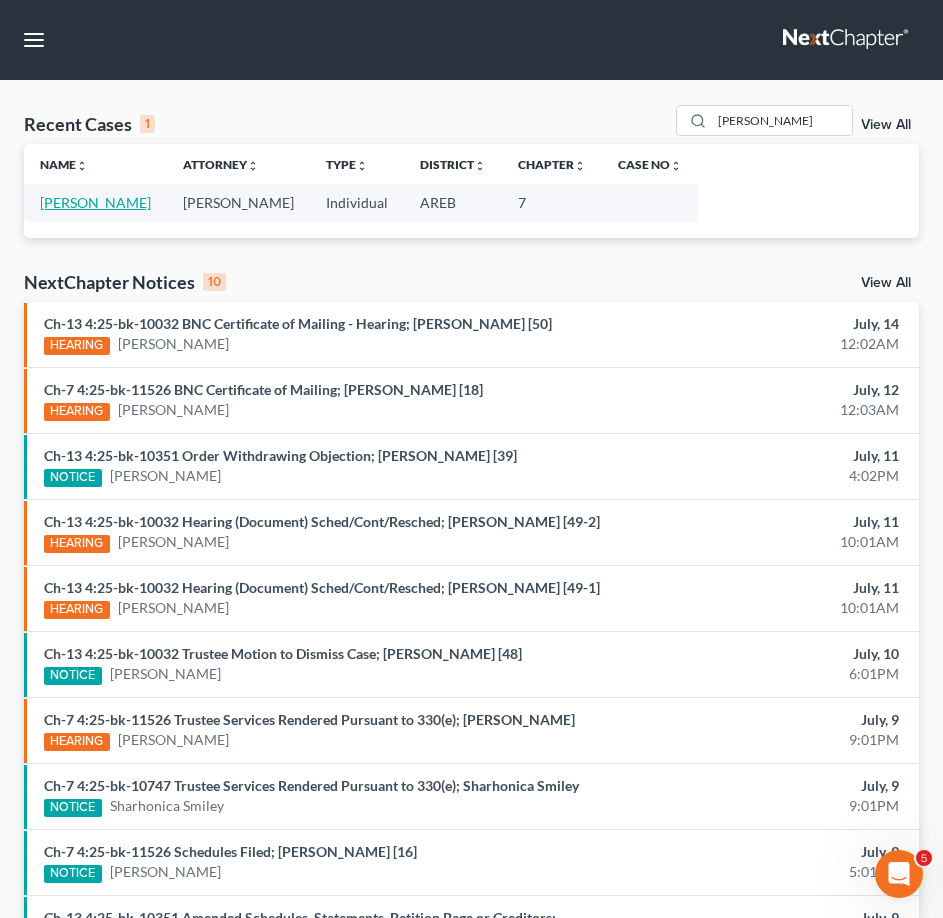 click on "[PERSON_NAME]" at bounding box center [95, 202] 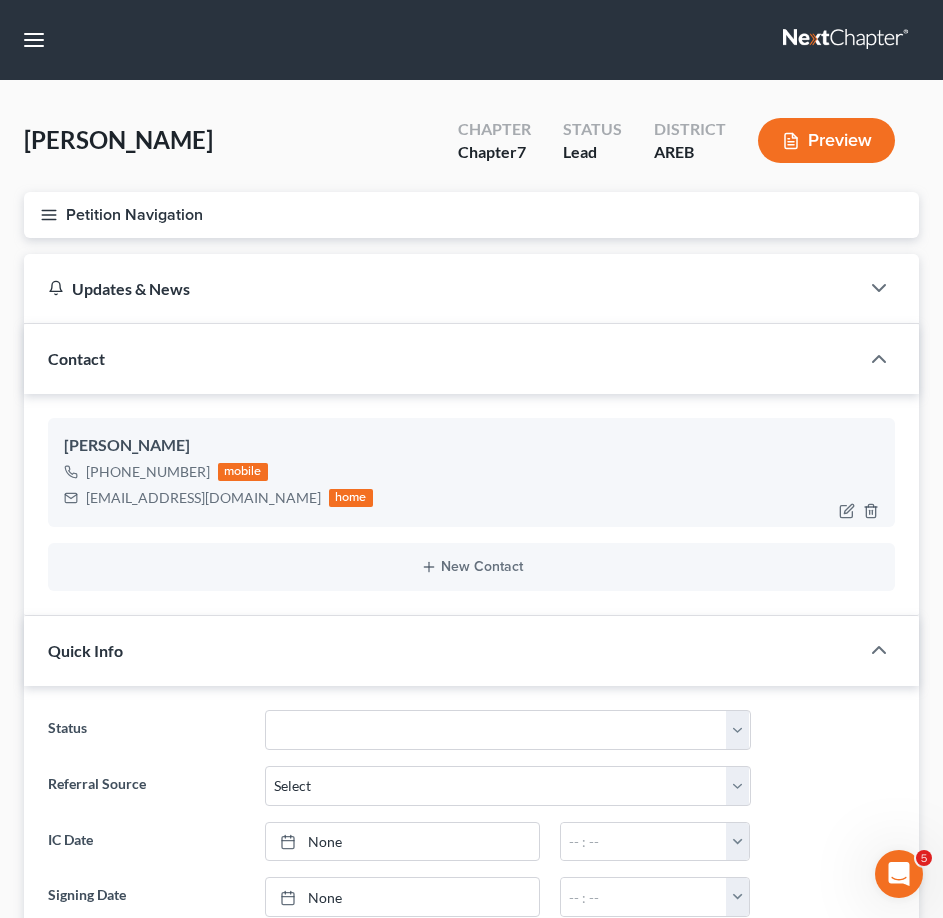 scroll, scrollTop: 295, scrollLeft: 0, axis: vertical 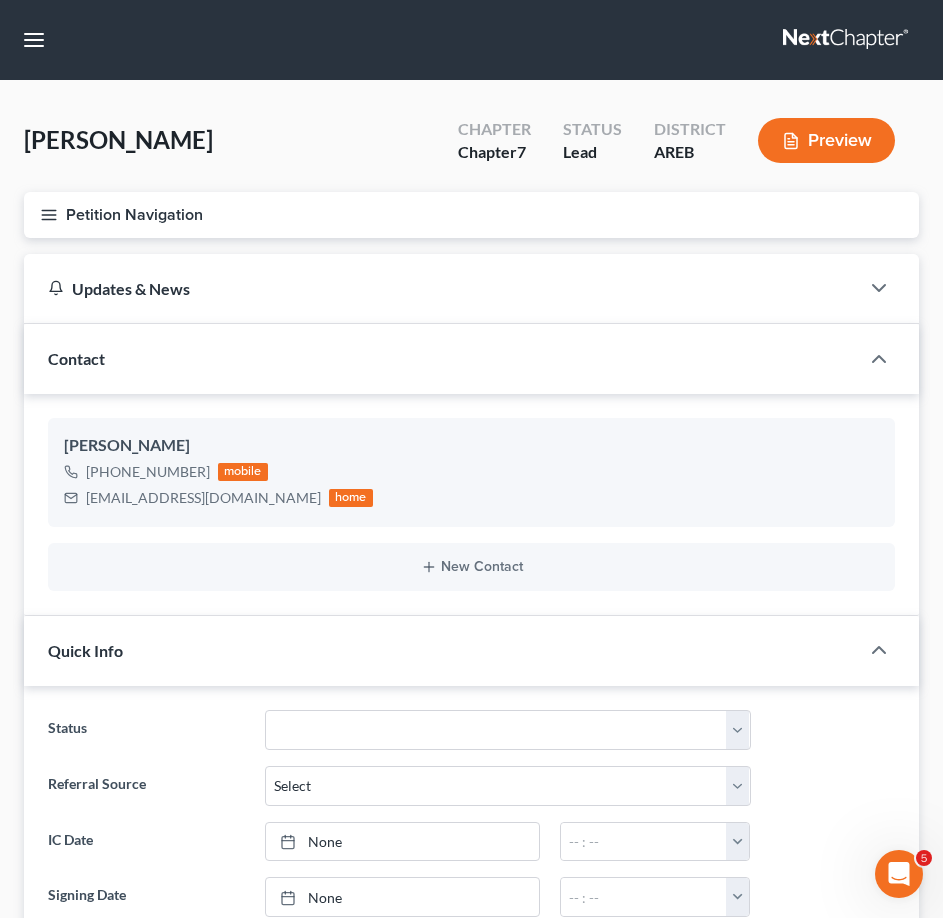 click on "Petition Navigation" at bounding box center (471, 215) 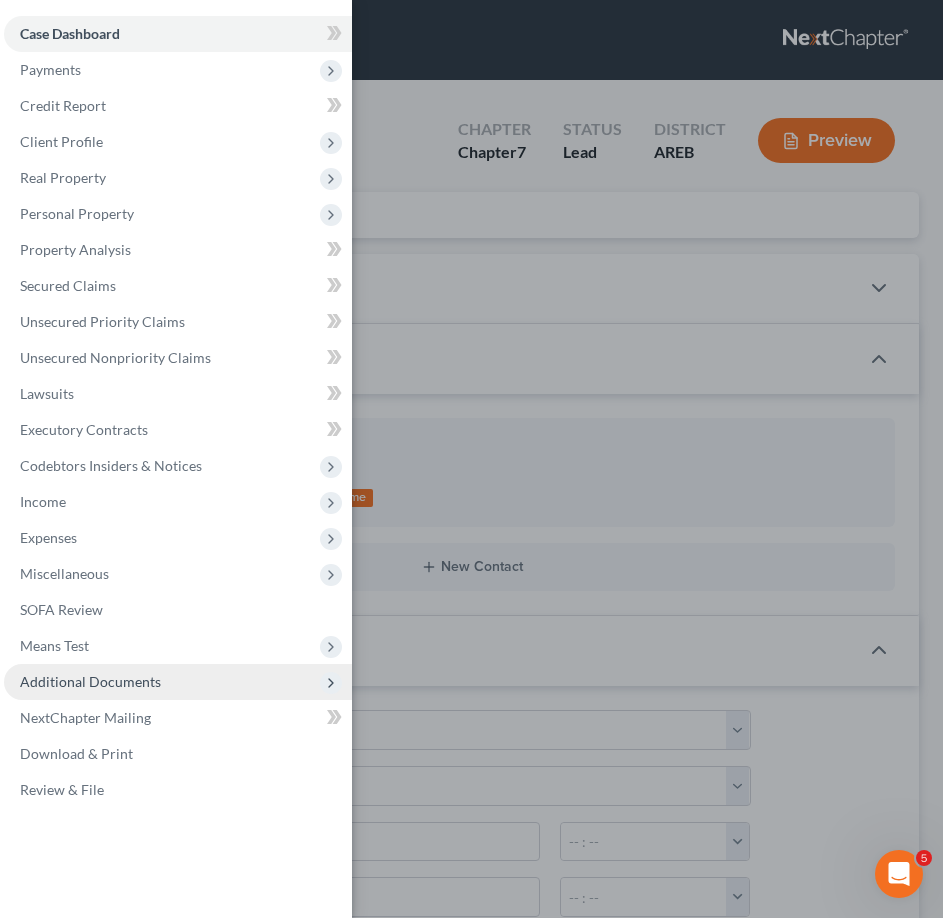 click on "Additional Documents" at bounding box center (90, 681) 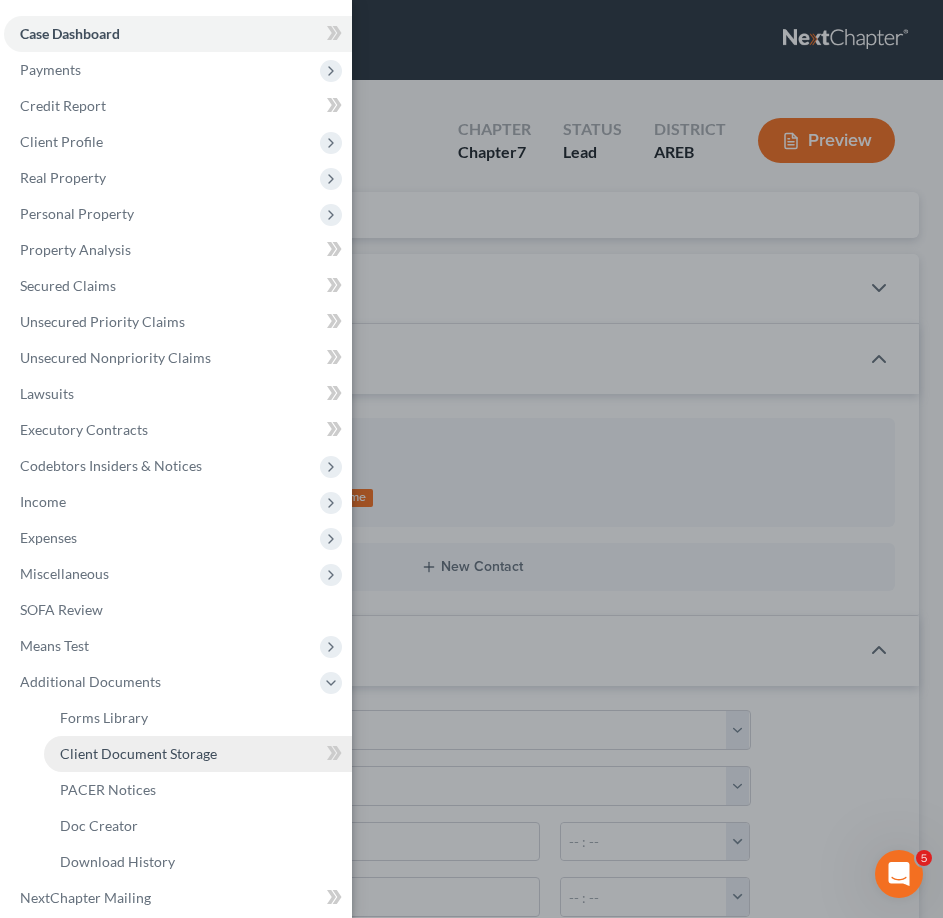click on "Client Document Storage" at bounding box center [198, 754] 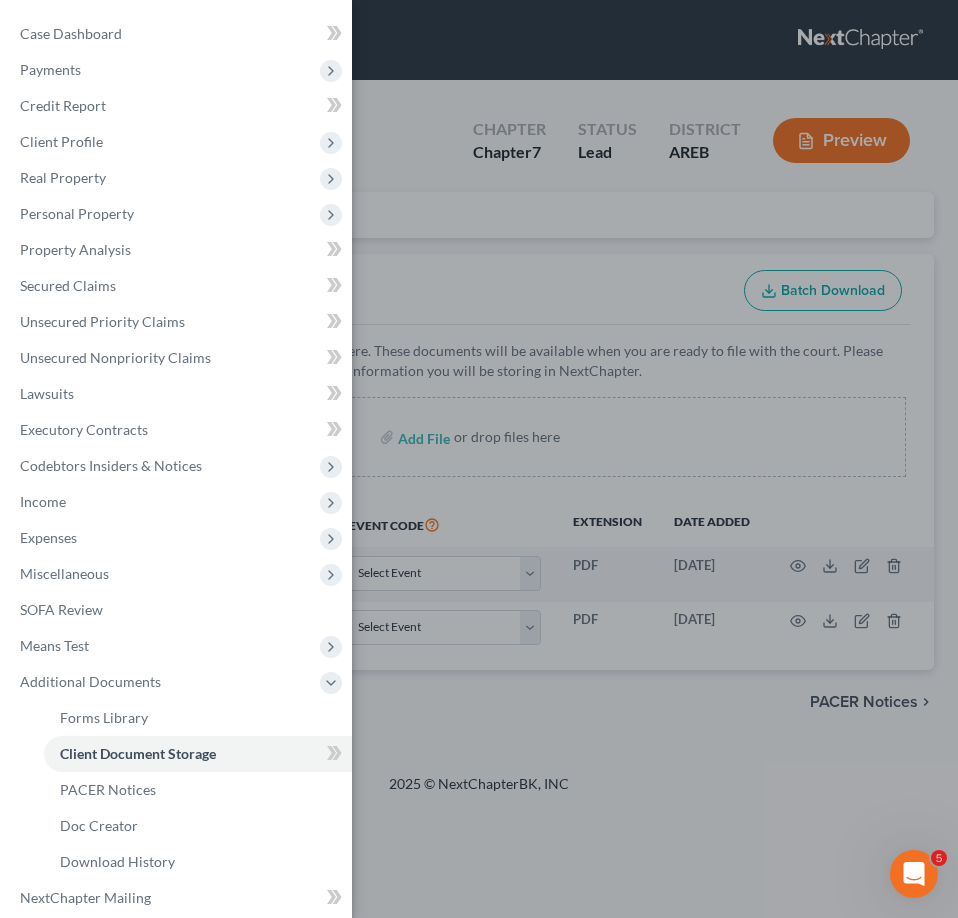 click on "Case Dashboard
Payments
Invoices
Payments
Payments
Credit Report
Client Profile" at bounding box center (479, 459) 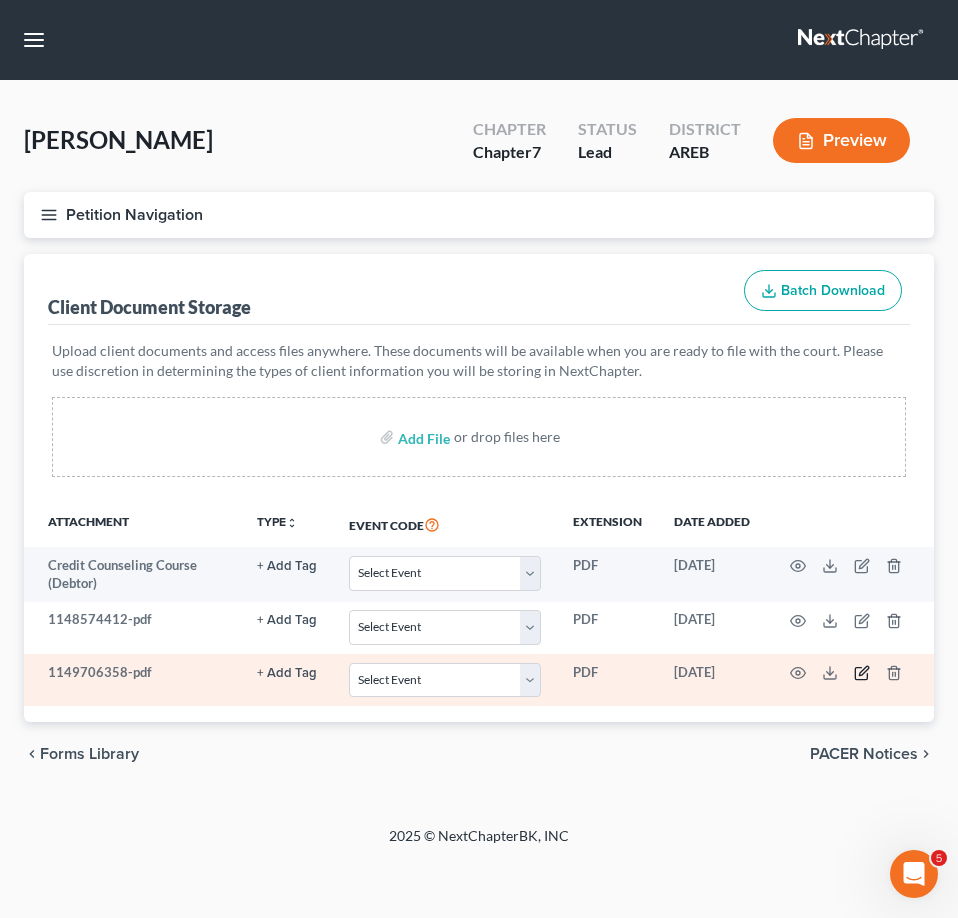 click 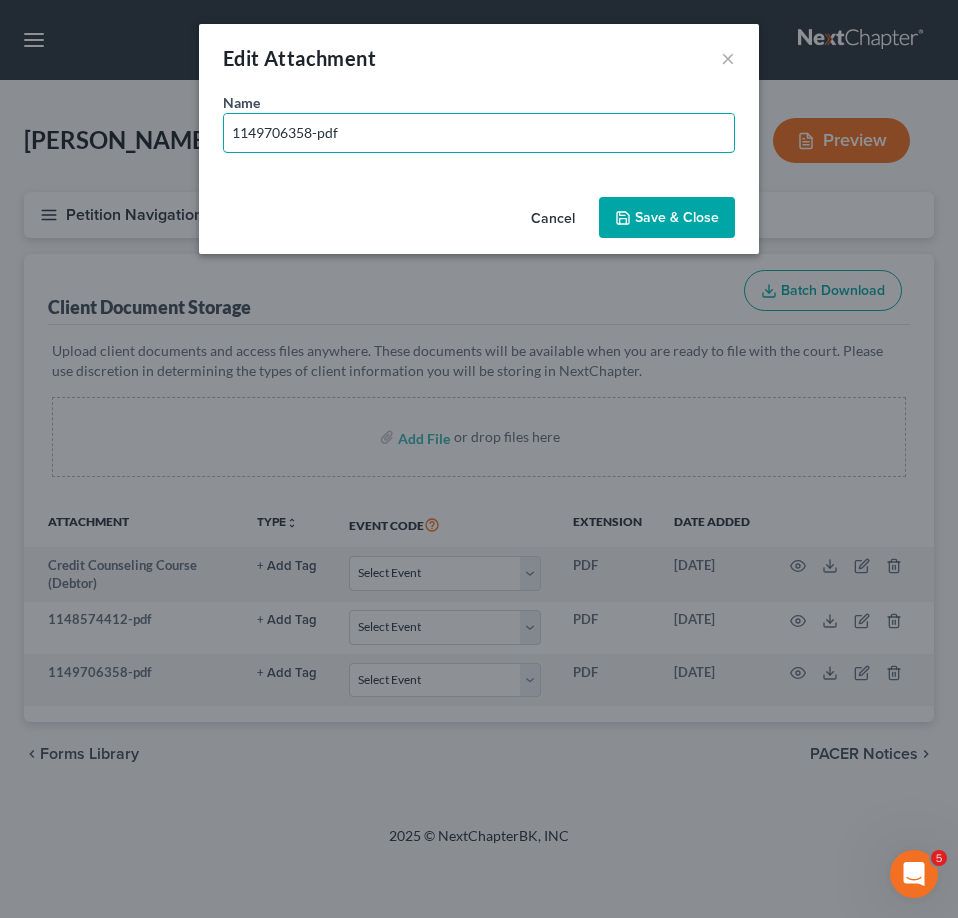 drag, startPoint x: 309, startPoint y: 136, endPoint x: 74, endPoint y: 150, distance: 235.41666 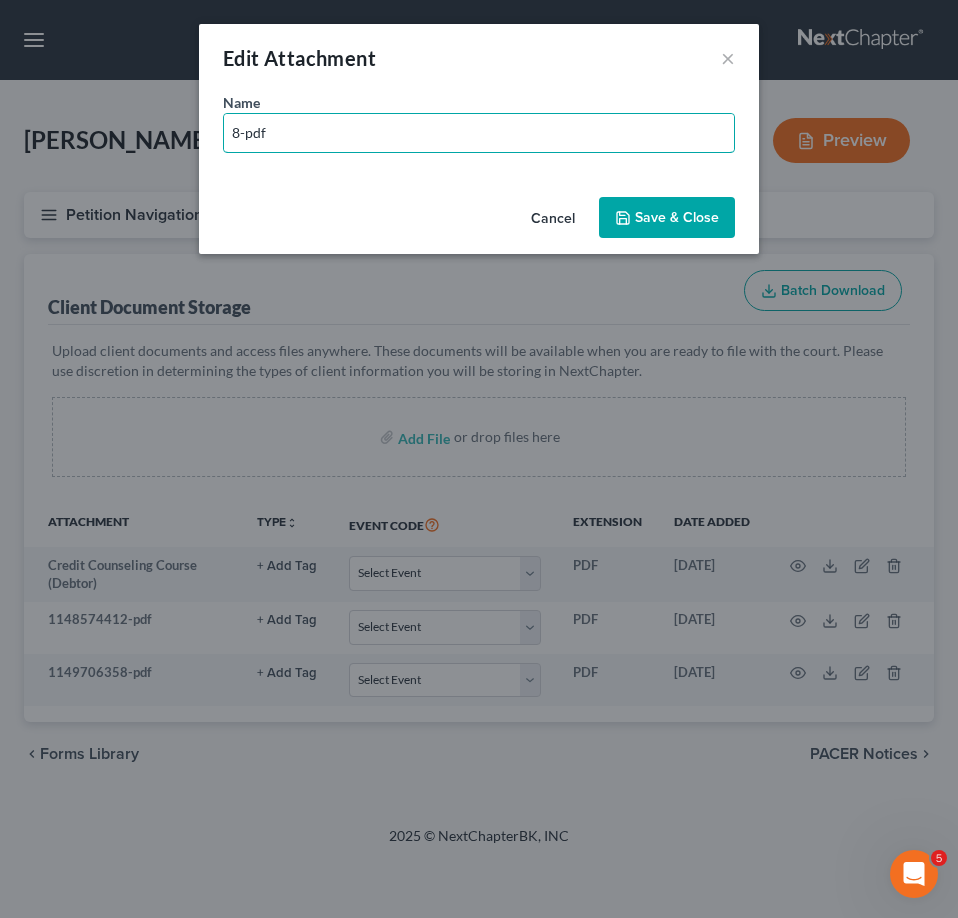 drag, startPoint x: 237, startPoint y: 132, endPoint x: 162, endPoint y: 131, distance: 75.00667 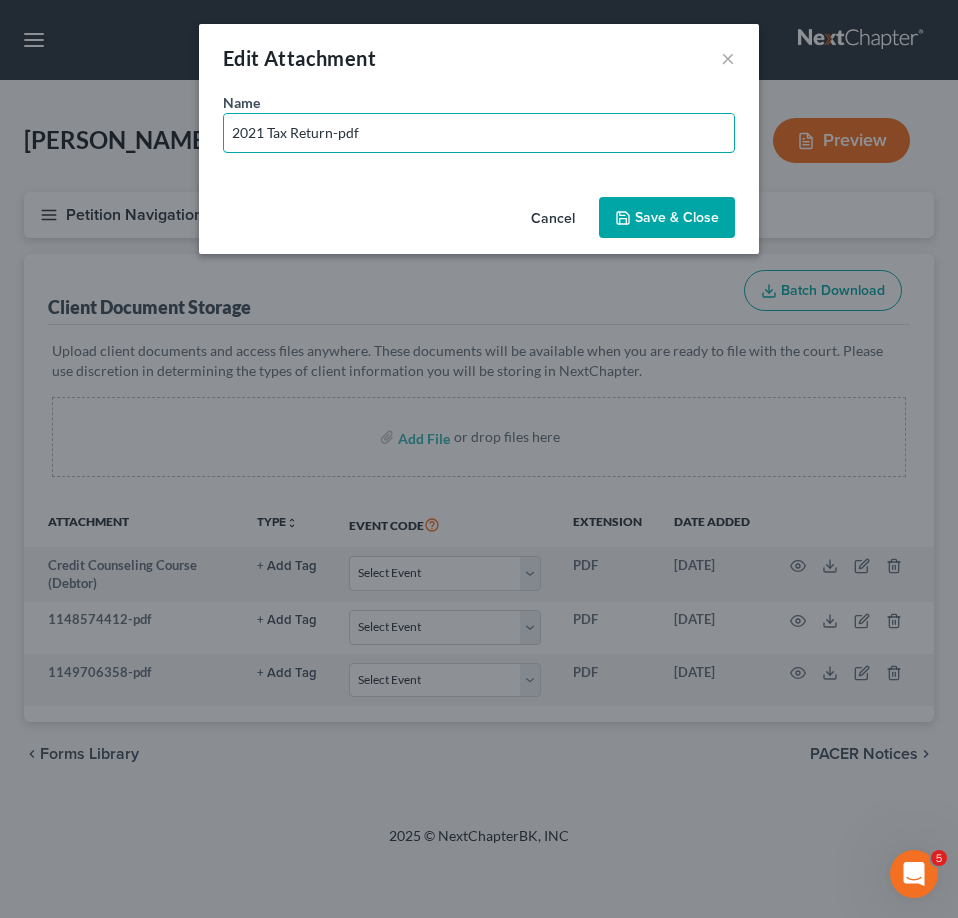 type on "2021 Tax Return-pdf" 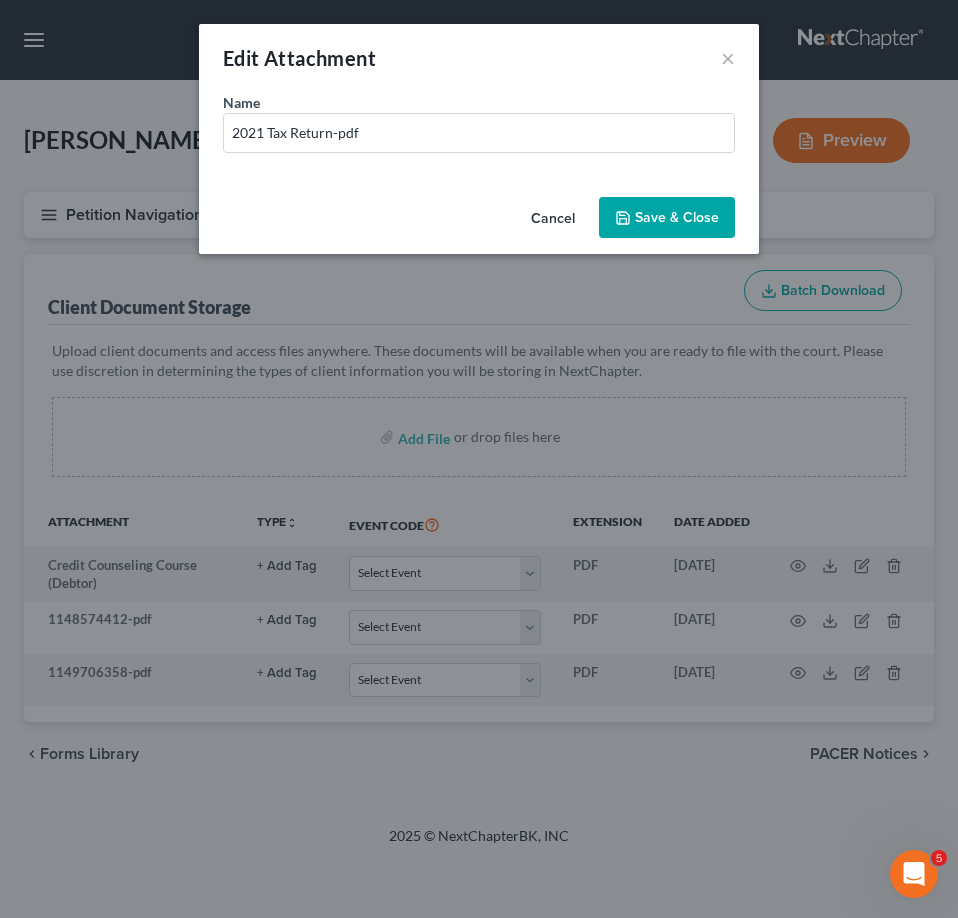 click on "Save & Close" at bounding box center [667, 218] 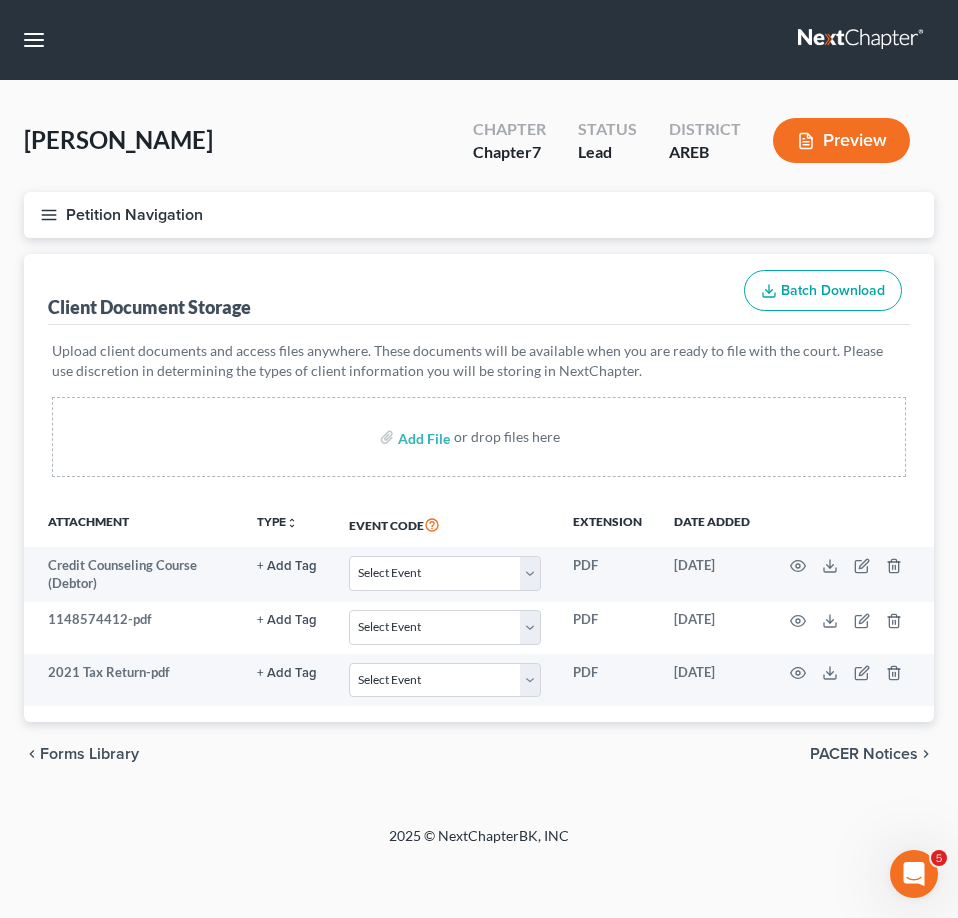 click on "Home New Case Client Portal DebtorCC Payments The Law Office of [PERSON_NAME] PLLC [EMAIL_ADDRESS][DOMAIN_NAME] My Account Settings Plan + Billing Account Add-Ons Upgrade to Whoa Help Center Webinars Training Videos What's new Log out New Case Home Client Portal DebtorCC Payments         - No Result - See all results Or Press Enter... Help Help Center Webinars Training Videos What's new The Law Office of [PERSON_NAME] PLLC The Law Office of [PERSON_NAME] PLLC [EMAIL_ADDRESS][DOMAIN_NAME] My Account Settings Plan + Billing Account Add-Ons Upgrade to Whoa Log out" at bounding box center [479, 40] 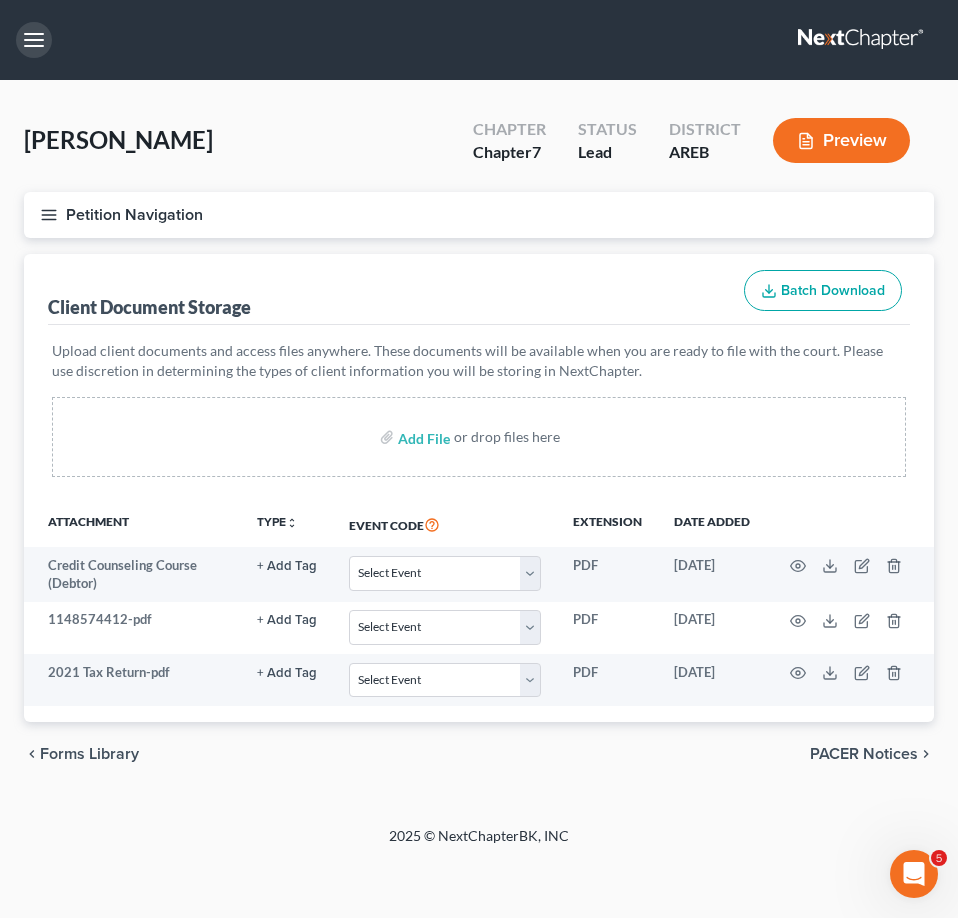 click at bounding box center (34, 40) 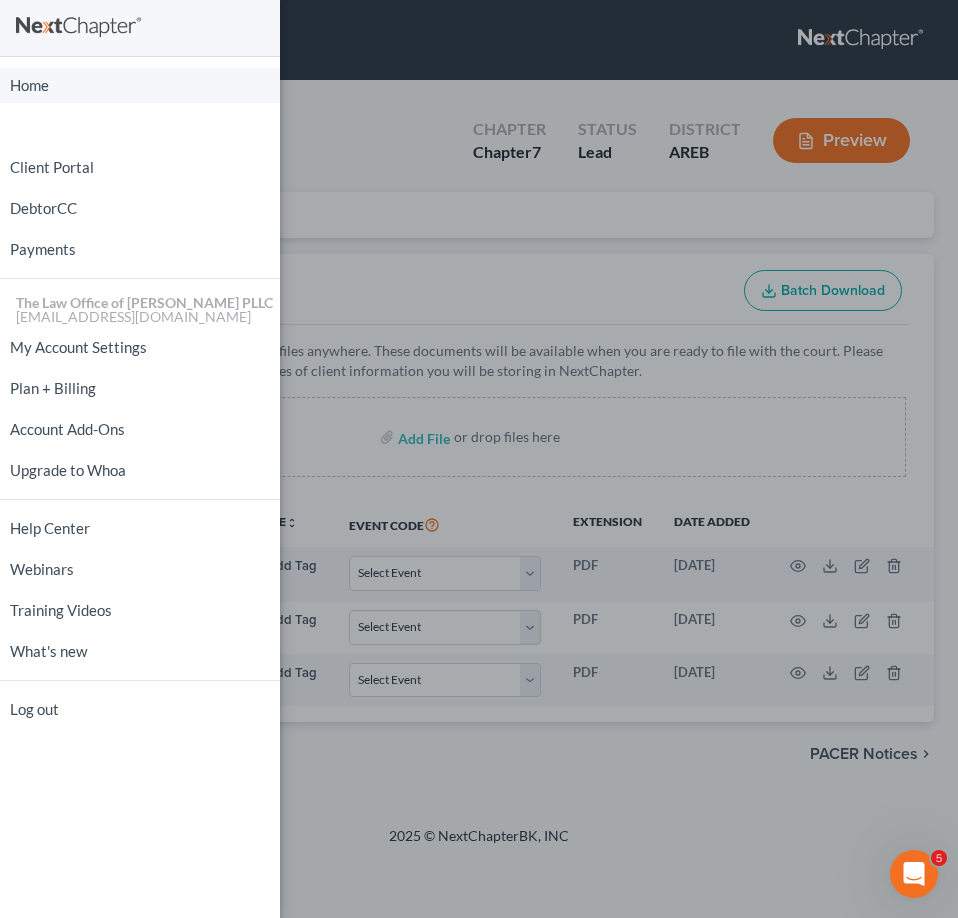 click on "Home" at bounding box center [140, 85] 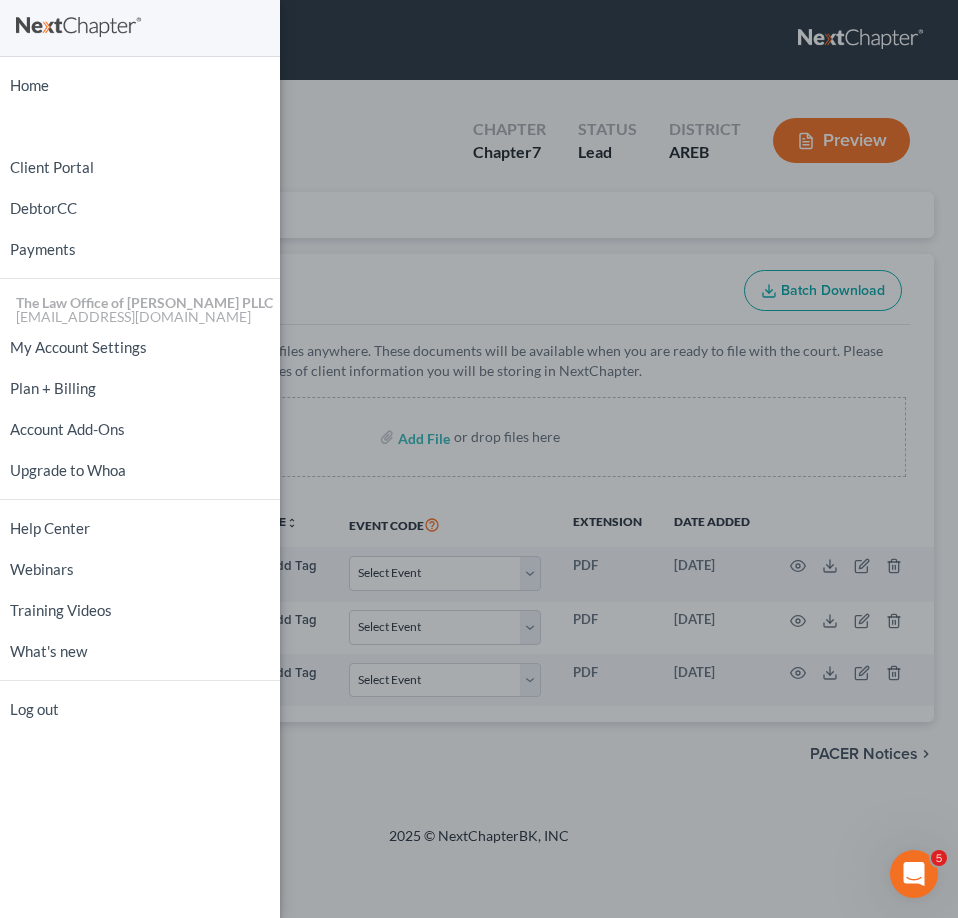 click on "Home New Case Client Portal DebtorCC Payments The Law Office of [PERSON_NAME] PLLC [EMAIL_ADDRESS][DOMAIN_NAME] My Account Settings Plan + Billing Account Add-Ons Upgrade to Whoa Help Center Webinars Training Videos What's new Log out" at bounding box center (479, 459) 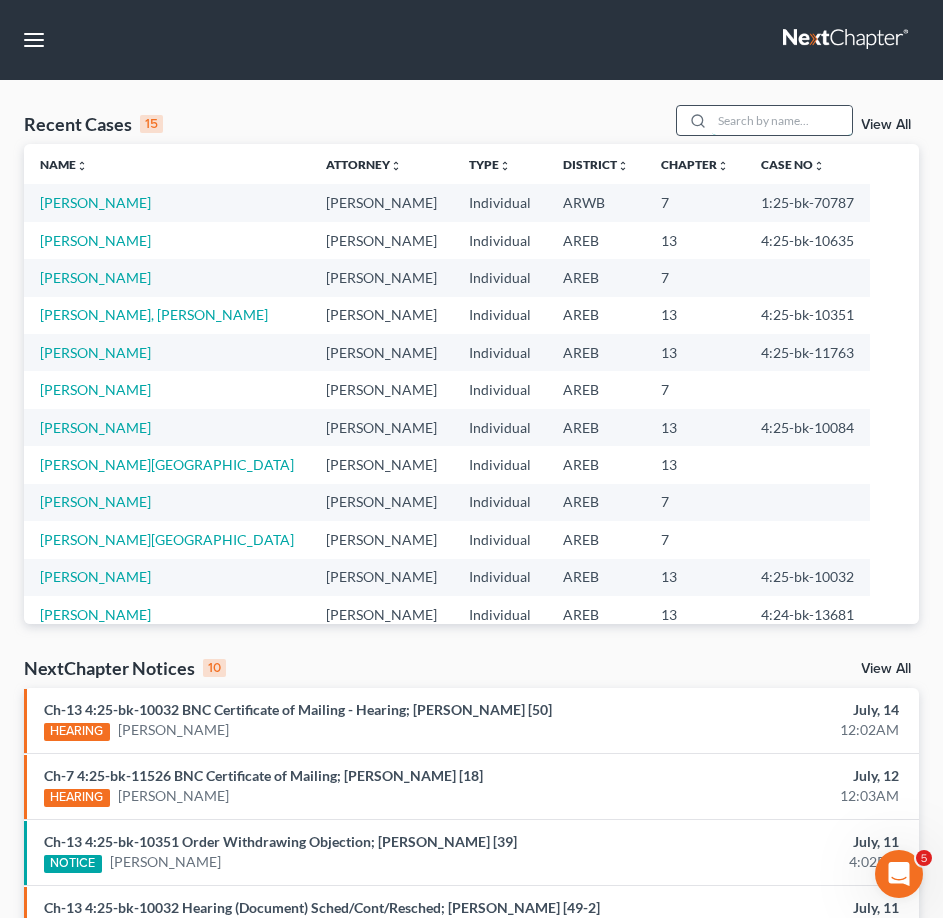 click at bounding box center (782, 120) 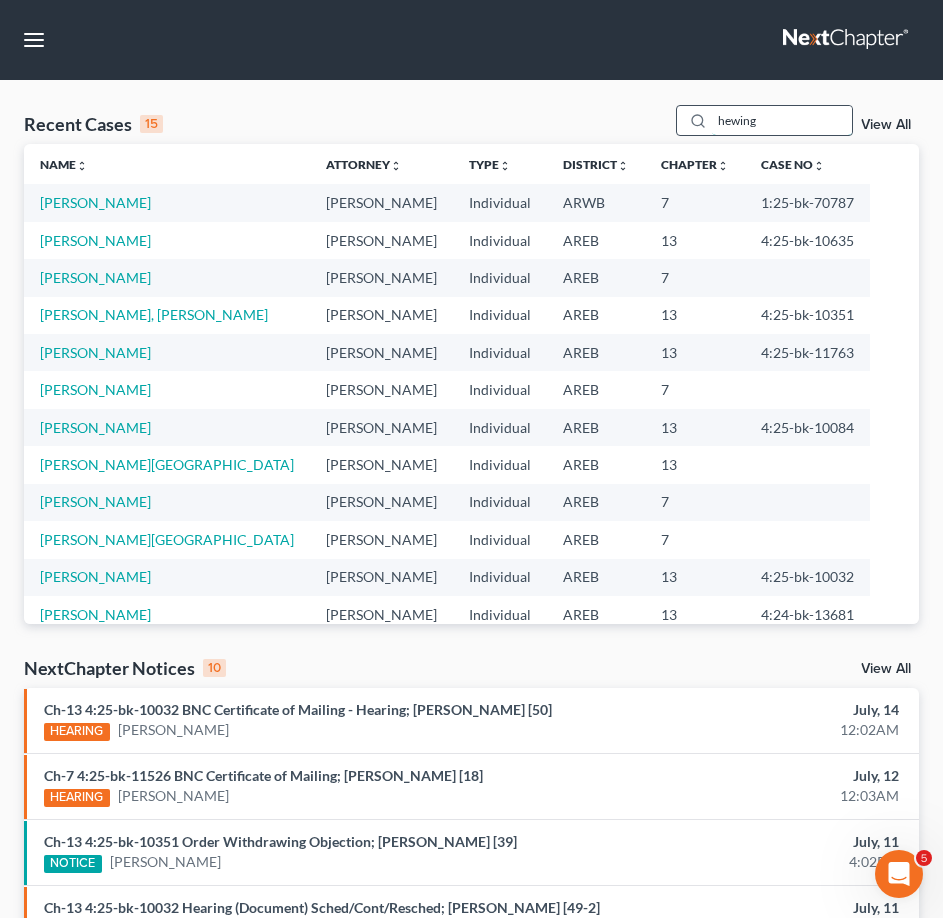 type on "hewing" 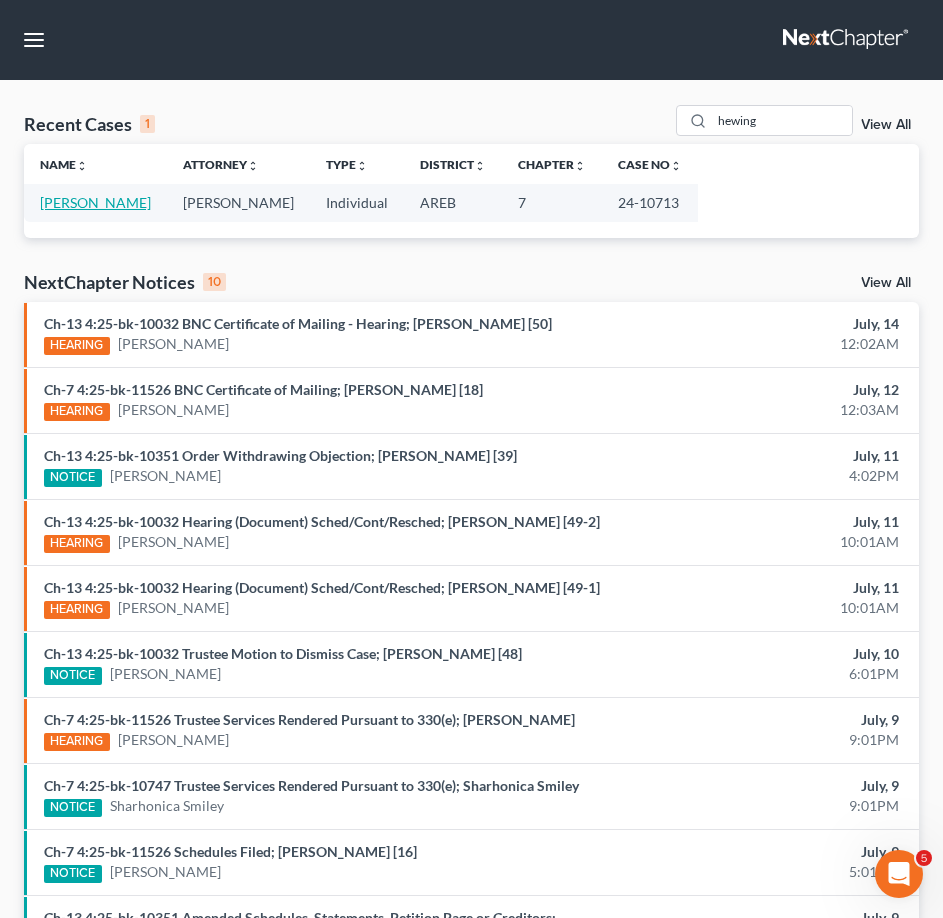 click on "[PERSON_NAME]" at bounding box center [95, 202] 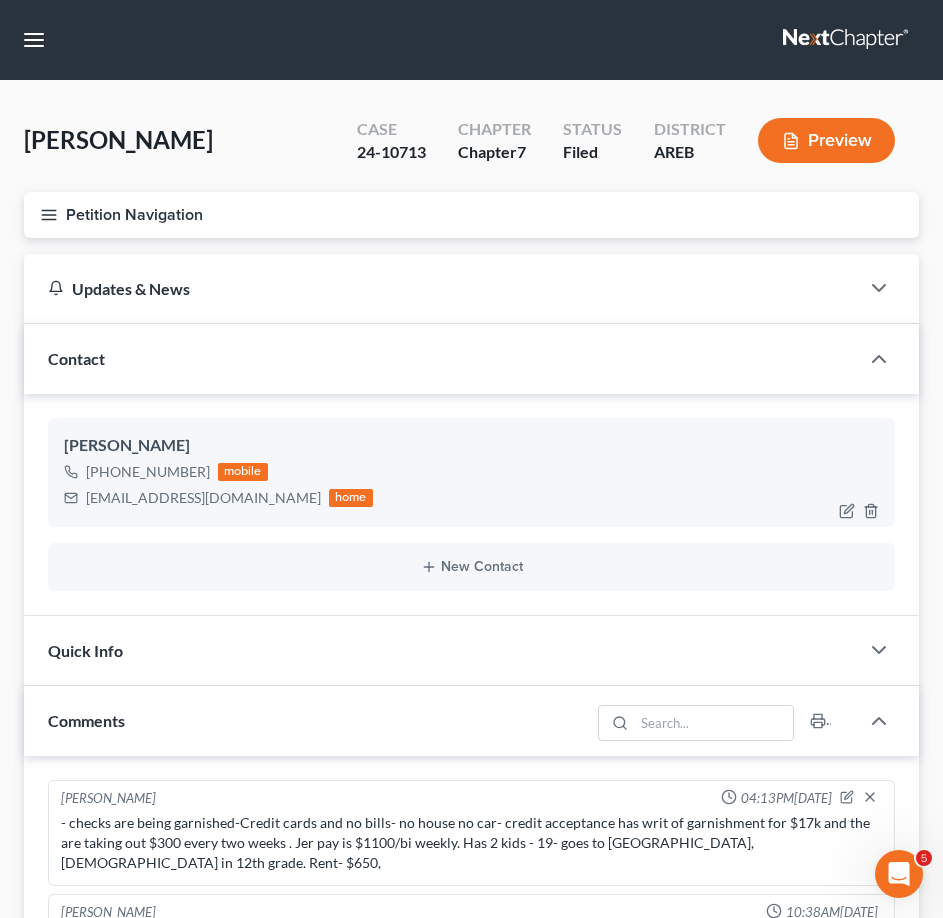 scroll, scrollTop: 500, scrollLeft: 0, axis: vertical 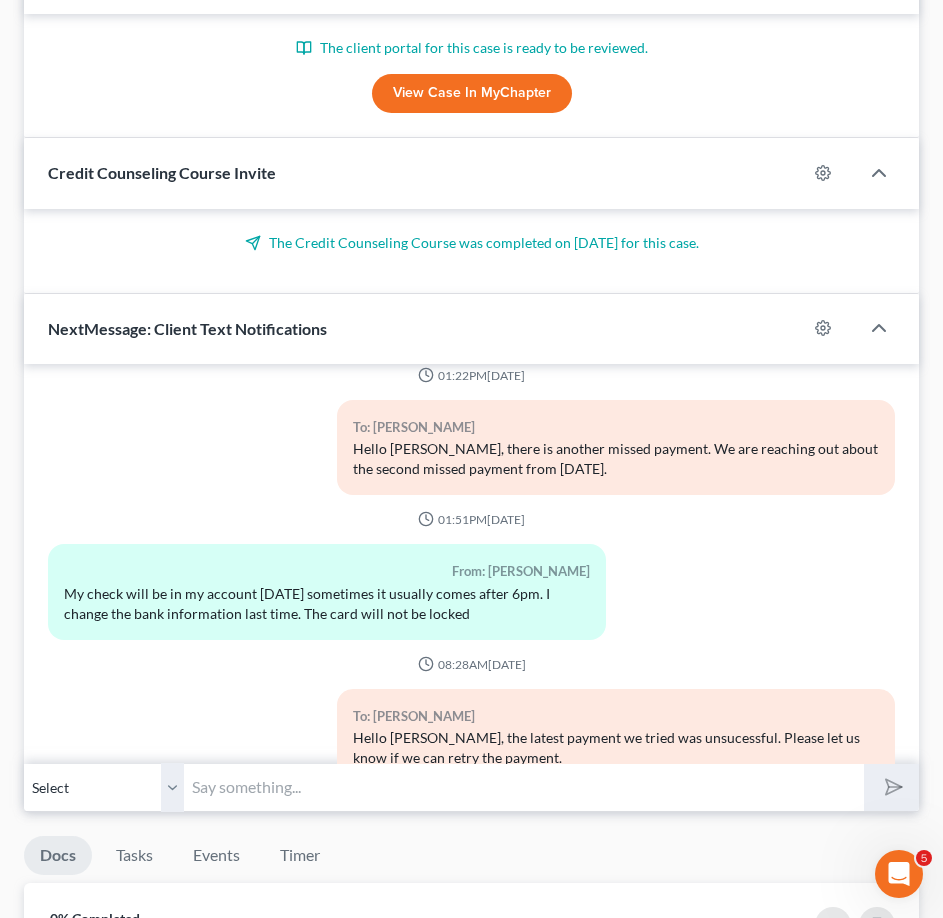 click at bounding box center [524, 787] 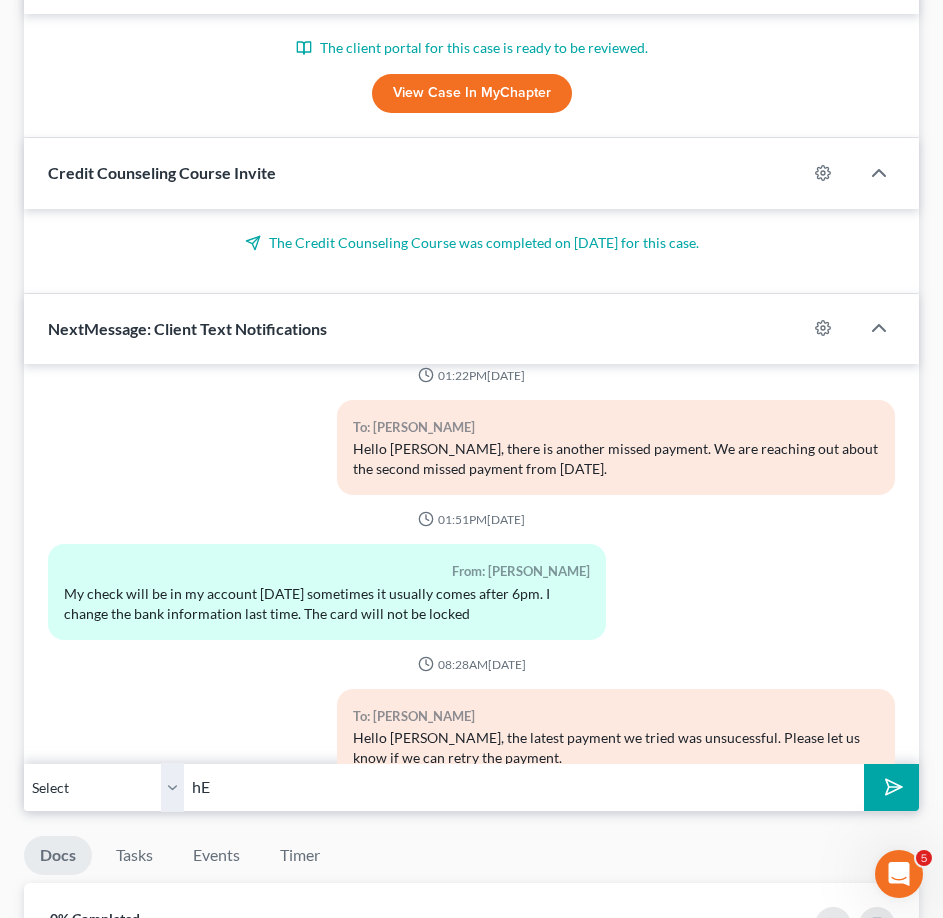 type on "h" 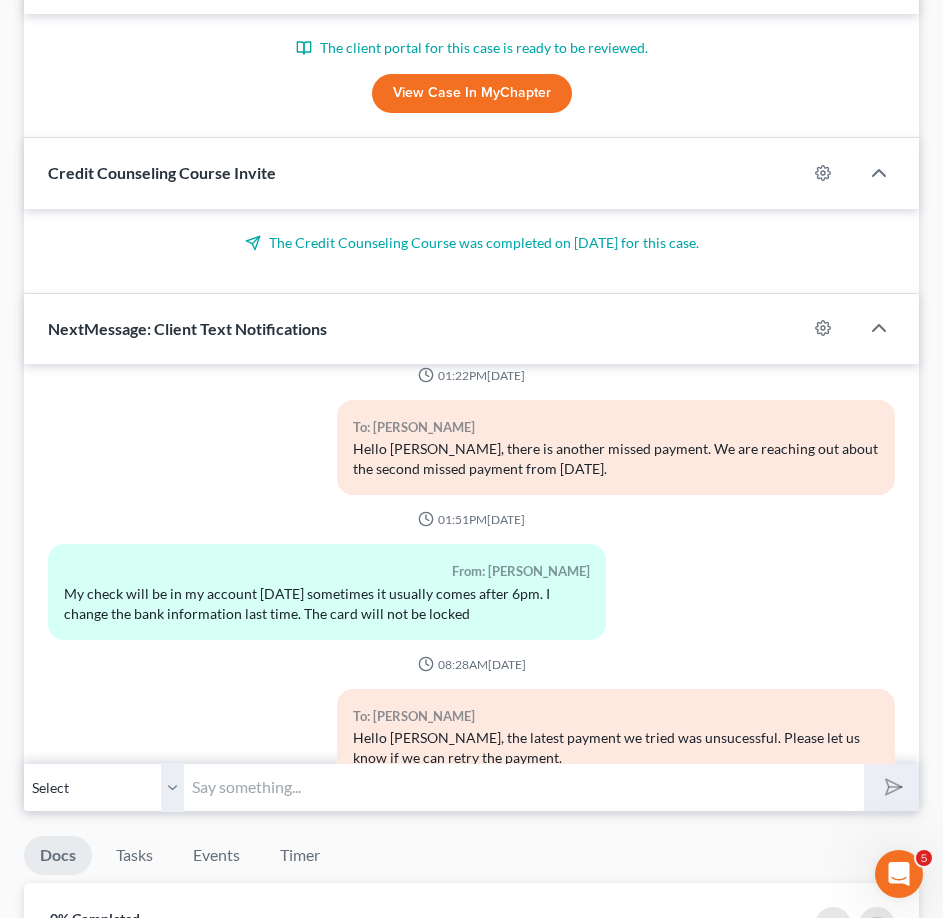 type on "h" 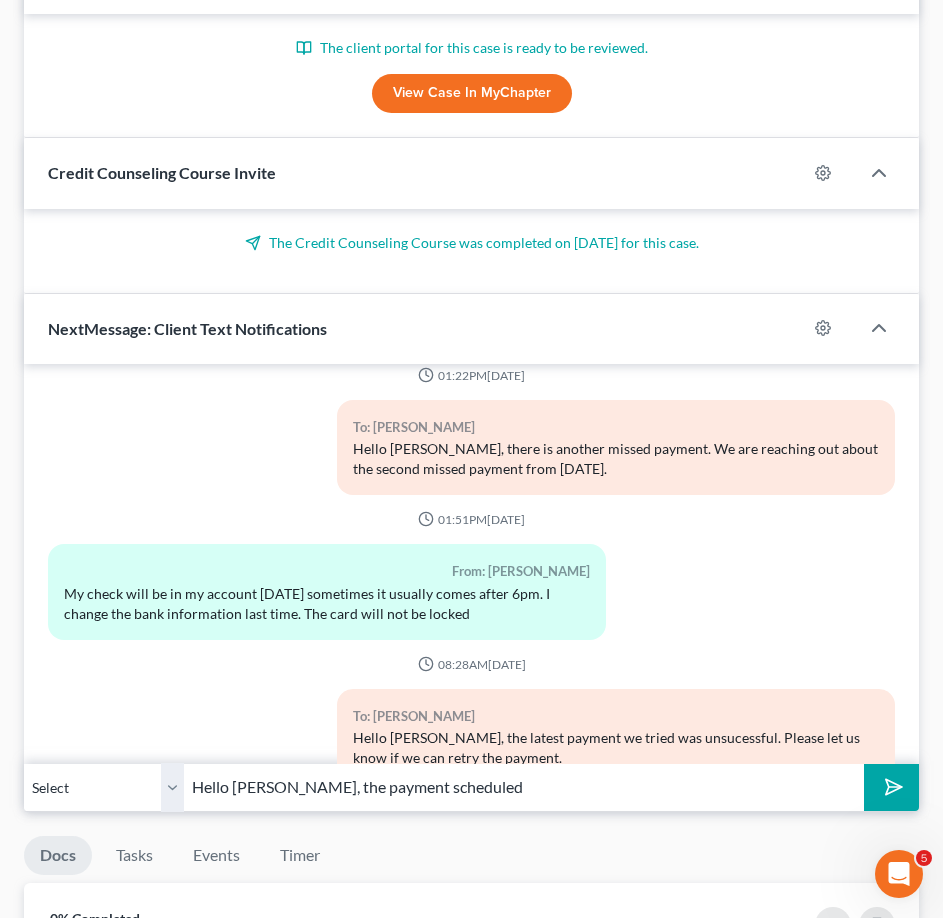 click on "Hello [PERSON_NAME], the payment scheduled" at bounding box center [524, 787] 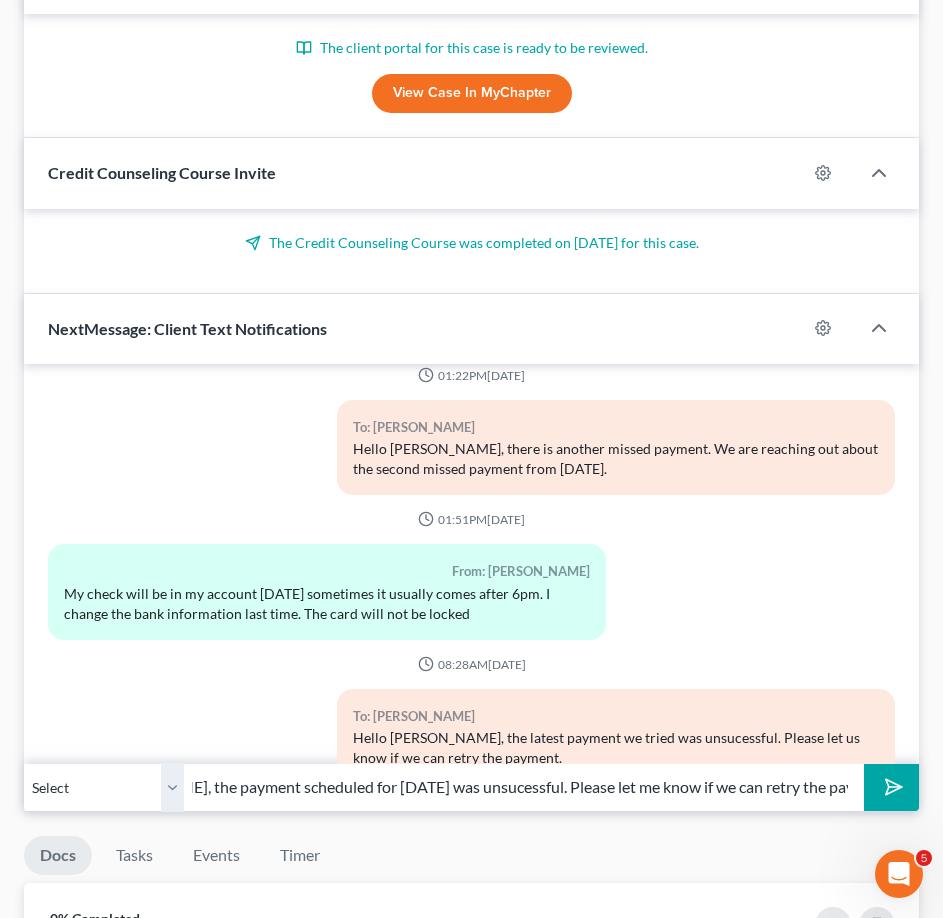 scroll, scrollTop: 0, scrollLeft: 153, axis: horizontal 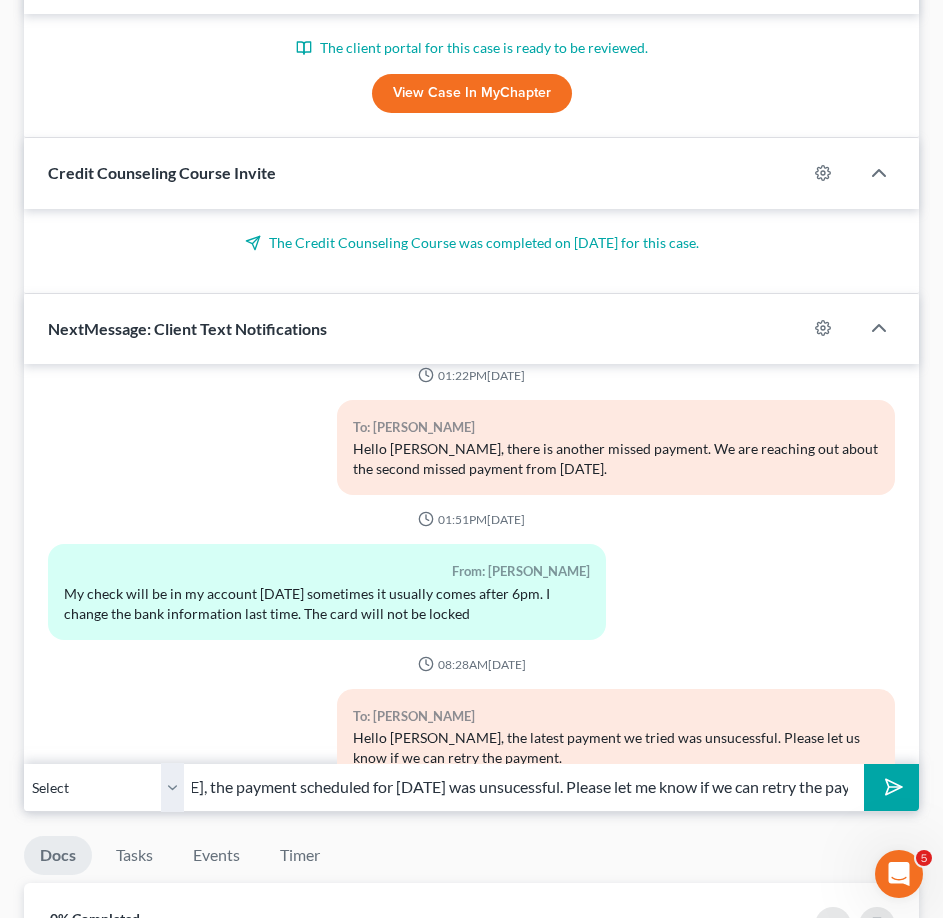 type on "Hello [PERSON_NAME], the payment scheduled for [DATE] was unsucessful. Please let me know if we can retry the payment." 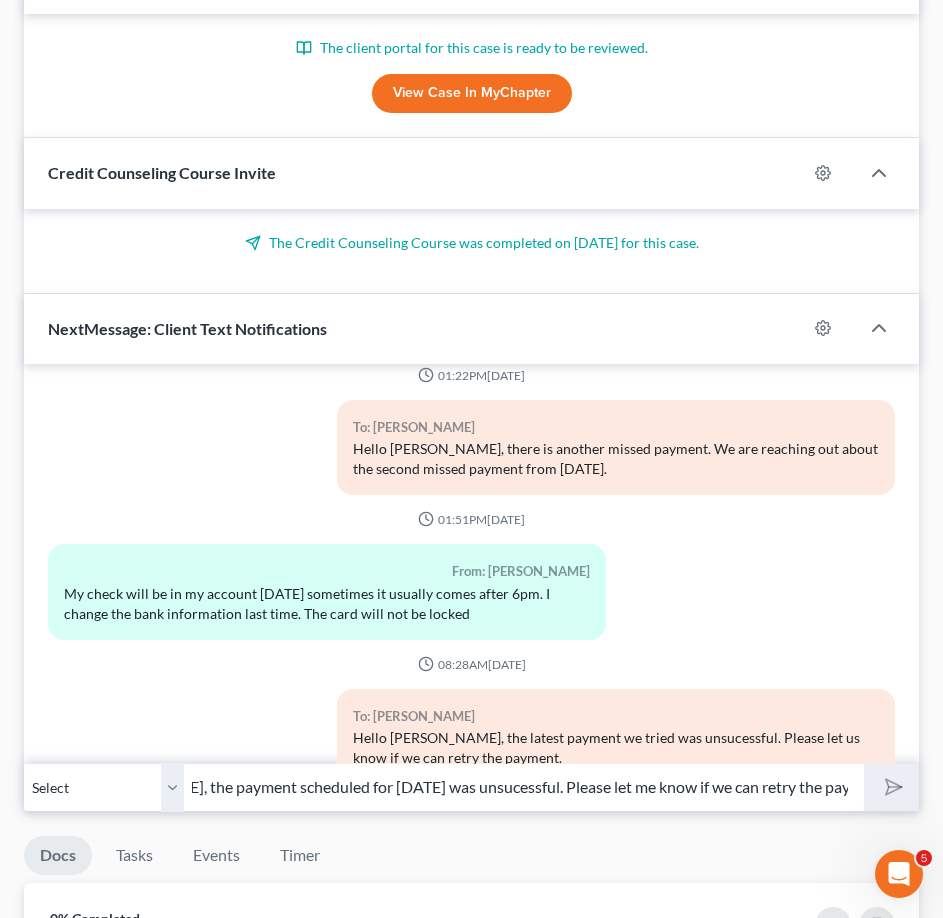 type 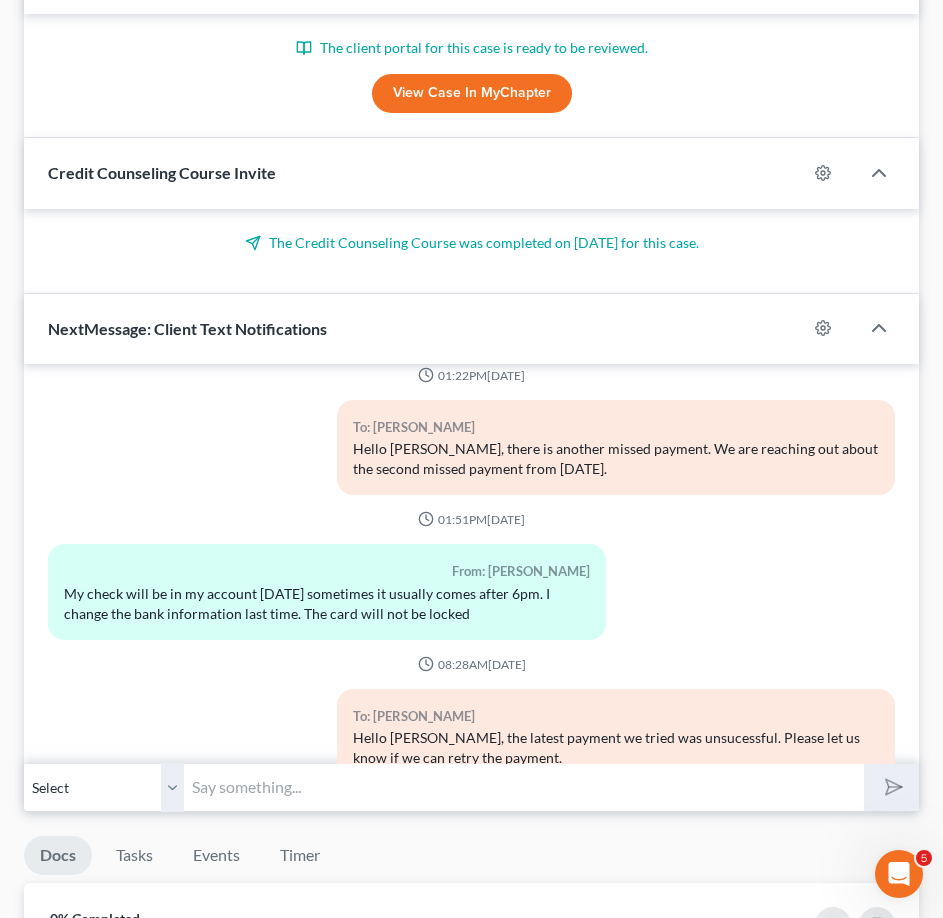 scroll, scrollTop: 0, scrollLeft: 0, axis: both 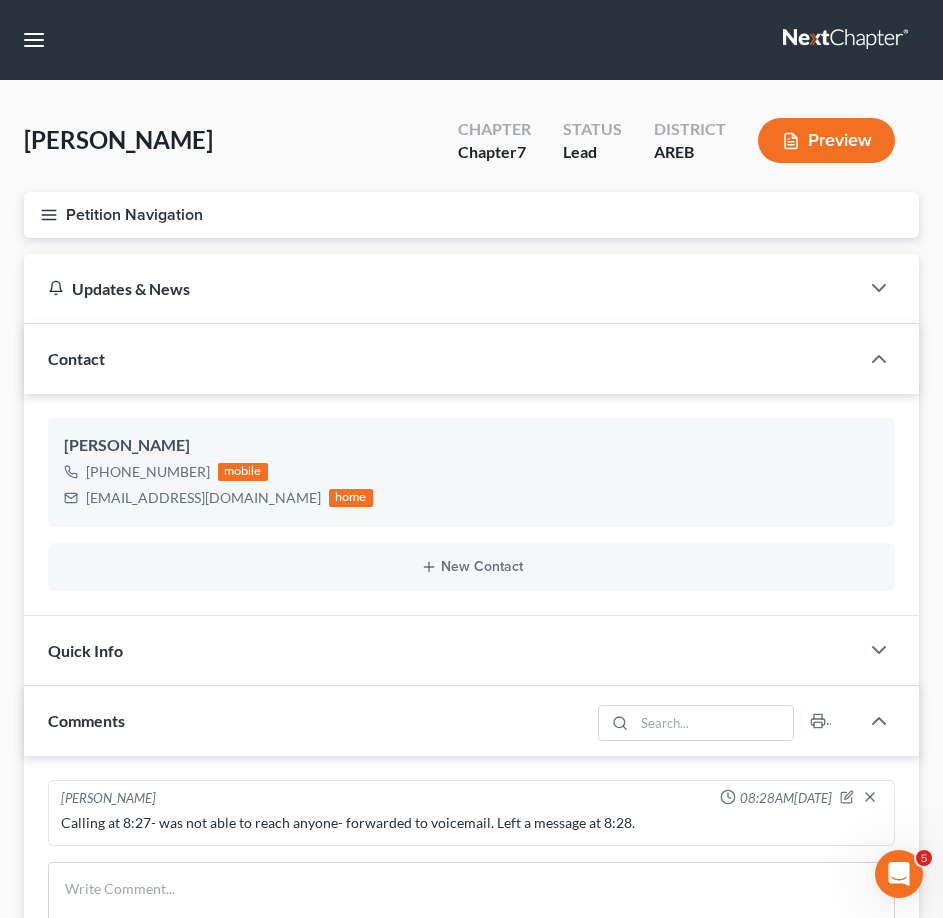 click on "Home New Case Client Portal DebtorCC Payments The Law Office of [PERSON_NAME] PLLC [EMAIL_ADDRESS][DOMAIN_NAME] My Account Settings Plan + Billing Account Add-Ons Upgrade to Whoa Help Center Webinars Training Videos What's new Log out New Case Home Client Portal DebtorCC Payments         - No Result - See all results Or Press Enter... Help Help Center Webinars Training Videos What's new The Law Office of [PERSON_NAME] PLLC The Law Office of [PERSON_NAME] PLLC [EMAIL_ADDRESS][DOMAIN_NAME] My Account Settings Plan + Billing Account Add-Ons Upgrade to Whoa Log out" at bounding box center (471, 40) 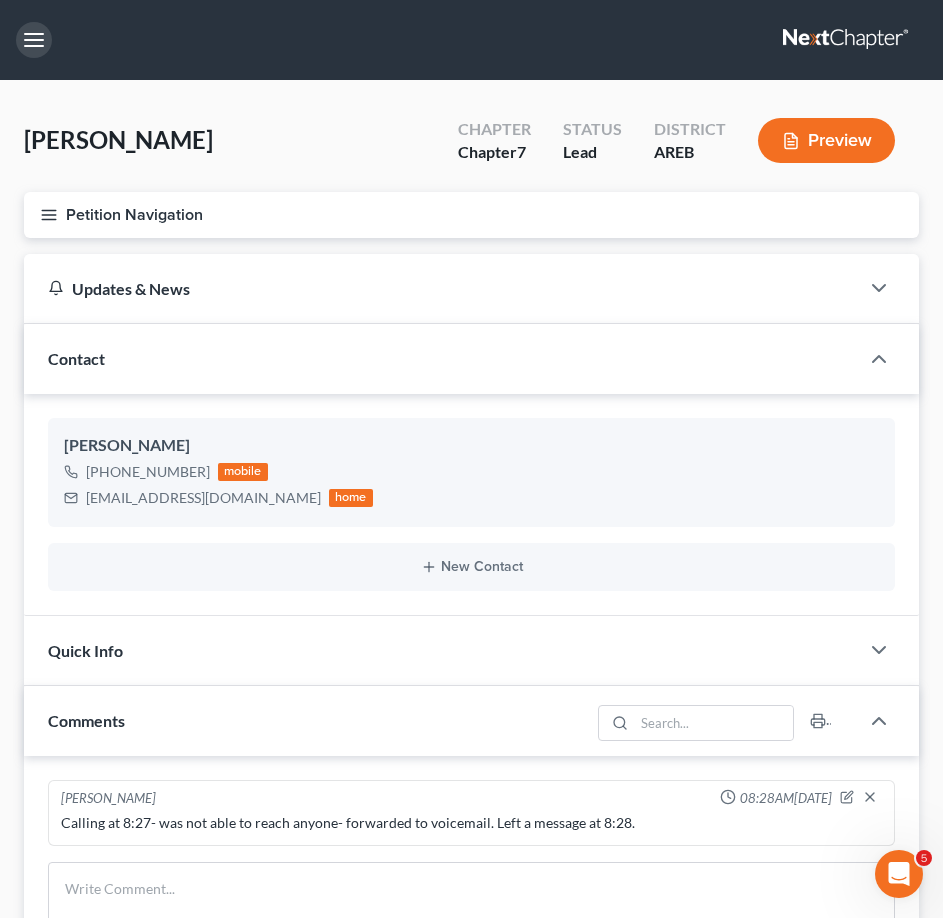 click at bounding box center [34, 40] 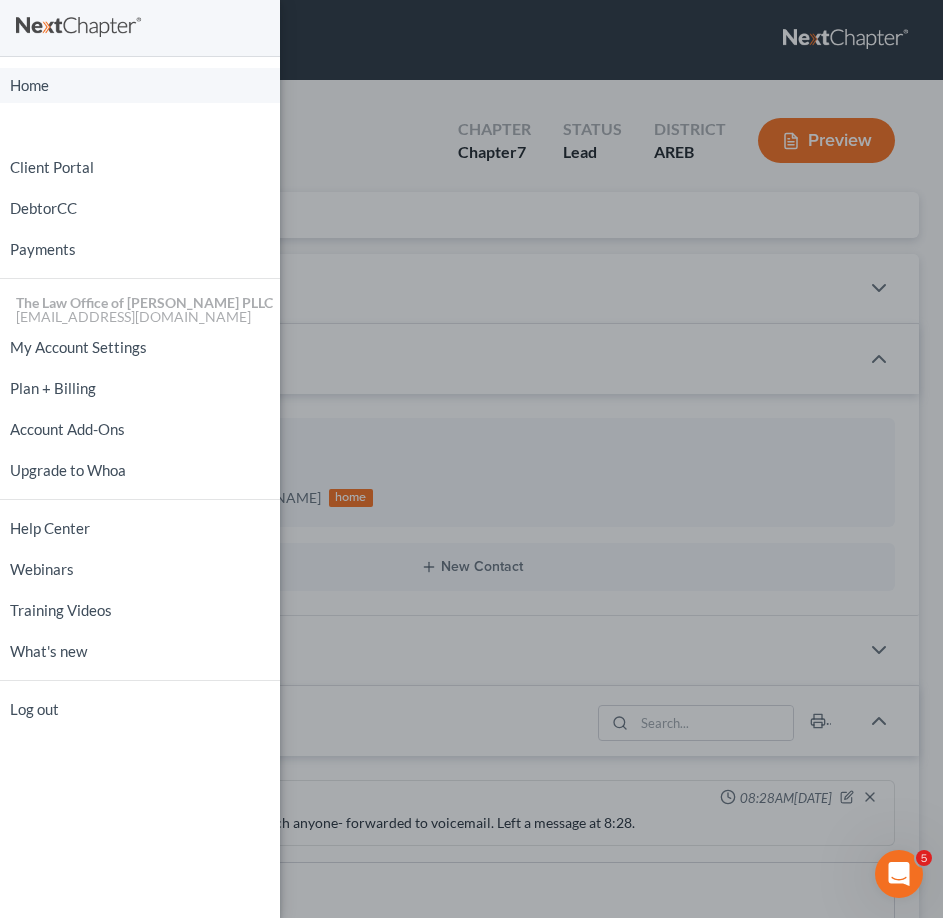 click on "Home" at bounding box center (140, 85) 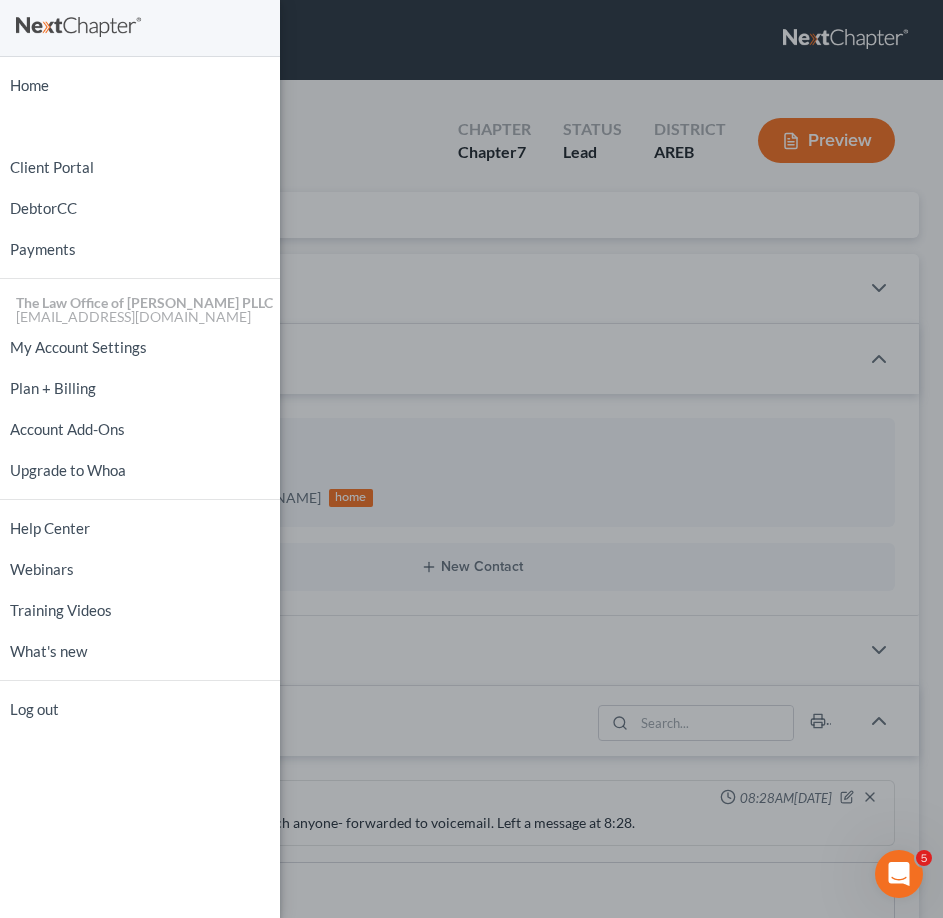 click on "Home New Case Client Portal DebtorCC Payments The Law Office of [PERSON_NAME] PLLC [EMAIL_ADDRESS][DOMAIN_NAME] My Account Settings Plan + Billing Account Add-Ons Upgrade to Whoa Help Center Webinars Training Videos What's new Log out" at bounding box center (471, 459) 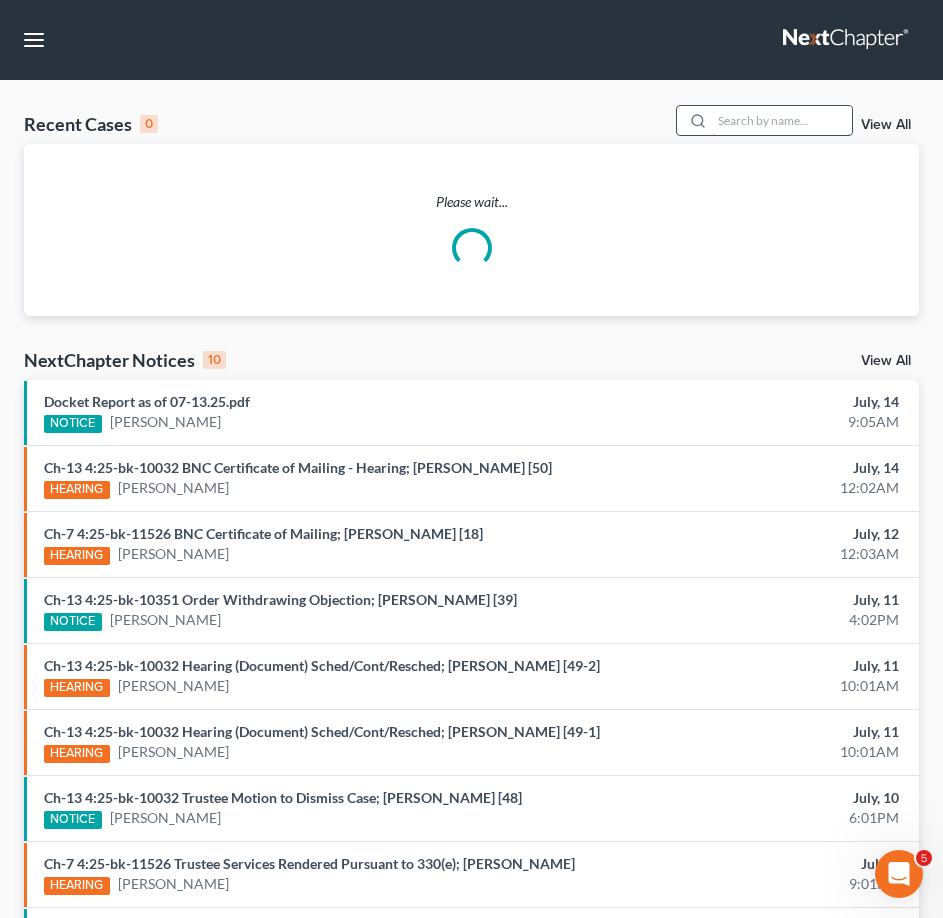 click at bounding box center [782, 120] 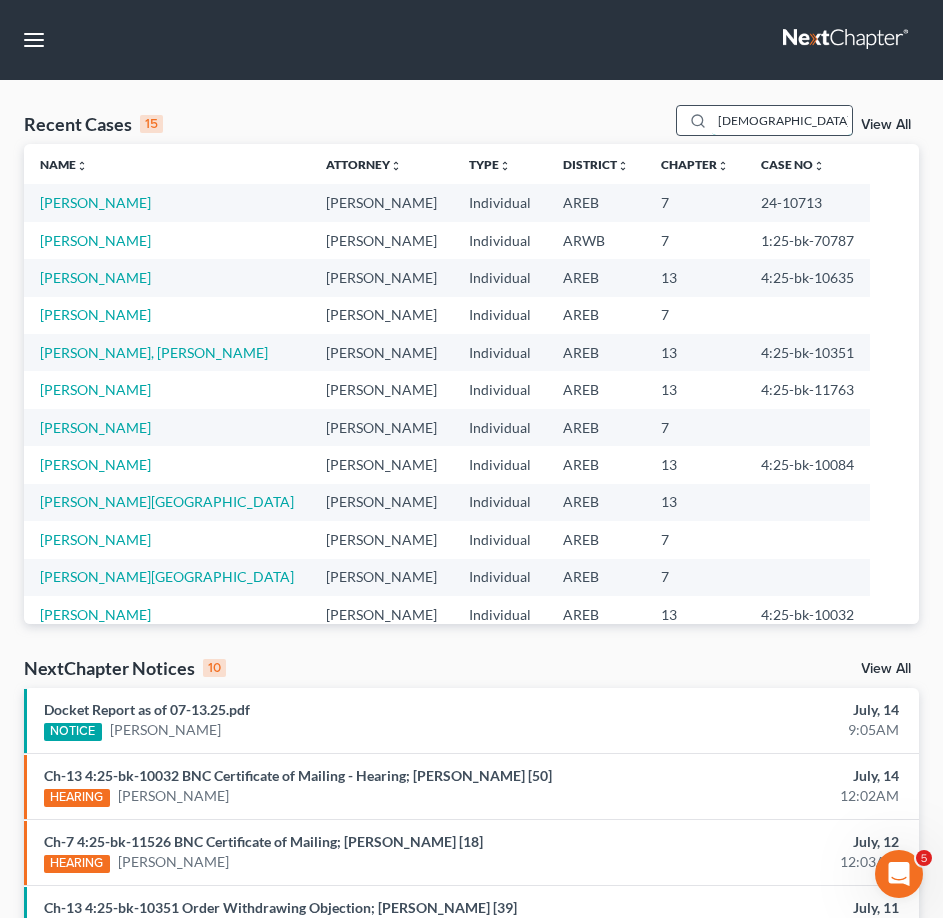 type on "carmelita" 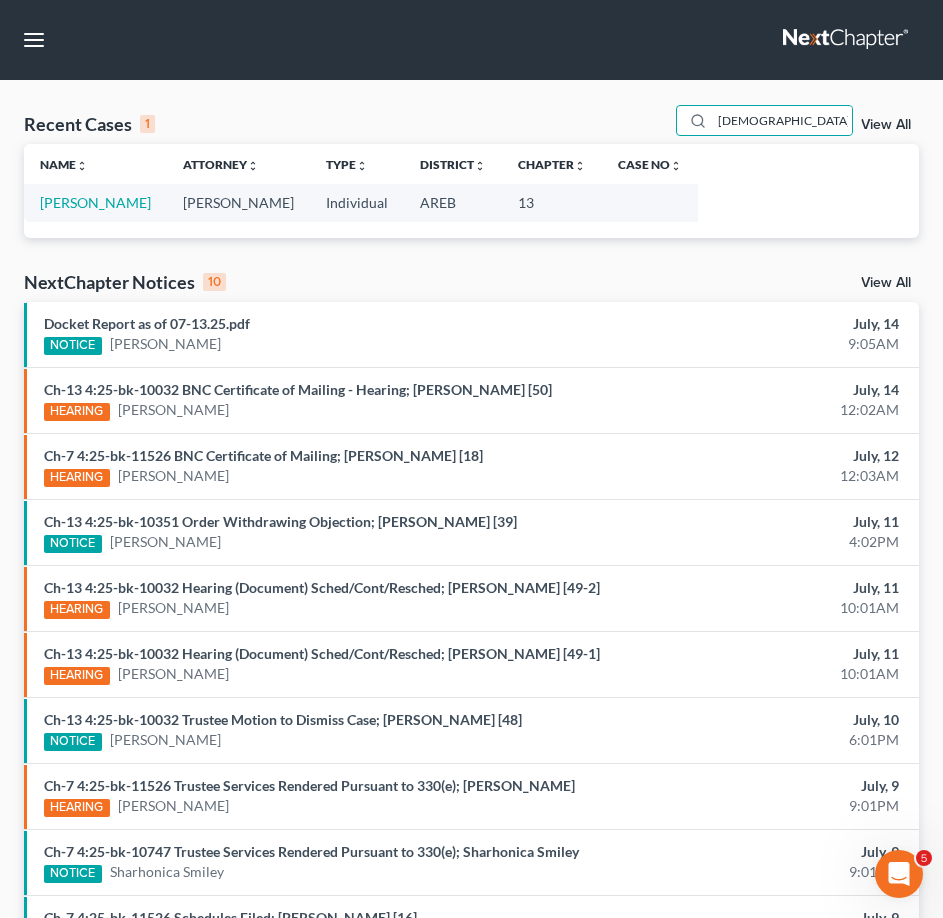 click on "[PERSON_NAME]" at bounding box center (95, 202) 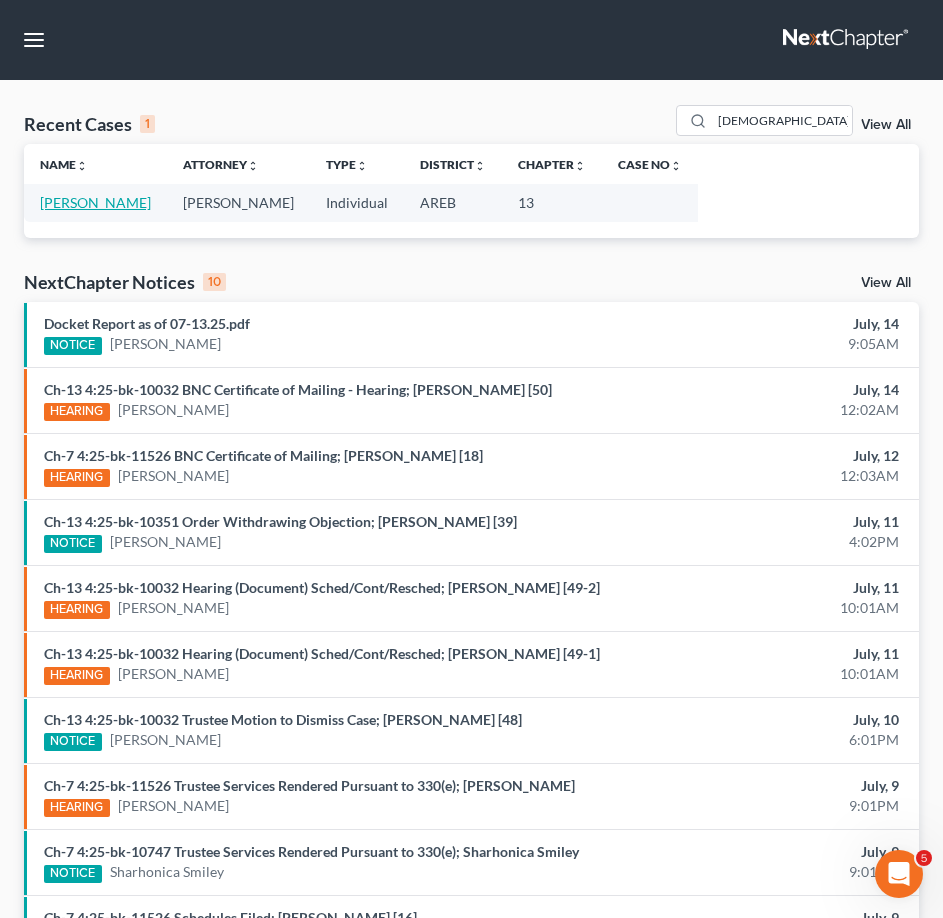 click on "[PERSON_NAME]" at bounding box center (95, 202) 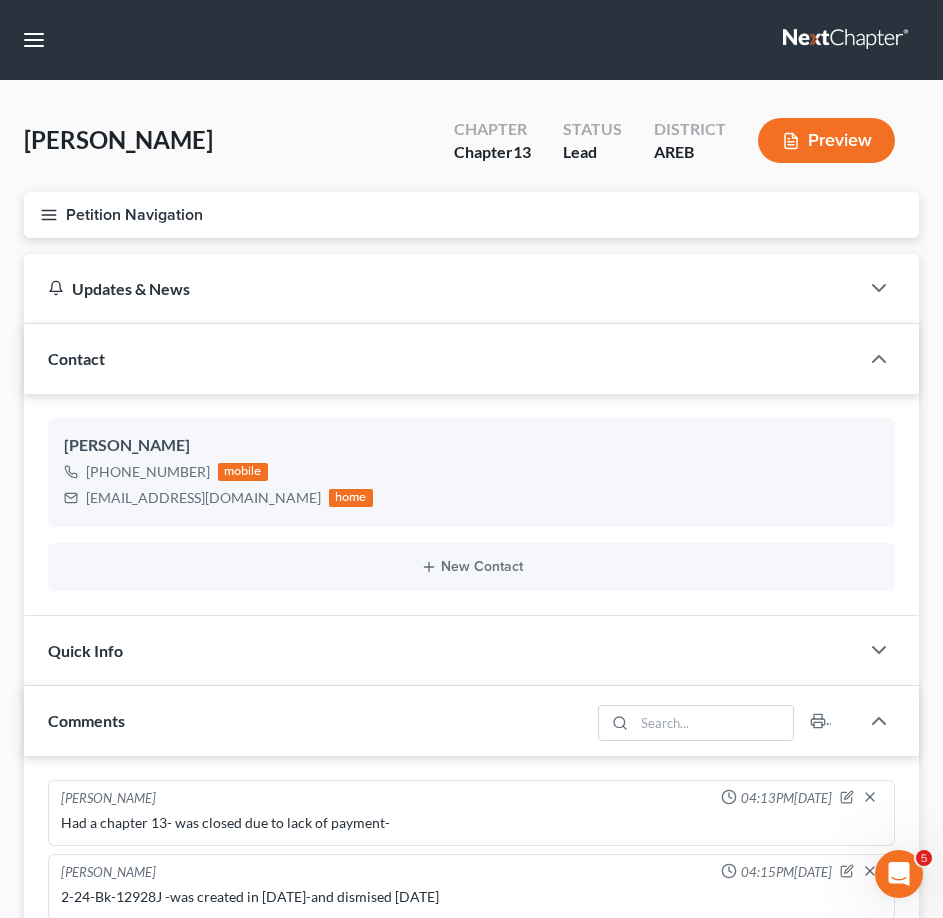 scroll, scrollTop: 1954, scrollLeft: 0, axis: vertical 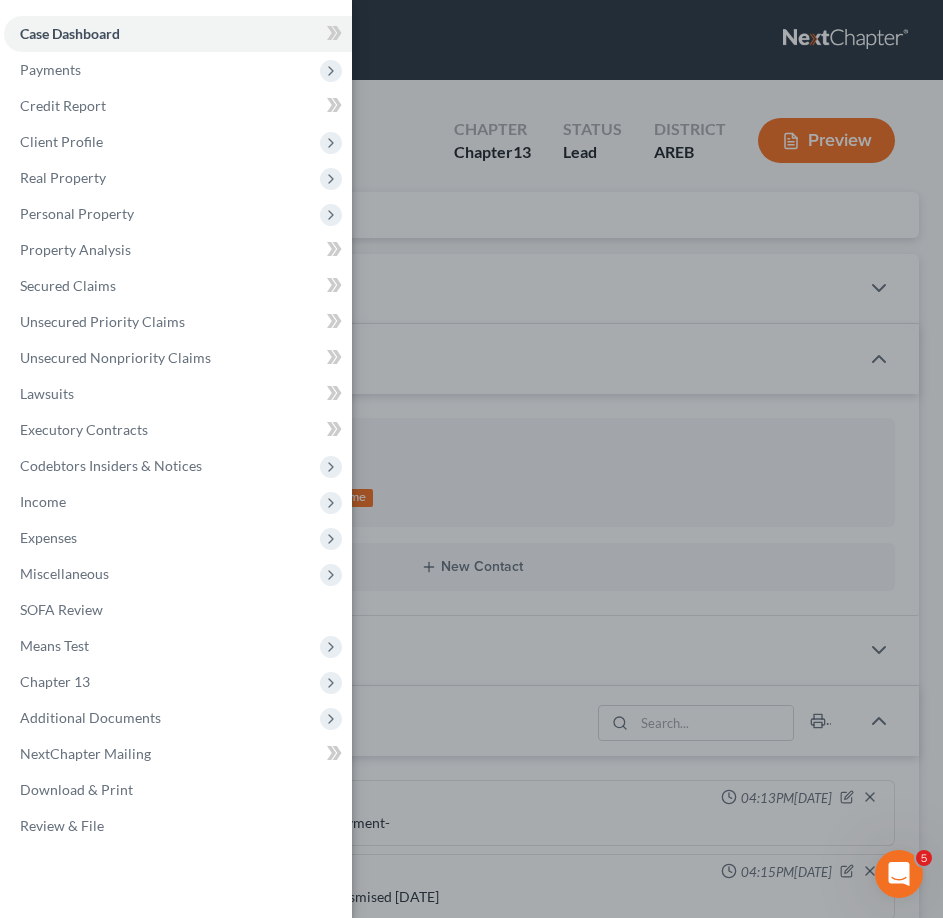 click on "Case Dashboard
Payments
Invoices
Payments
Payments
Credit Report
Client Profile" at bounding box center [471, 459] 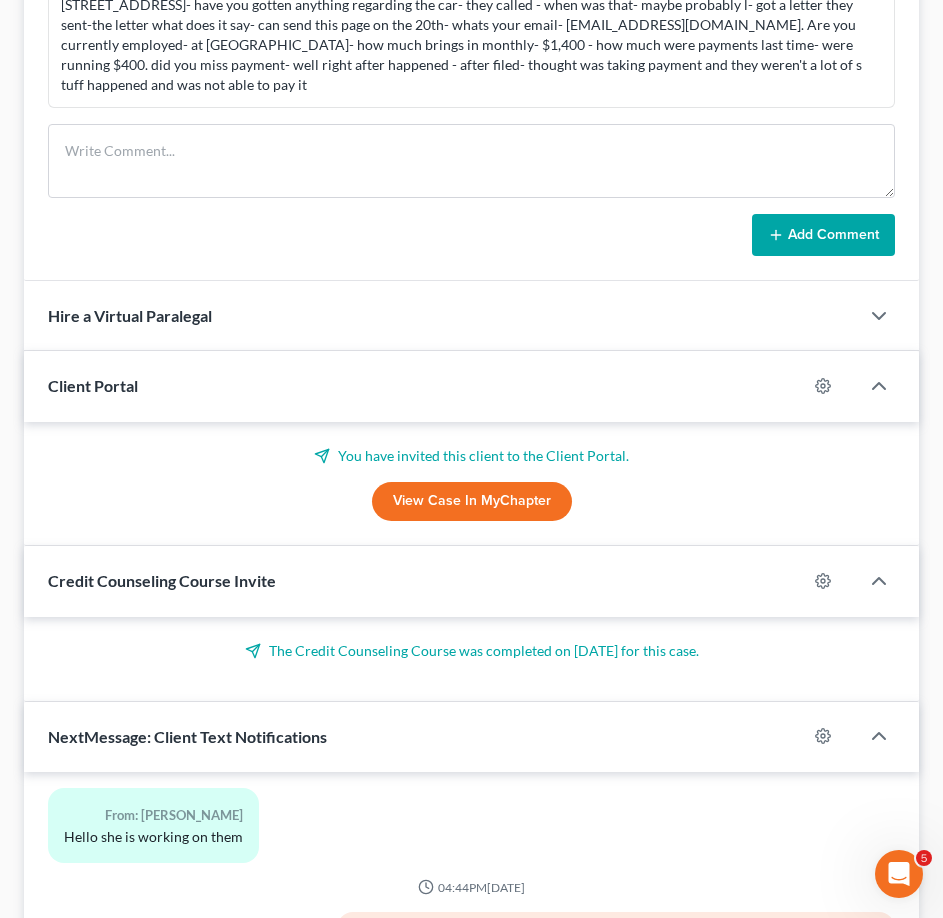 scroll, scrollTop: 1100, scrollLeft: 0, axis: vertical 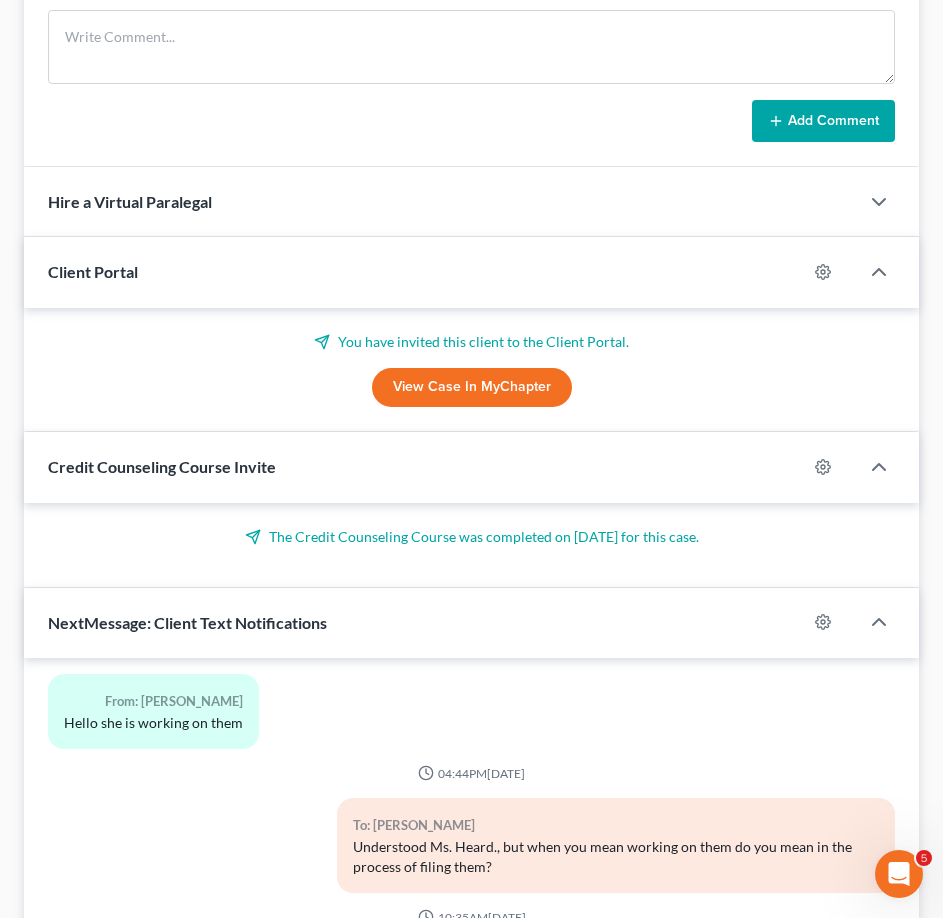 click on "View Case in MyChapter" at bounding box center (472, 388) 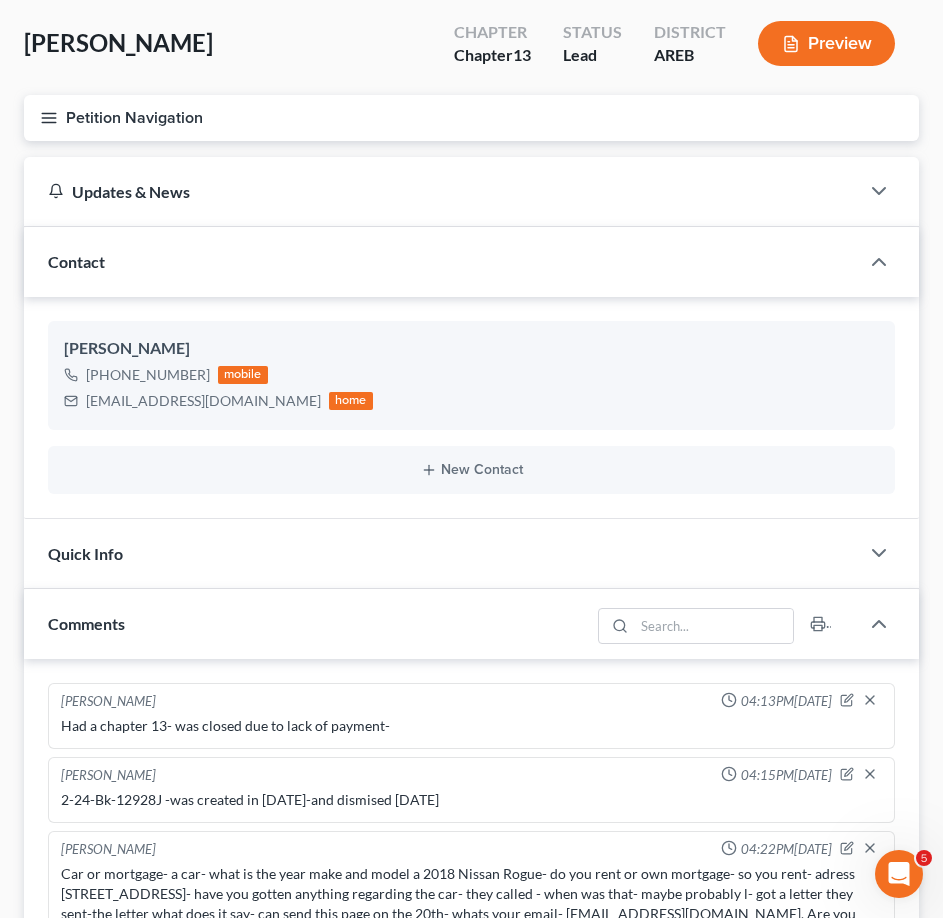 scroll, scrollTop: 0, scrollLeft: 0, axis: both 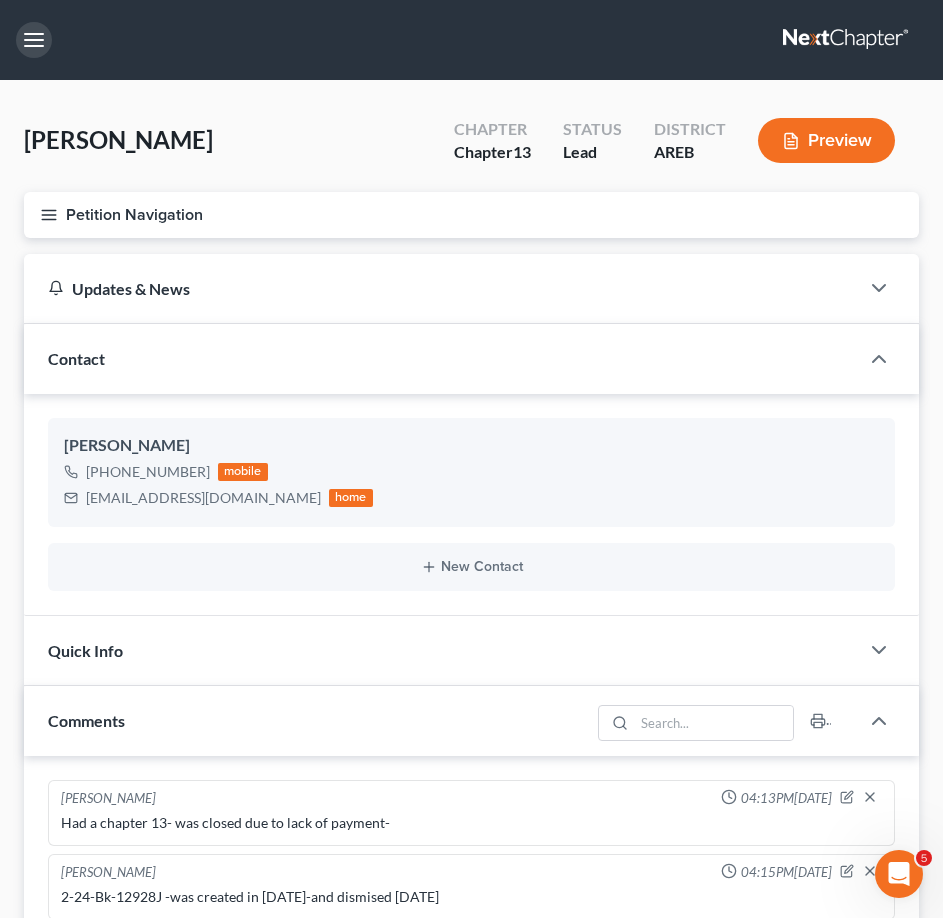 click at bounding box center [34, 40] 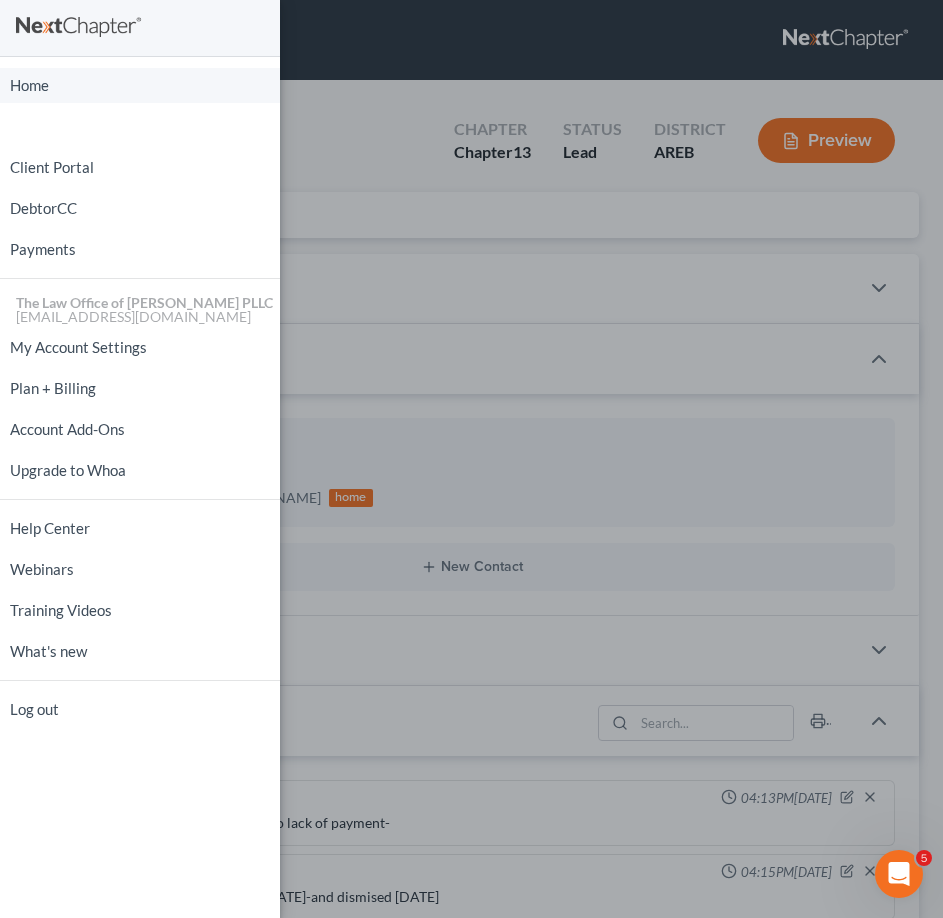 click on "Home" at bounding box center (140, 85) 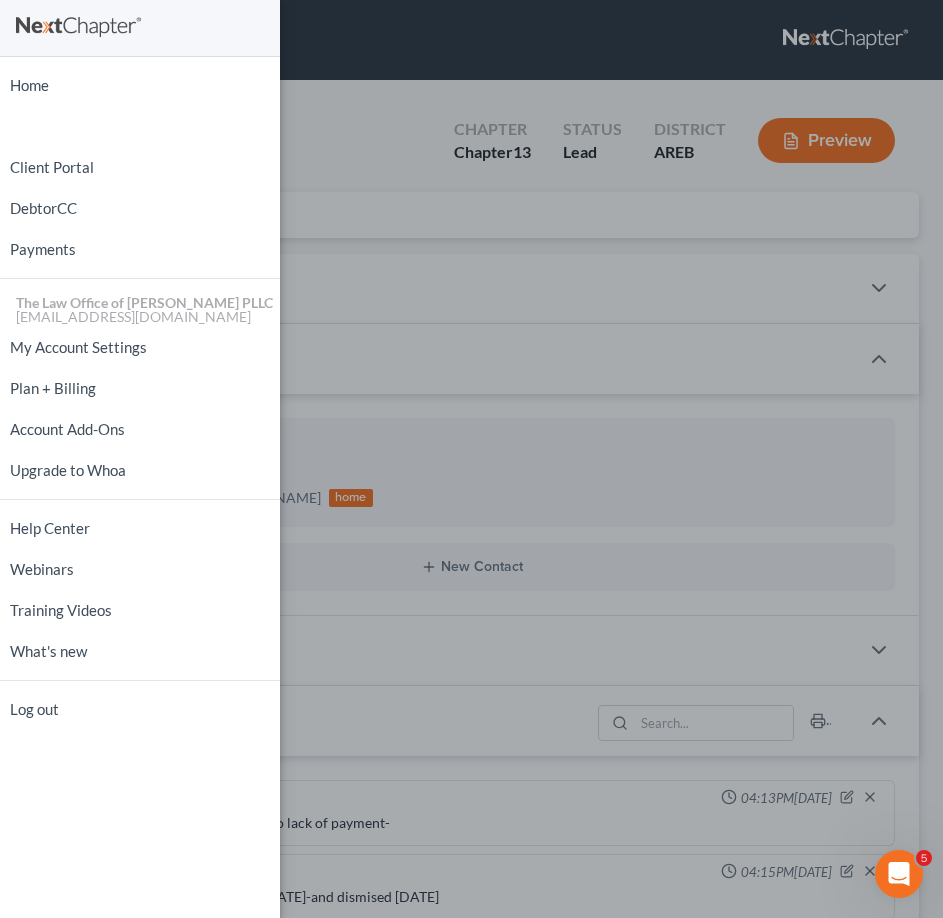 click on "Home New Case Client Portal DebtorCC Payments The Law Office of [PERSON_NAME] PLLC [EMAIL_ADDRESS][DOMAIN_NAME] My Account Settings Plan + Billing Account Add-Ons Upgrade to Whoa Help Center Webinars Training Videos What's new Log out" at bounding box center (471, 459) 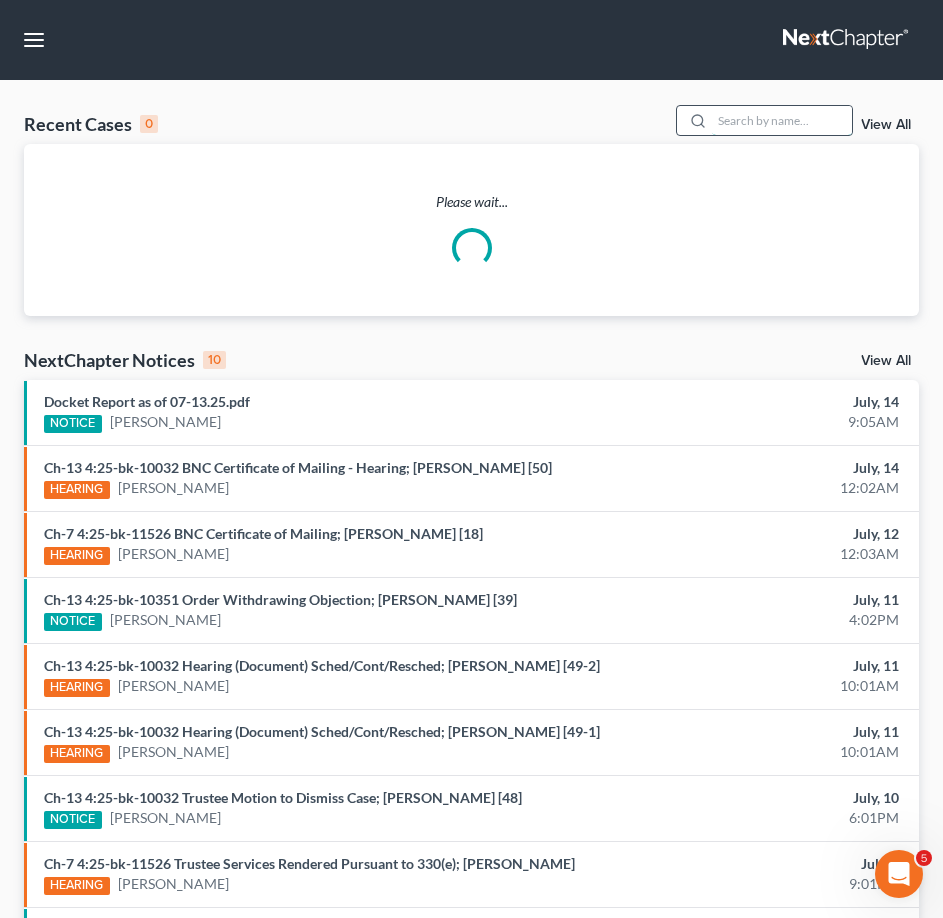 click at bounding box center (782, 120) 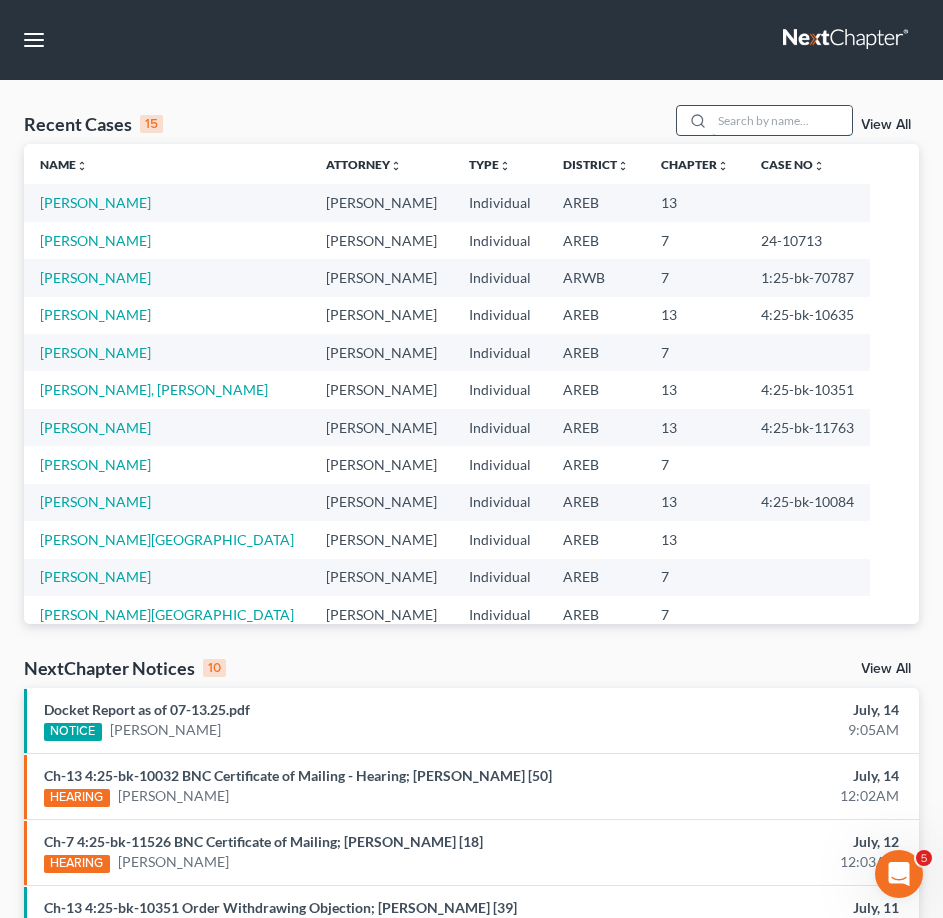click at bounding box center (782, 120) 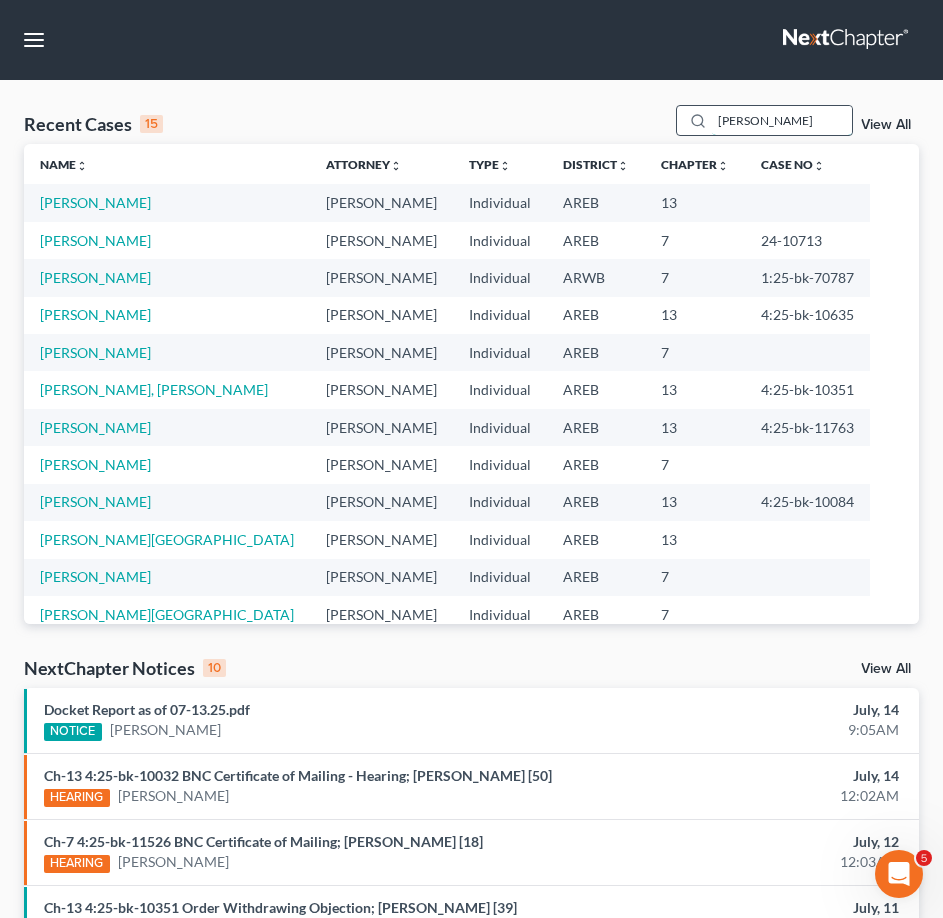 type on "rauls" 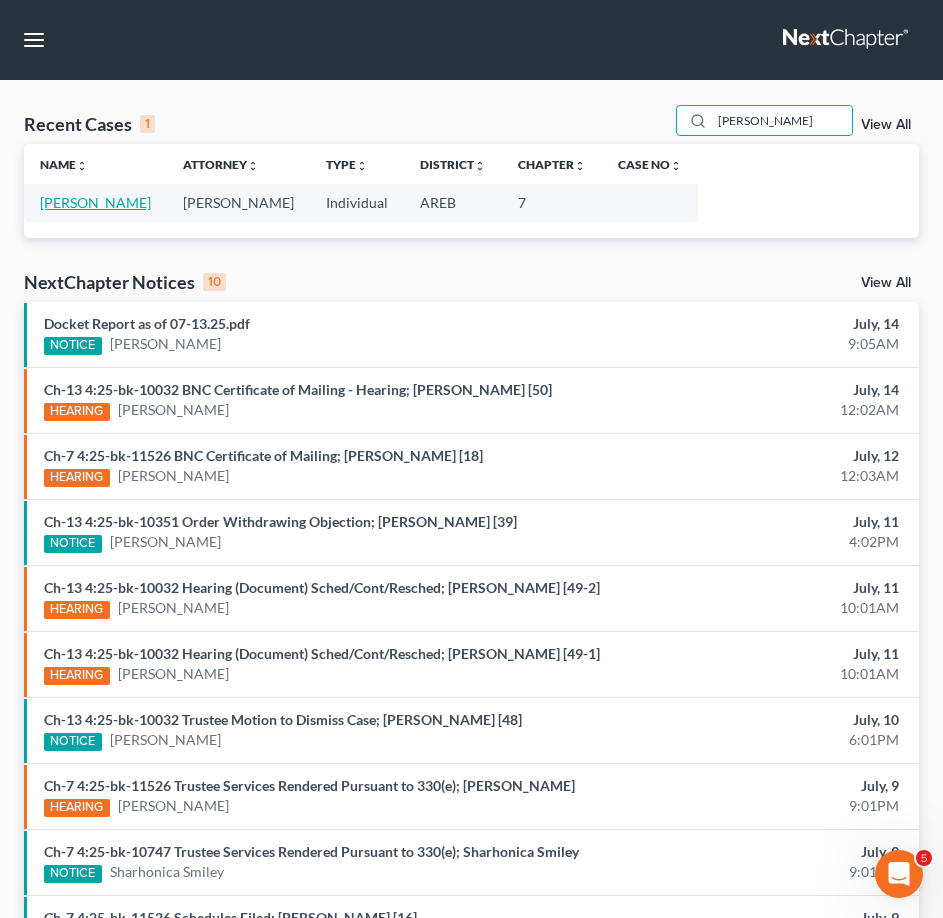 click on "Rauls, Benita" at bounding box center (95, 202) 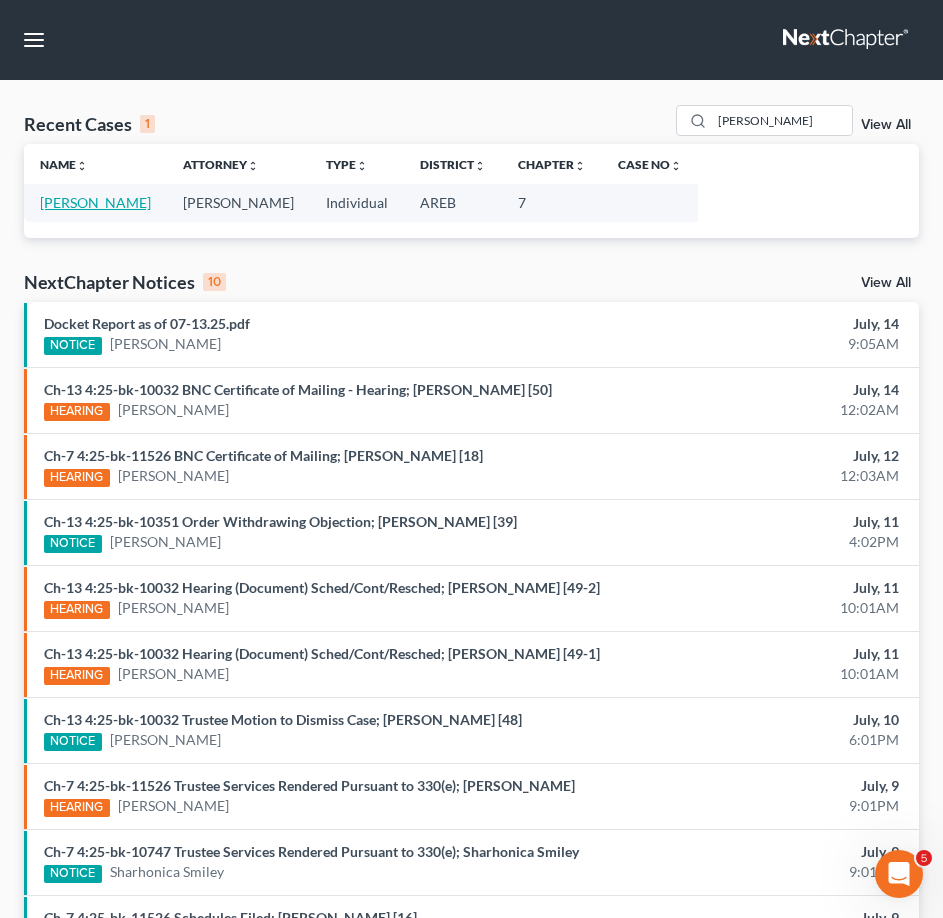 click on "Rauls, Benita" at bounding box center [95, 202] 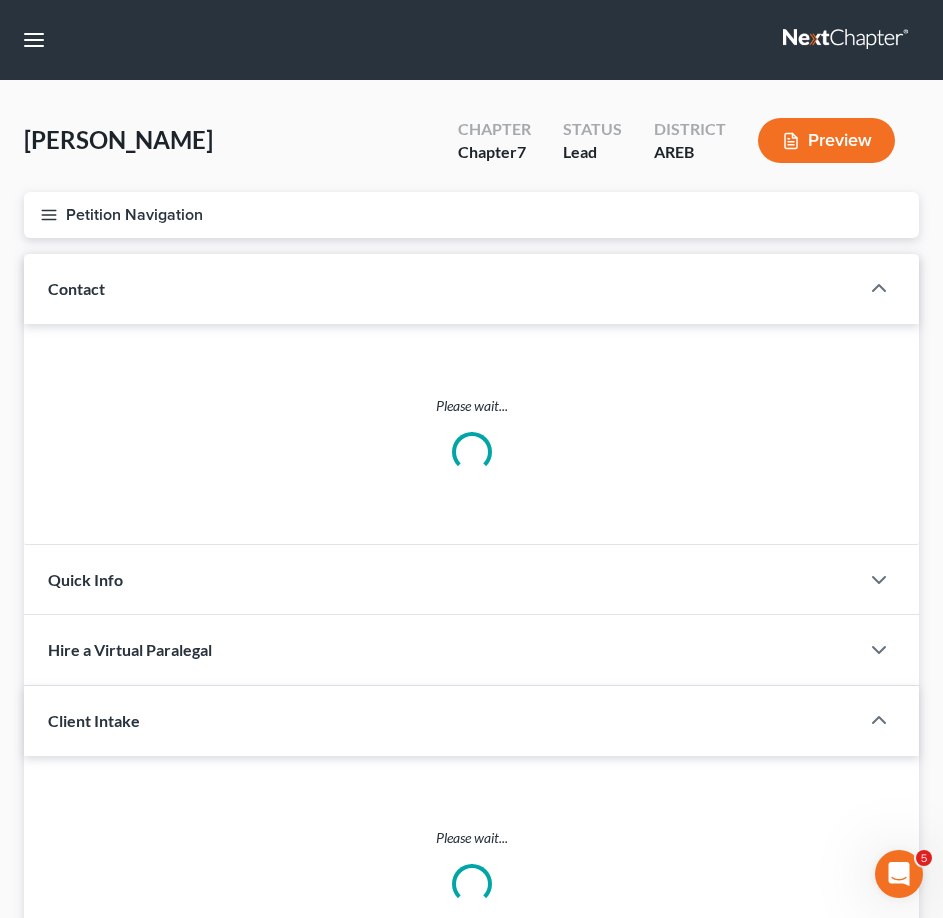 click on "Petition Navigation" at bounding box center [471, 215] 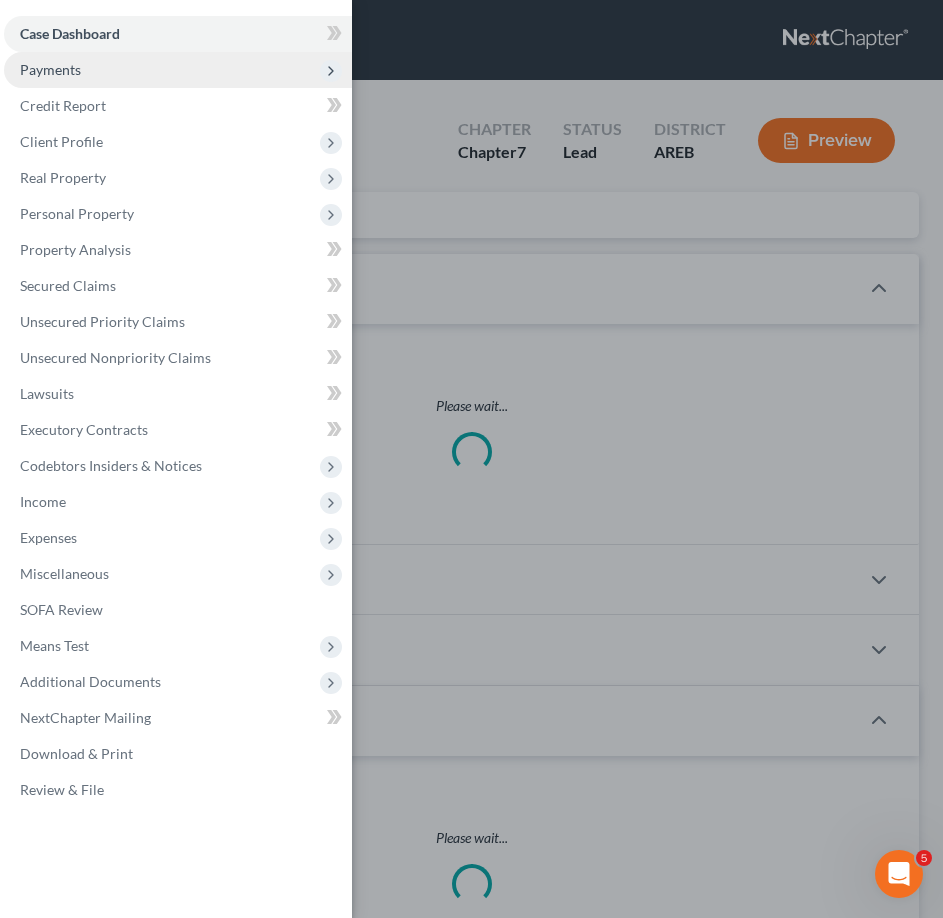 click on "Payments" at bounding box center [50, 69] 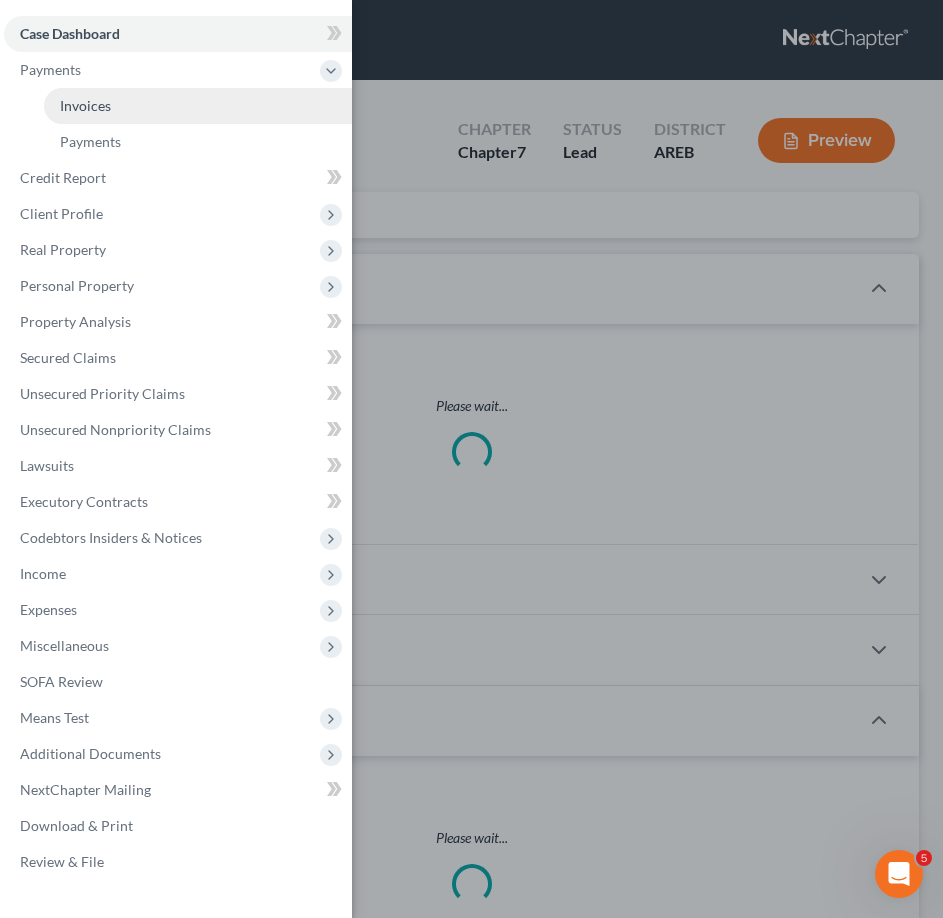 click on "Invoices" at bounding box center [198, 106] 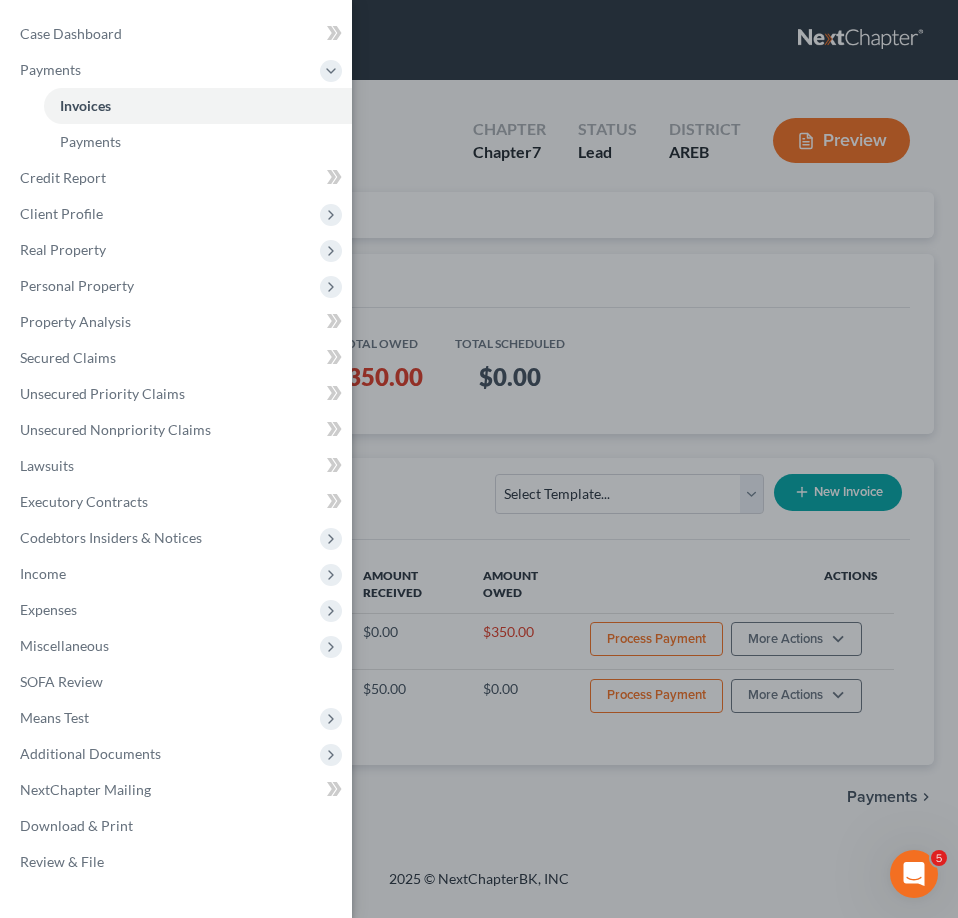 click on "Case Dashboard
Payments
Invoices
Payments
Payments
Credit Report
Client Profile" at bounding box center [479, 459] 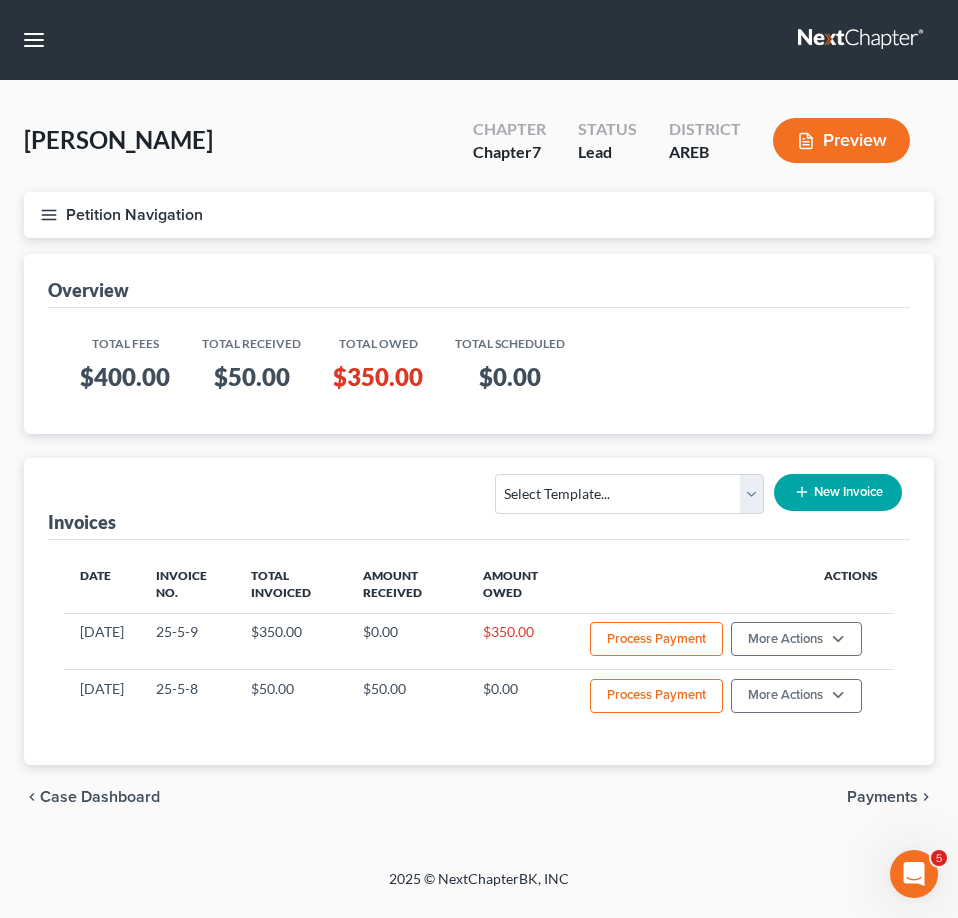click 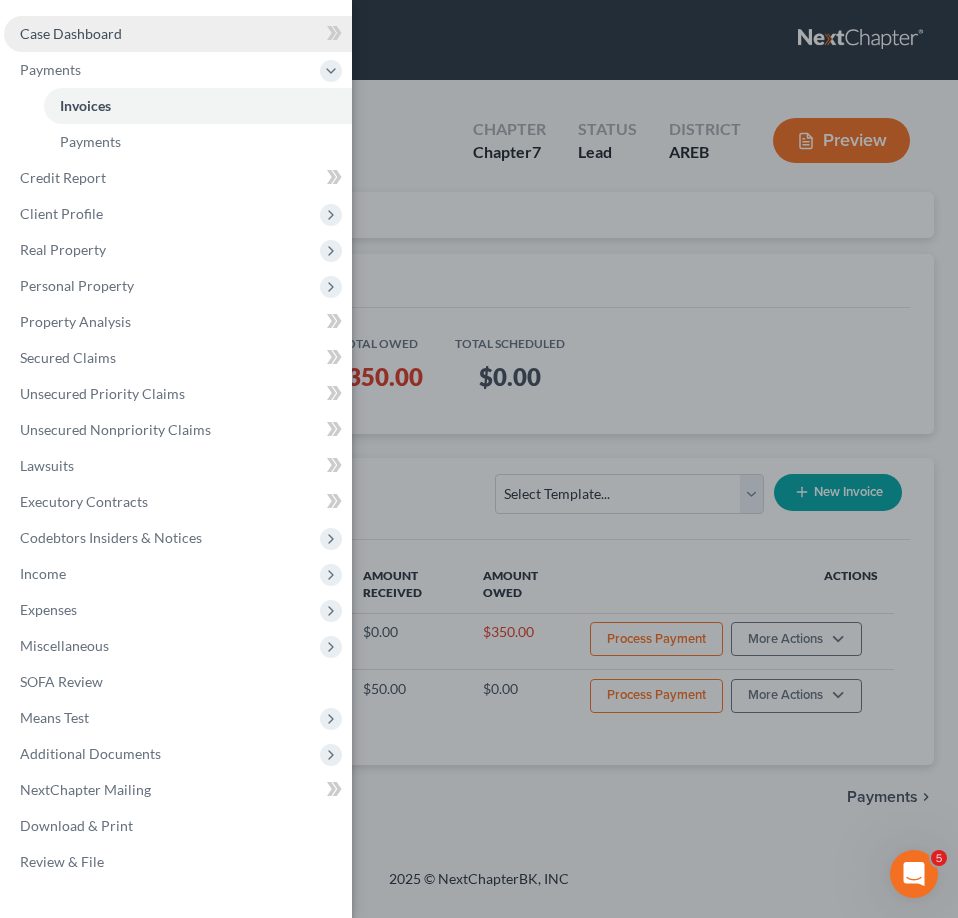 click on "Case Dashboard" at bounding box center [71, 33] 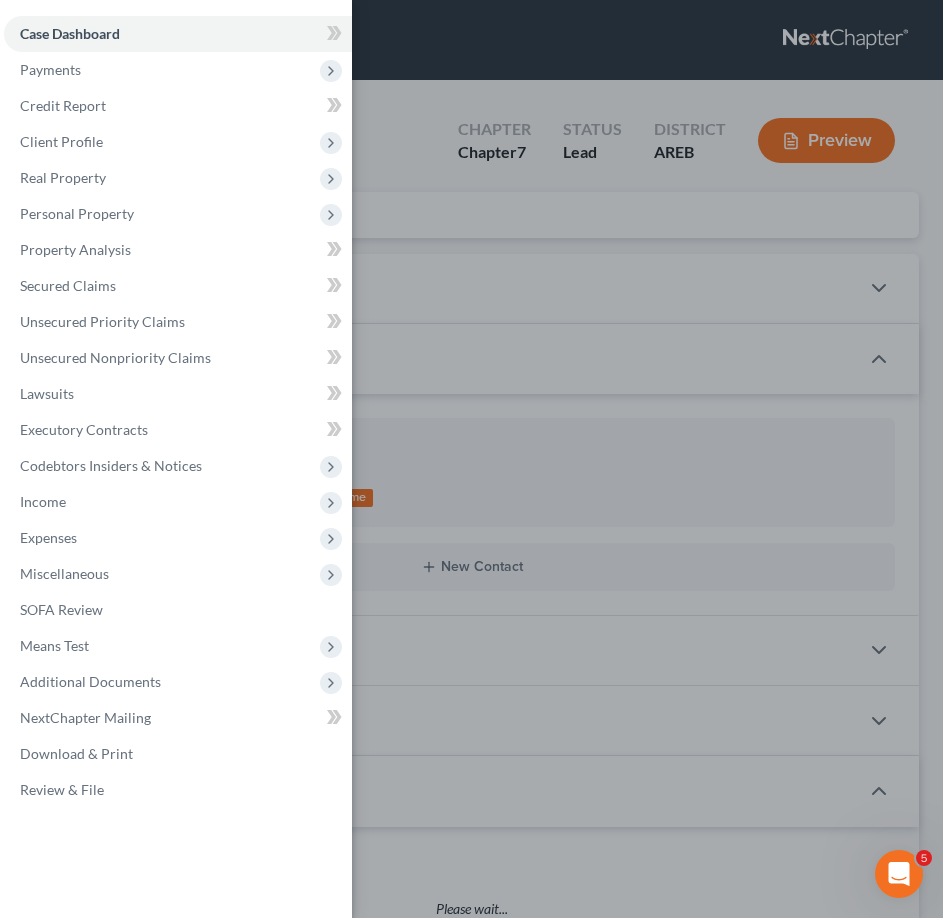 click on "Case Dashboard
Payments
Invoices
Payments
Payments
Credit Report
Client Profile" at bounding box center (471, 459) 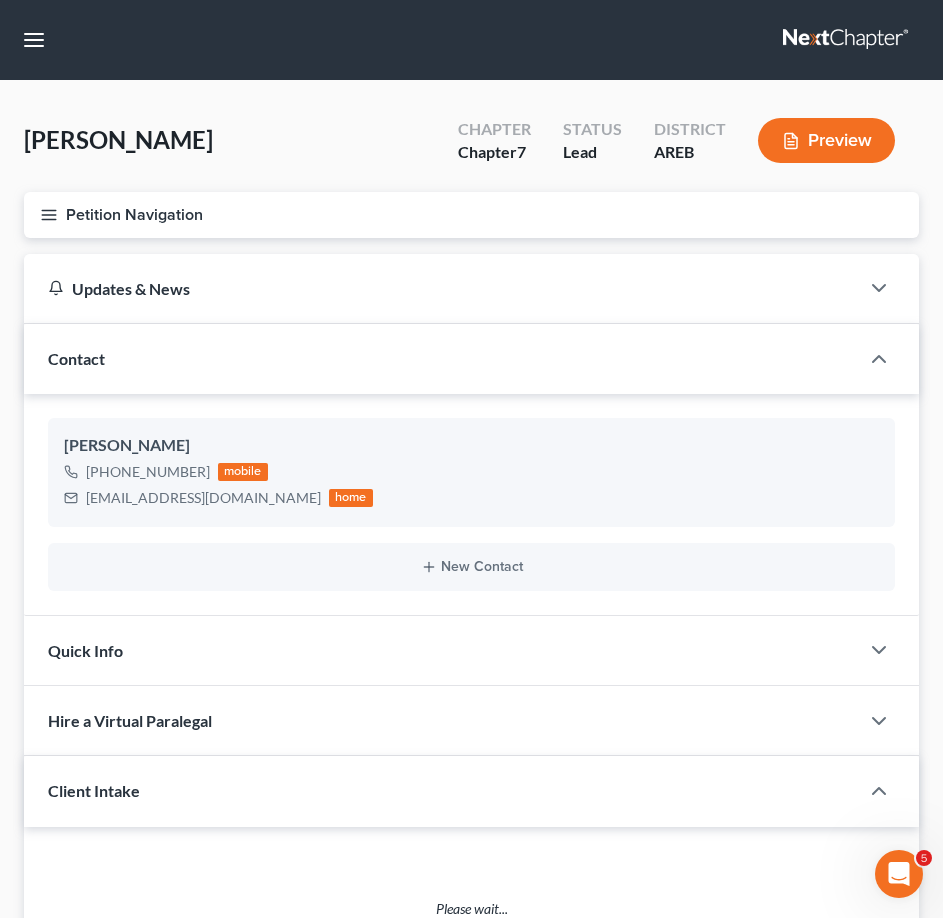 click on "Home New Case Client Portal DebtorCC Payments The Law Office of [PERSON_NAME] PLLC [EMAIL_ADDRESS][DOMAIN_NAME] My Account Settings Plan + Billing Account Add-Ons Upgrade to Whoa Help Center Webinars Training Videos What's new Log out New Case Home Client Portal DebtorCC Payments         - No Result - See all results Or Press Enter... Help Help Center Webinars Training Videos What's new The Law Office of [PERSON_NAME] PLLC The Law Office of [PERSON_NAME] PLLC [EMAIL_ADDRESS][DOMAIN_NAME] My Account Settings Plan + Billing Account Add-Ons Upgrade to Whoa Log out" at bounding box center [471, 40] 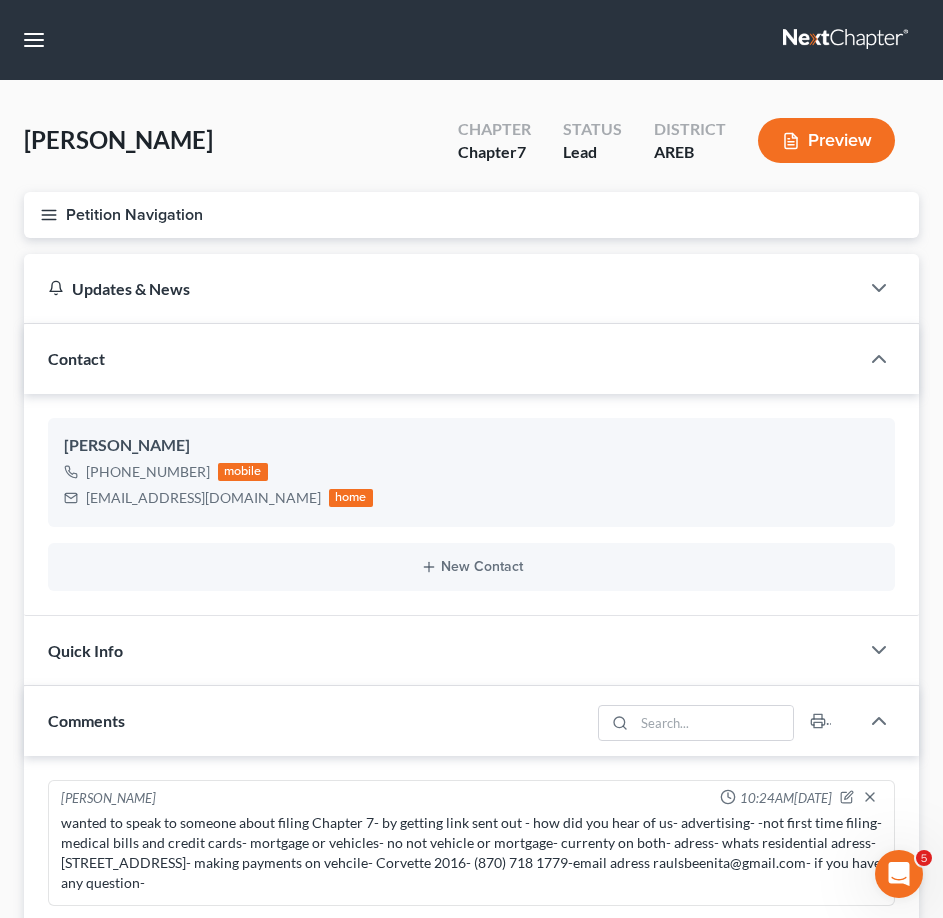 click on "Home New Case Client Portal DebtorCC Payments The Law Office of [PERSON_NAME] PLLC [EMAIL_ADDRESS][DOMAIN_NAME] My Account Settings Plan + Billing Account Add-Ons Upgrade to Whoa Help Center Webinars Training Videos What's new Log out New Case Home Client Portal DebtorCC Payments         - No Result - See all results Or Press Enter... Help Help Center Webinars Training Videos What's new The Law Office of [PERSON_NAME] PLLC The Law Office of [PERSON_NAME] PLLC [EMAIL_ADDRESS][DOMAIN_NAME] My Account Settings Plan + Billing Account Add-Ons Upgrade to Whoa Log out" at bounding box center (471, 40) 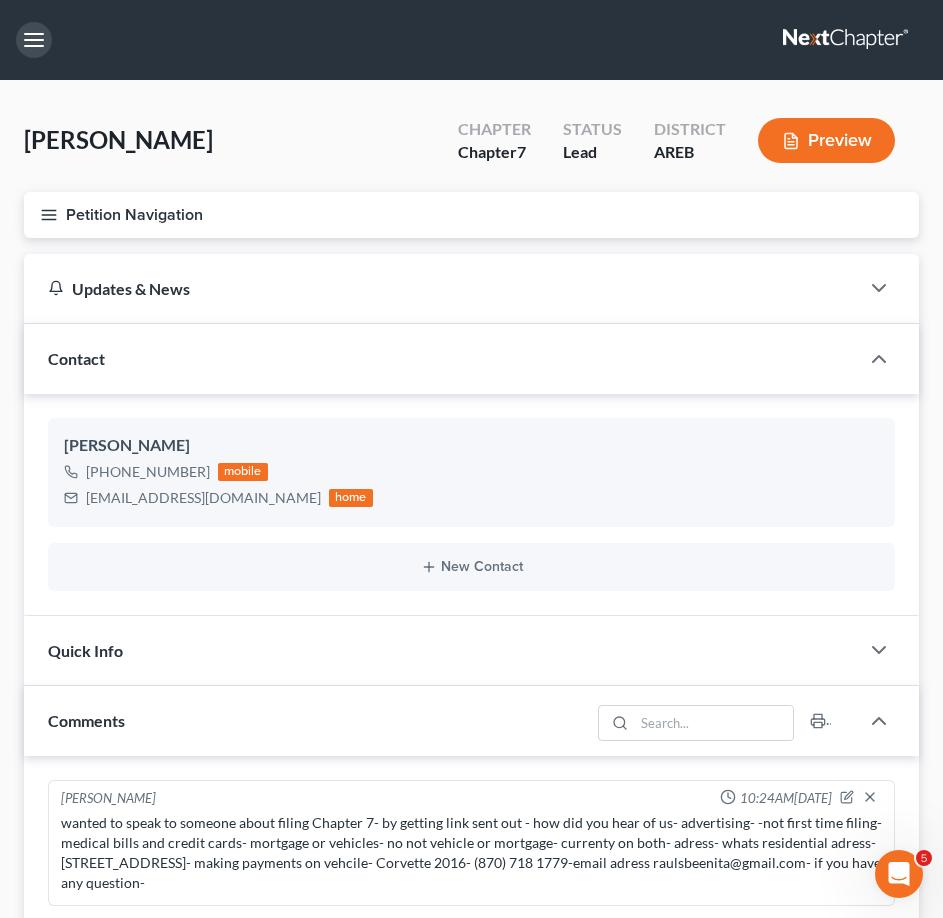 click at bounding box center [34, 40] 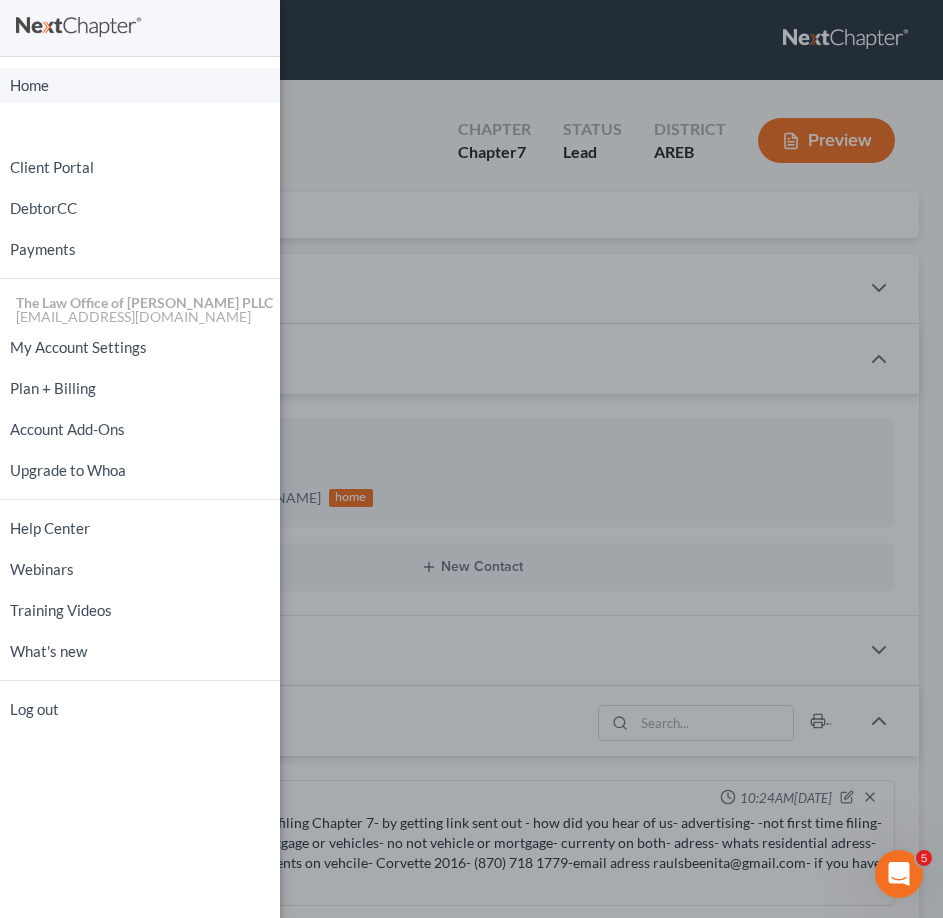 scroll, scrollTop: 2218, scrollLeft: 0, axis: vertical 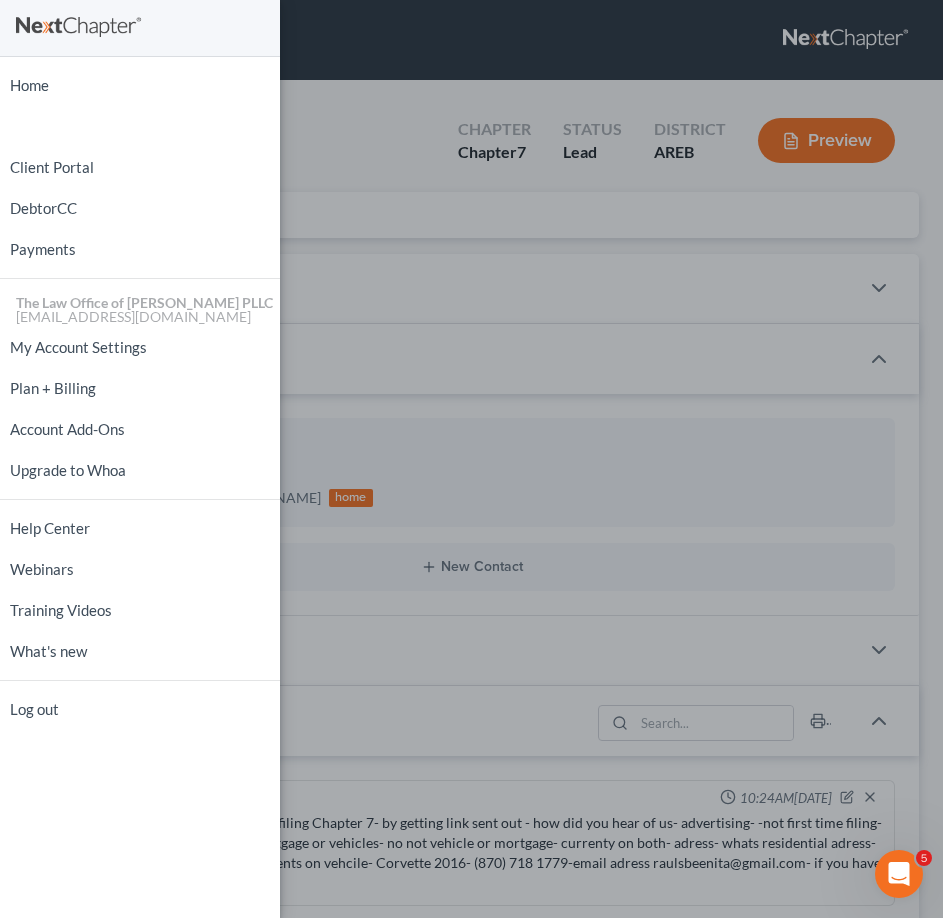 click on "Home New Case Client Portal DebtorCC Payments The Law Office of [PERSON_NAME] PLLC [EMAIL_ADDRESS][DOMAIN_NAME] My Account Settings Plan + Billing Account Add-Ons Upgrade to Whoa Help Center Webinars Training Videos What's new Log out" at bounding box center [471, 459] 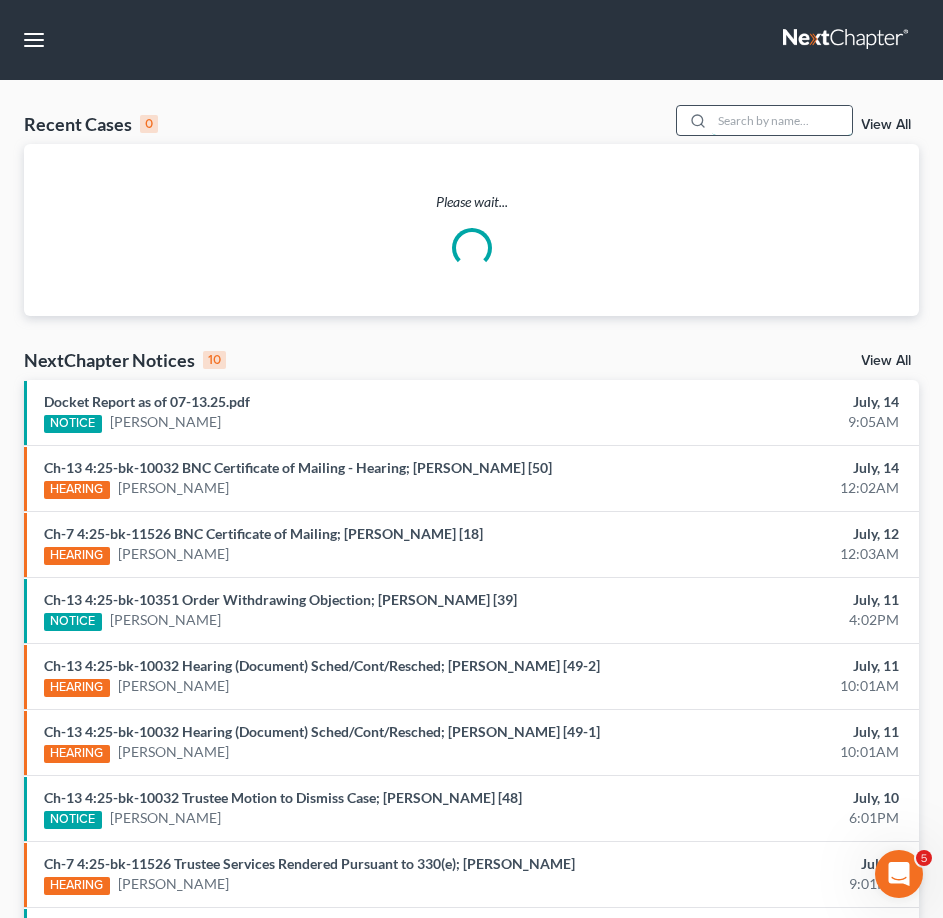 click at bounding box center (782, 120) 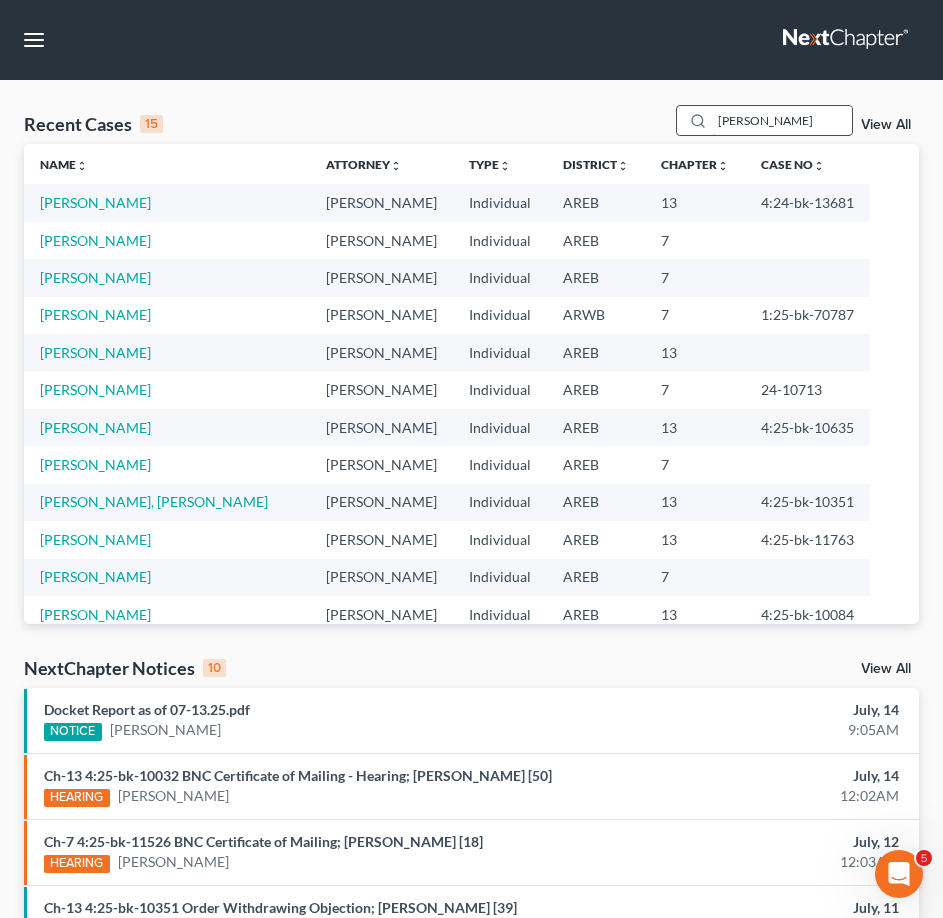 type on "toris lambert" 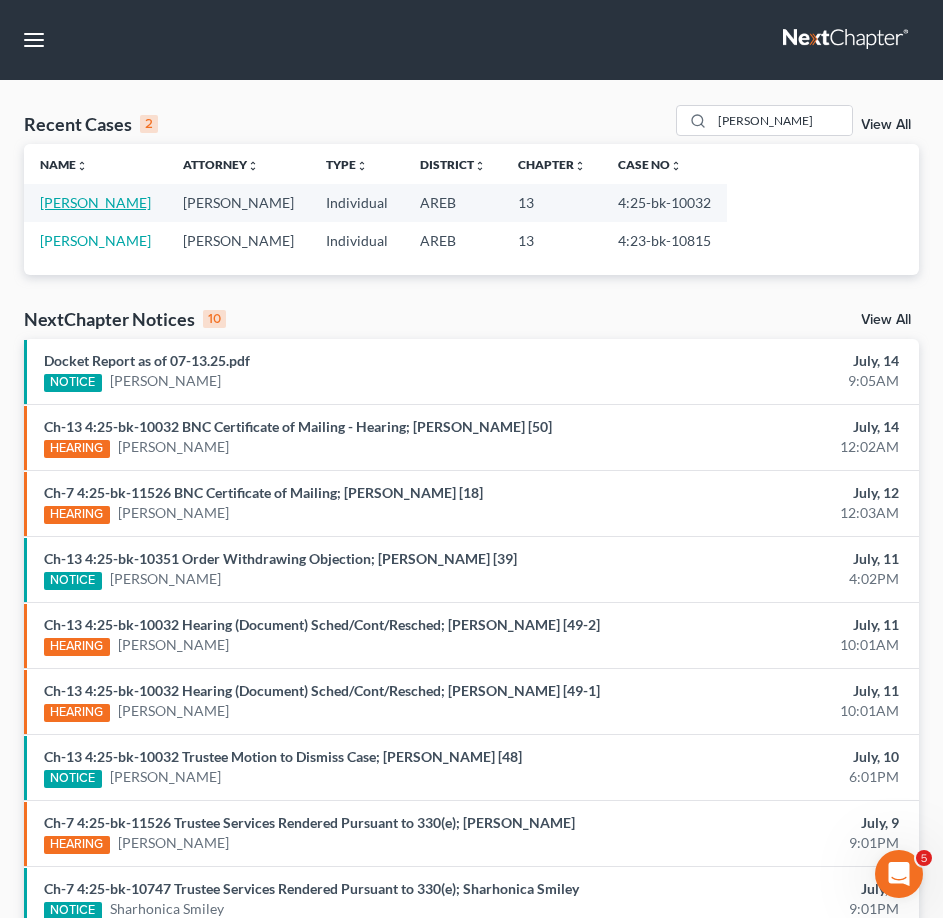 click on "[PERSON_NAME]" at bounding box center [95, 202] 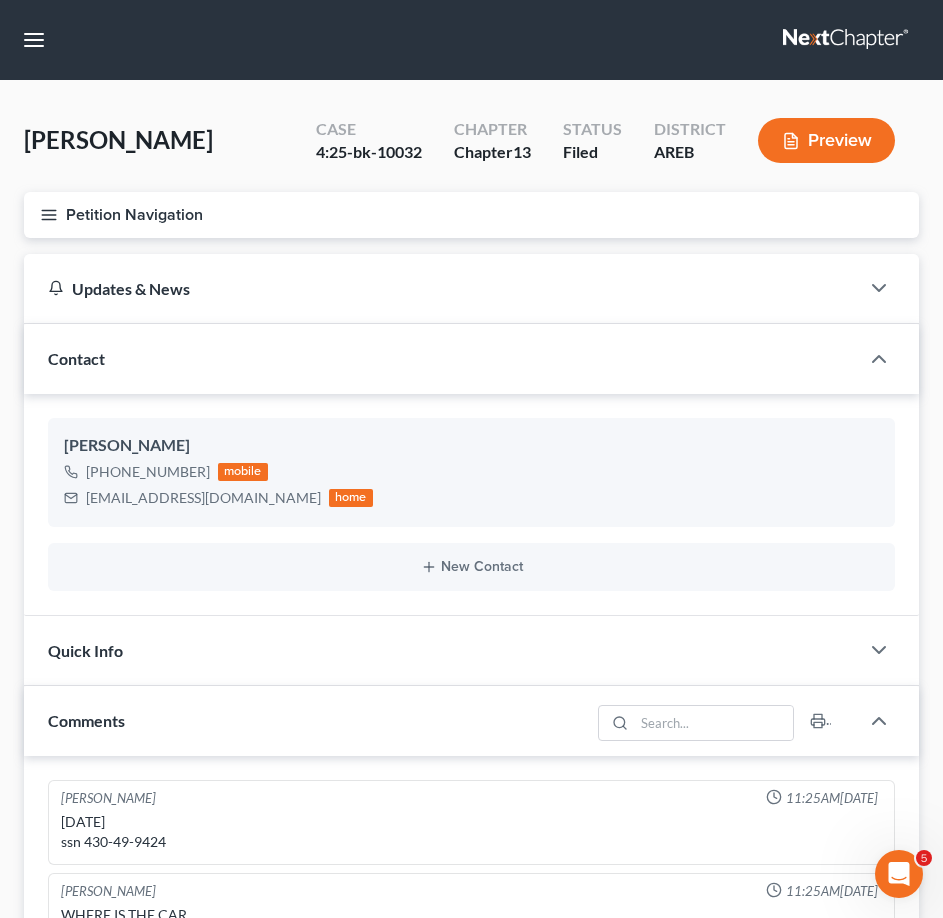 click on "Petition Navigation" at bounding box center (471, 215) 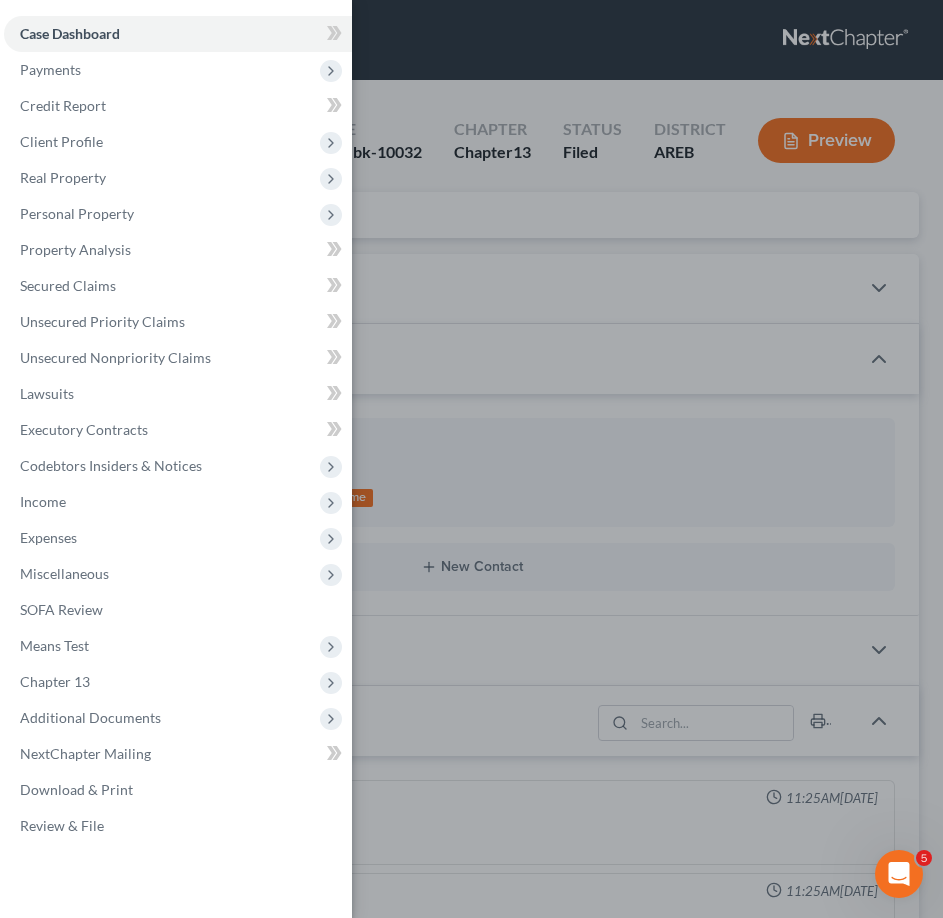 scroll, scrollTop: 744, scrollLeft: 0, axis: vertical 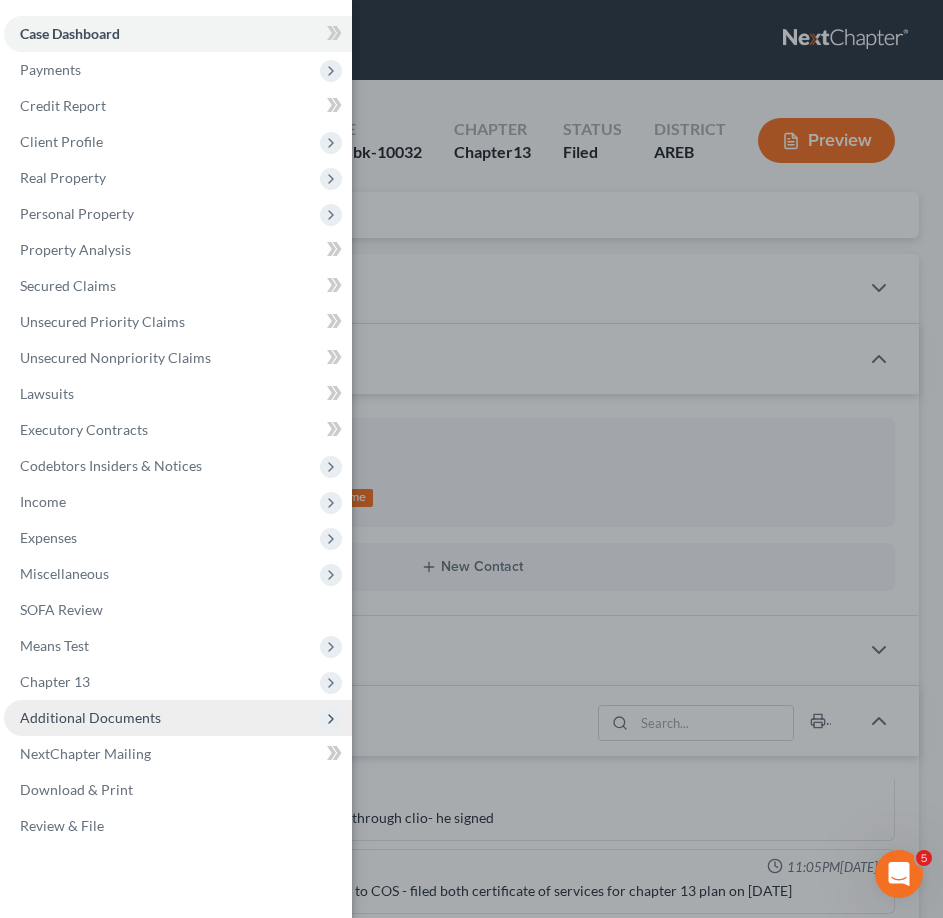 click on "Additional Documents" at bounding box center (90, 717) 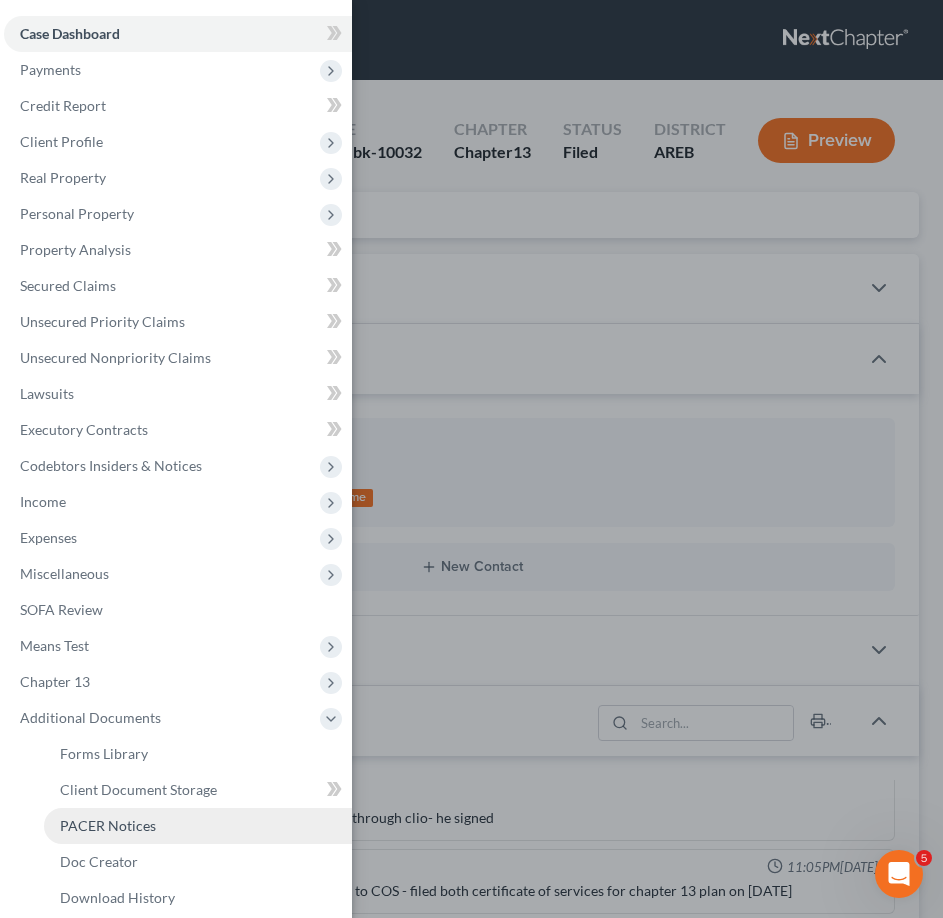 click on "PACER Notices" at bounding box center (108, 825) 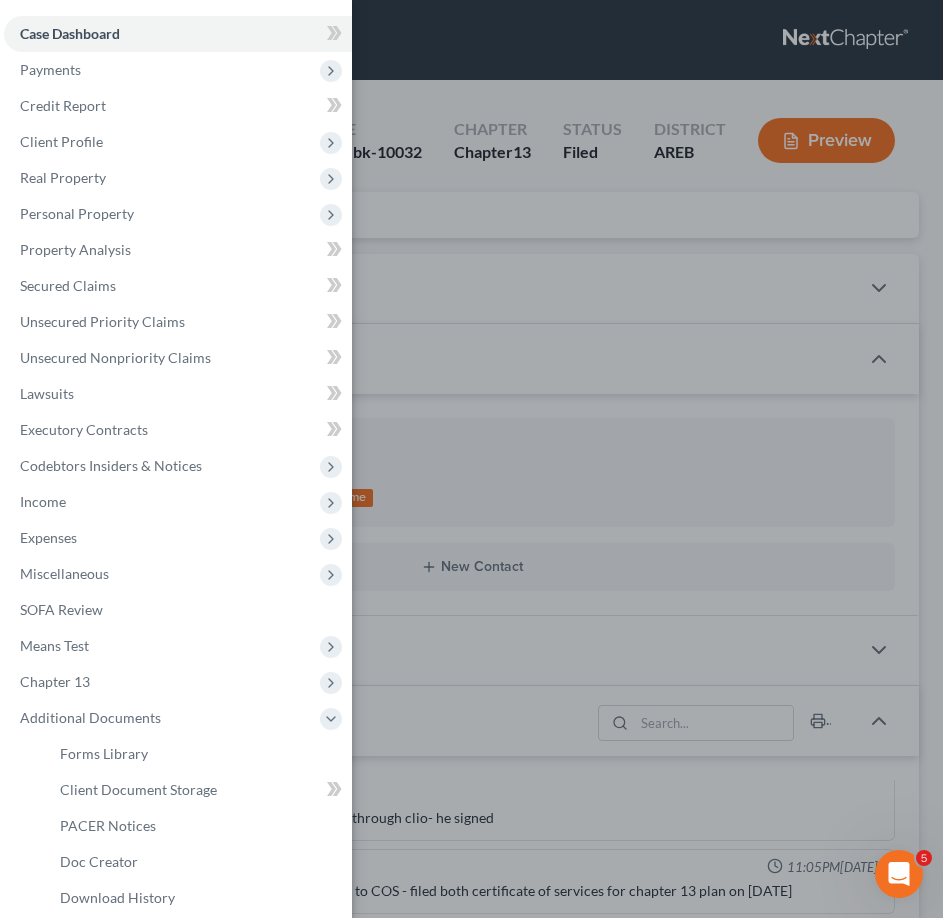 click on "Case Dashboard
Payments
Invoices
Payments
Payments
Credit Report
Client Profile" at bounding box center (471, 459) 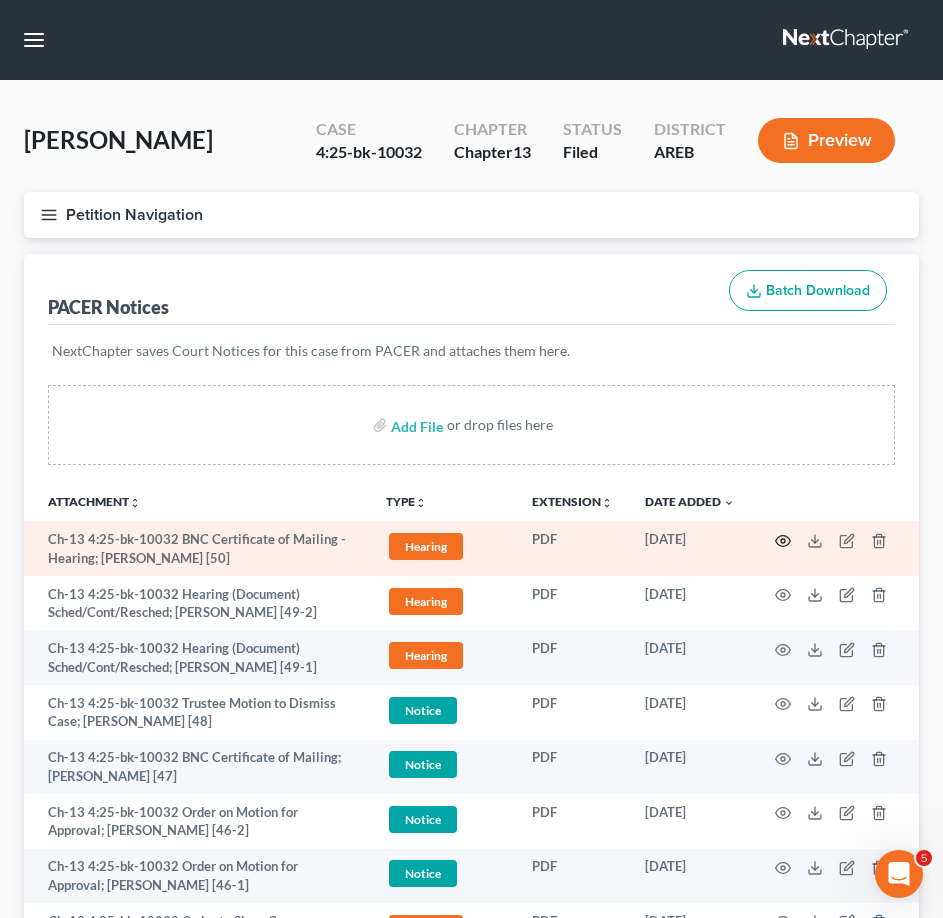 click 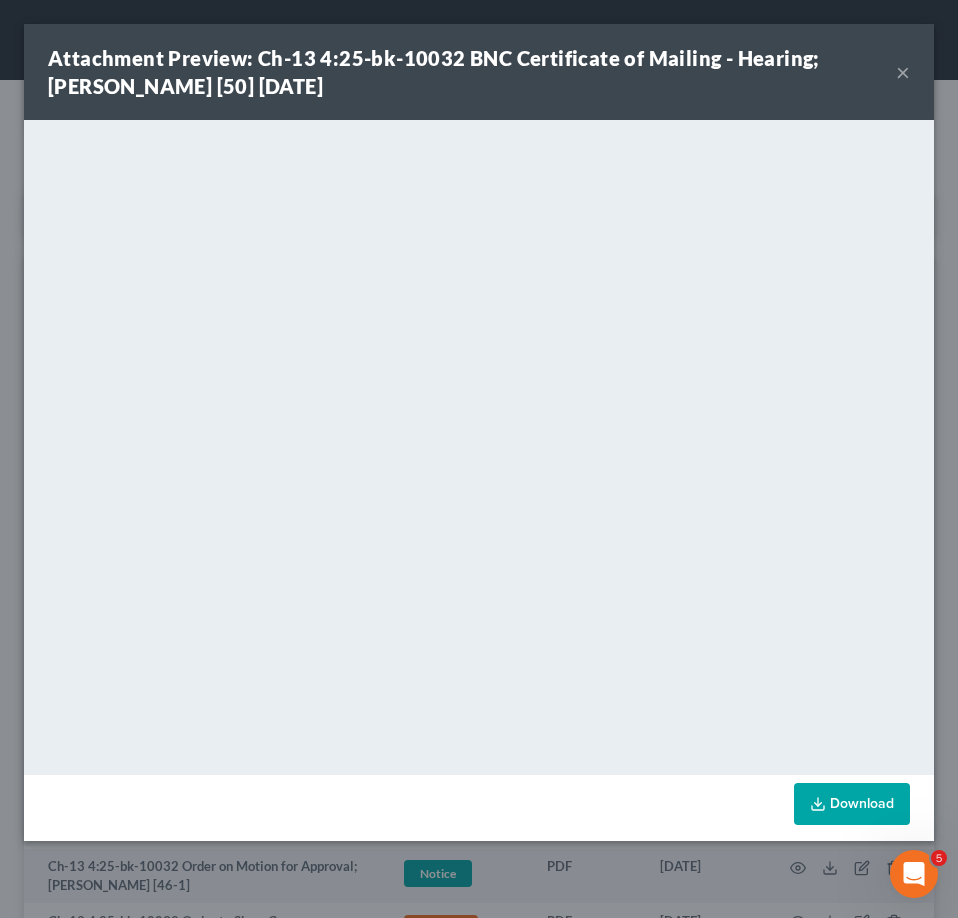 click on "×" at bounding box center [903, 72] 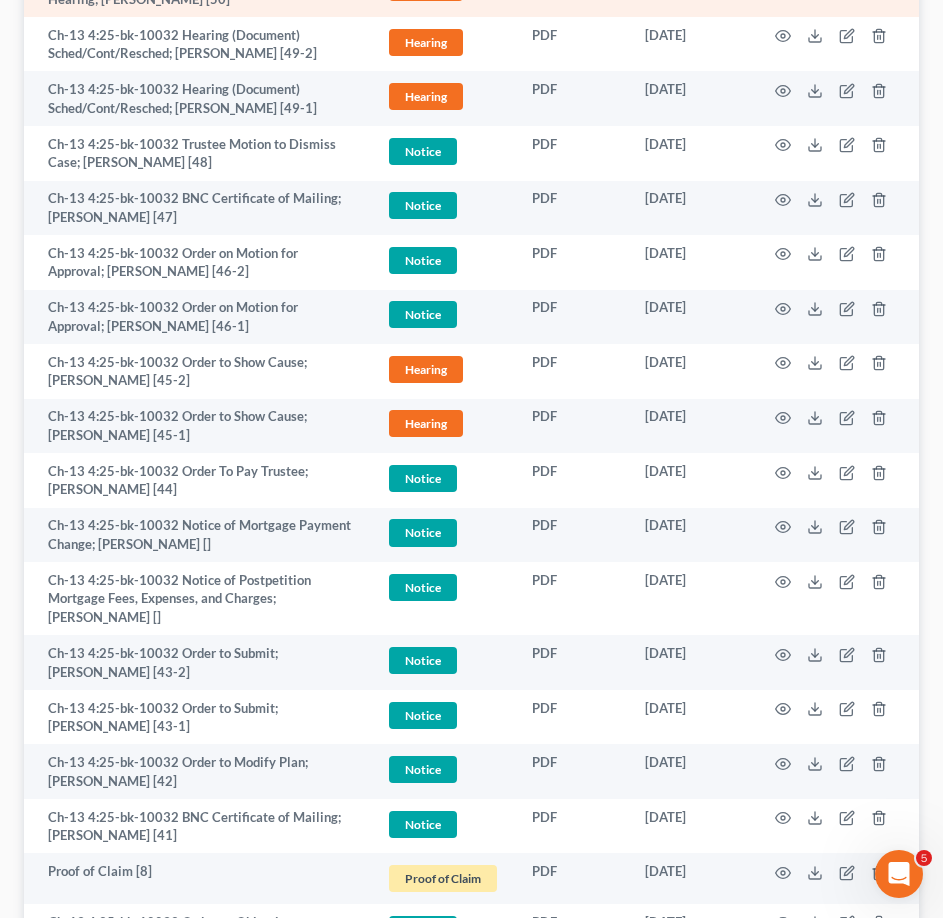 scroll, scrollTop: 600, scrollLeft: 0, axis: vertical 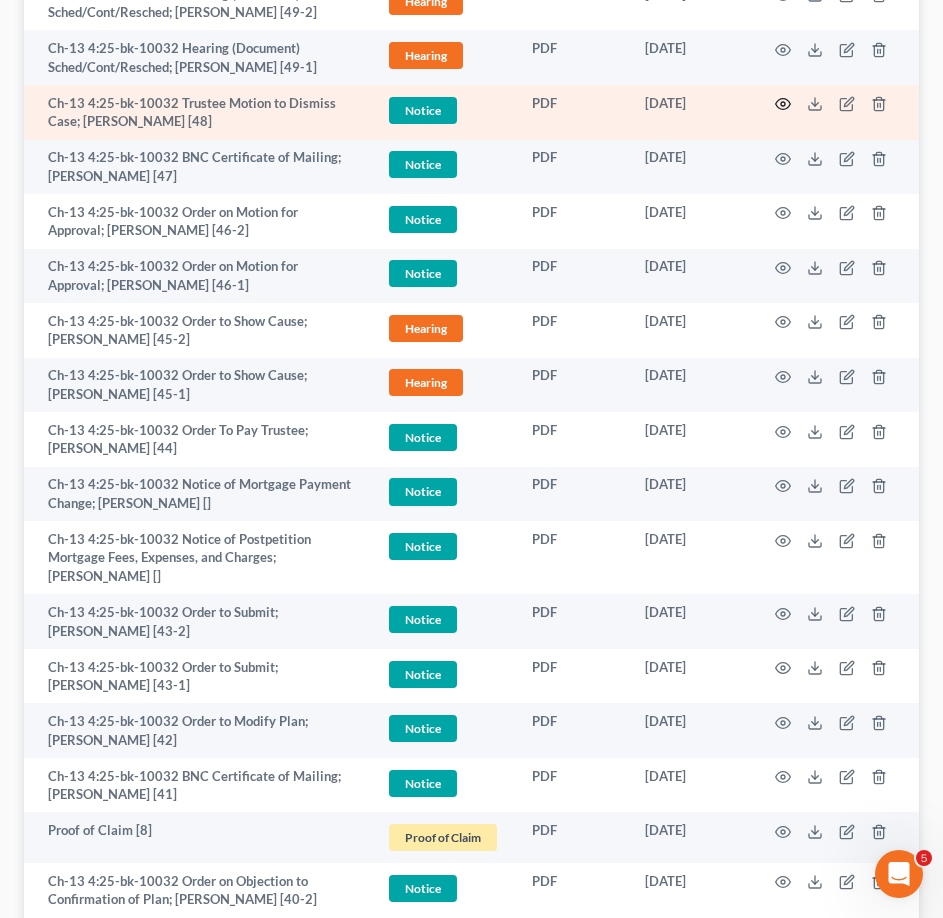 click 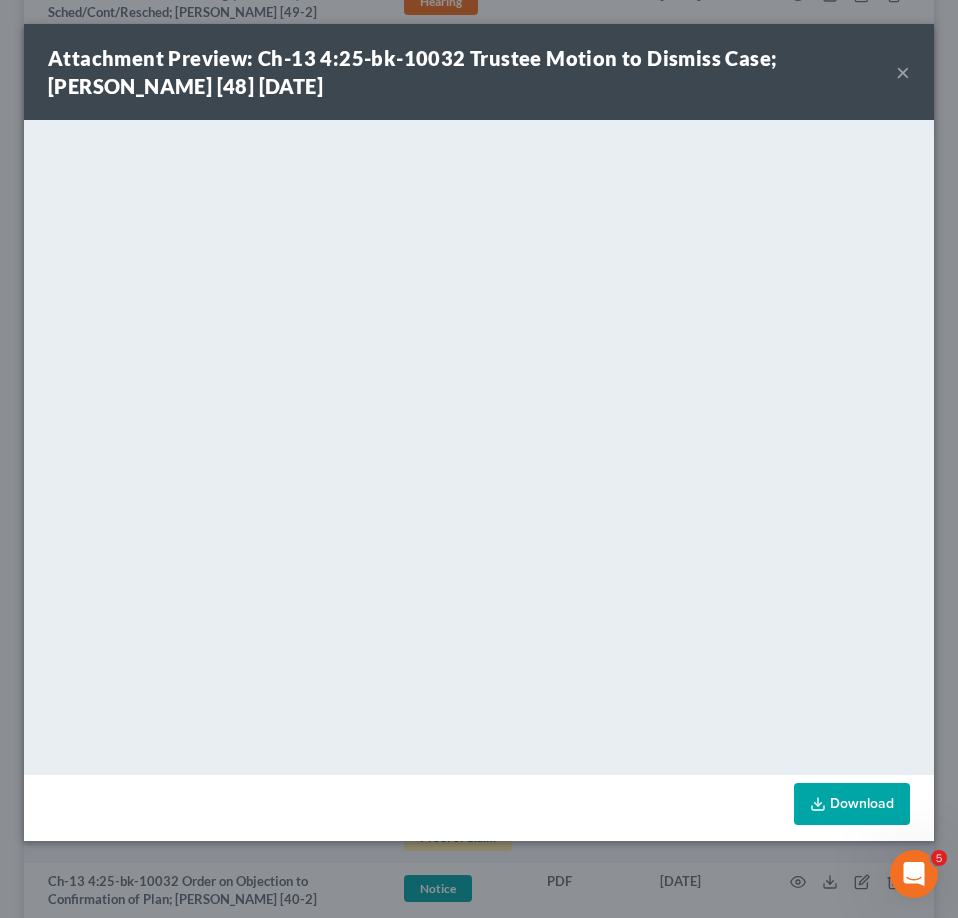 click on "×" at bounding box center [903, 72] 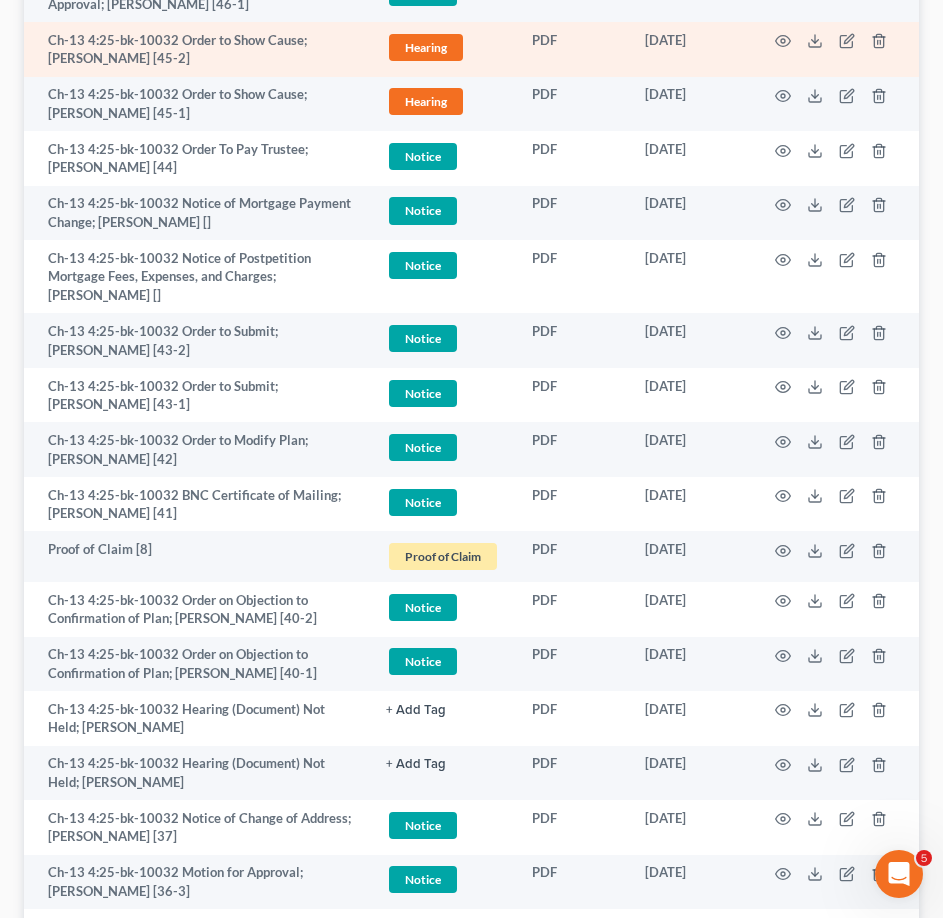 scroll, scrollTop: 900, scrollLeft: 0, axis: vertical 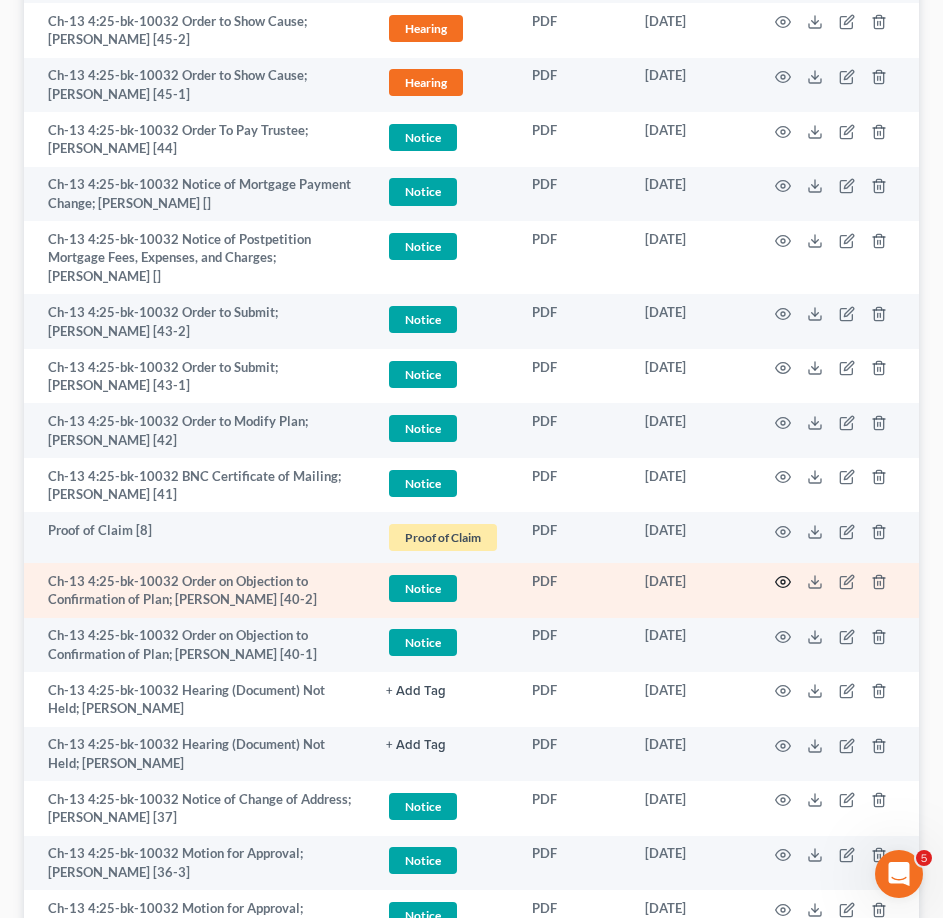click 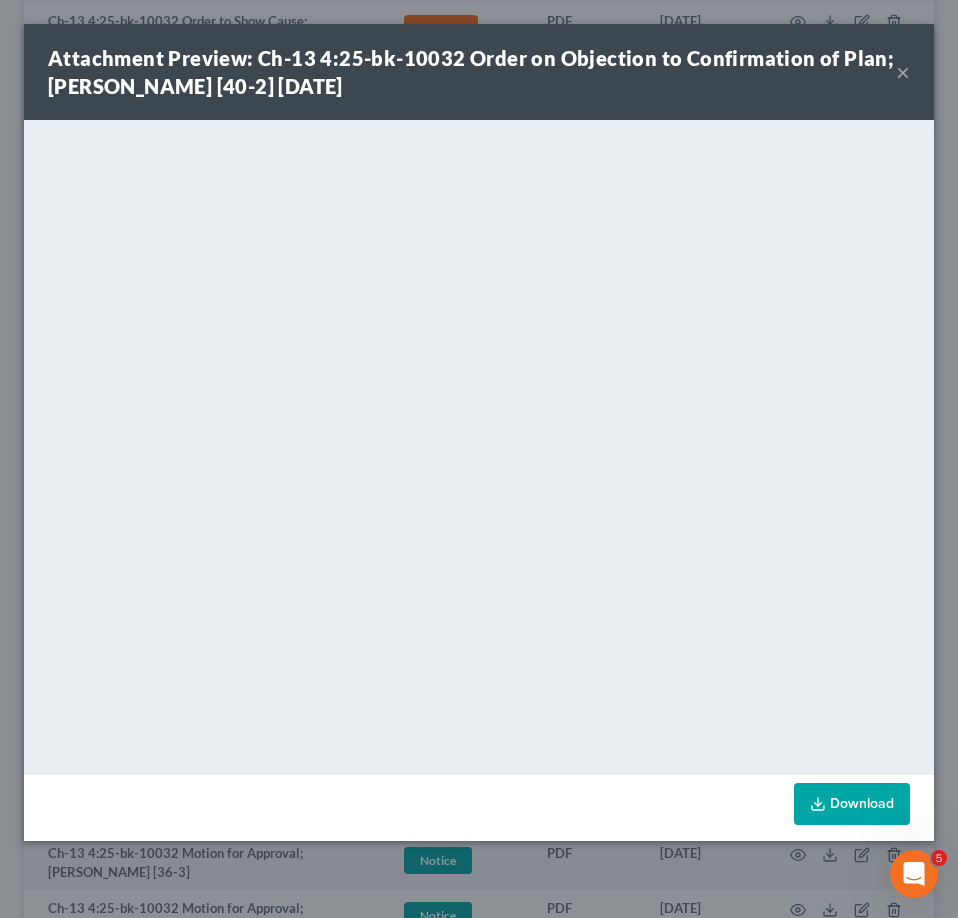 click on "×" at bounding box center (903, 72) 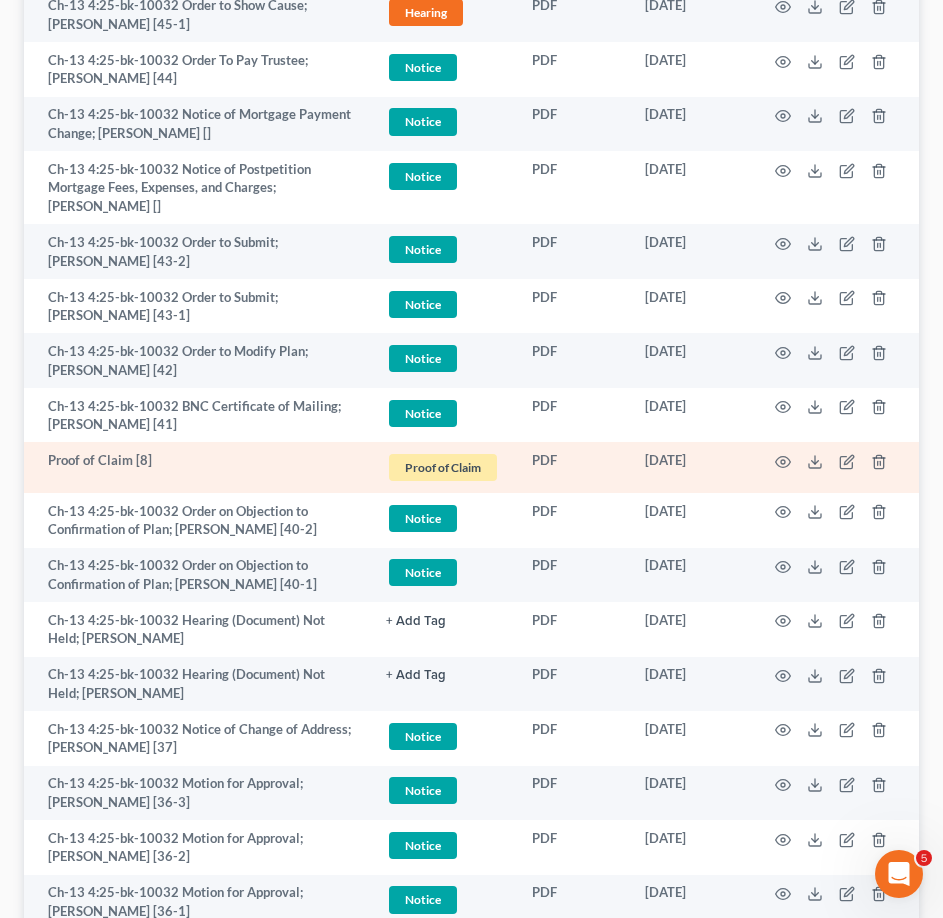 scroll, scrollTop: 1000, scrollLeft: 0, axis: vertical 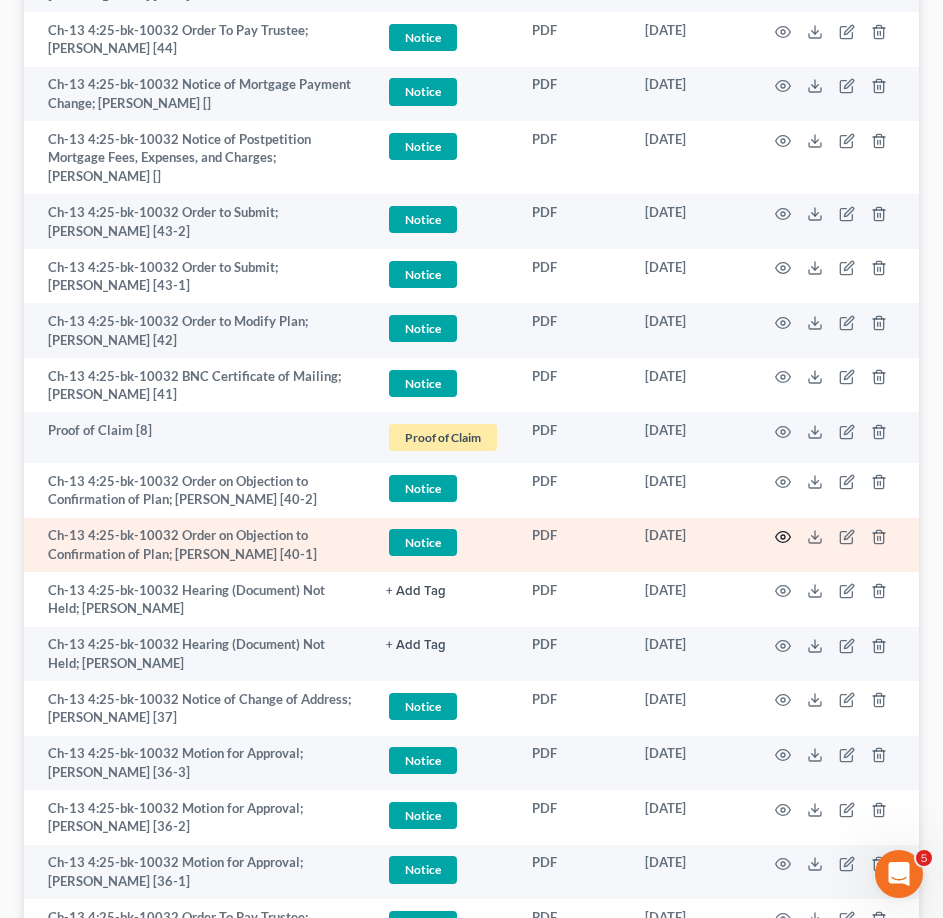 click 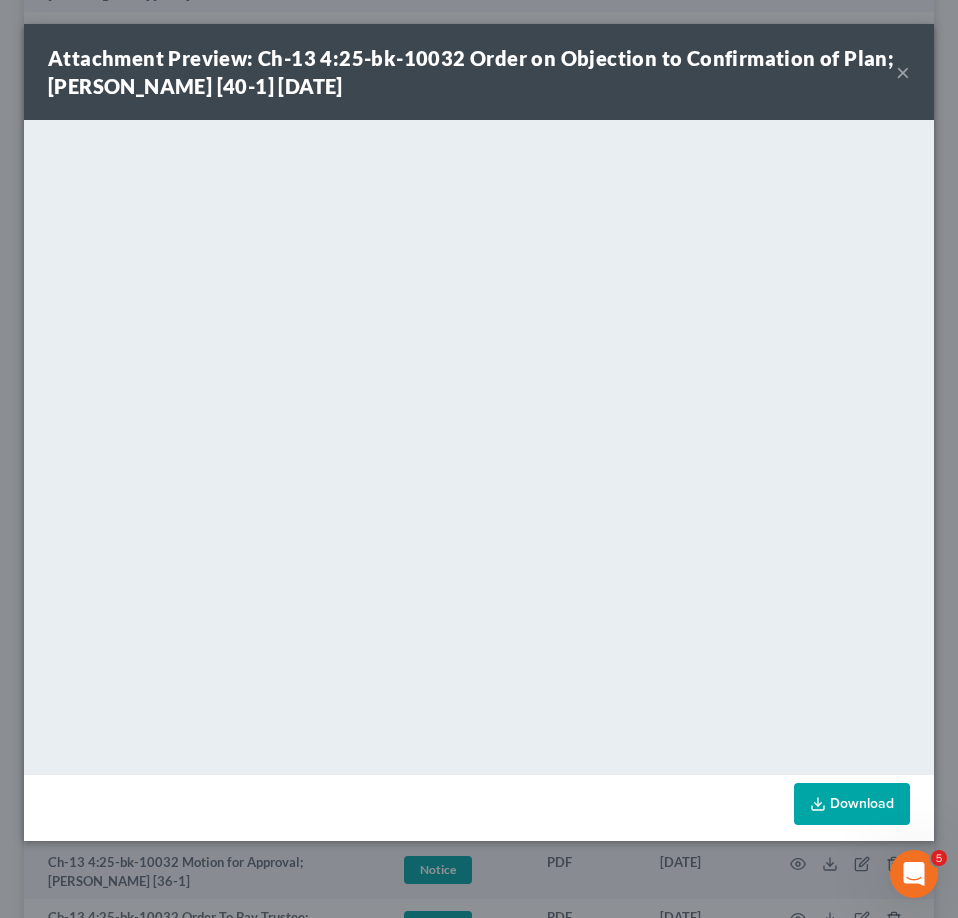 click on "×" at bounding box center (903, 72) 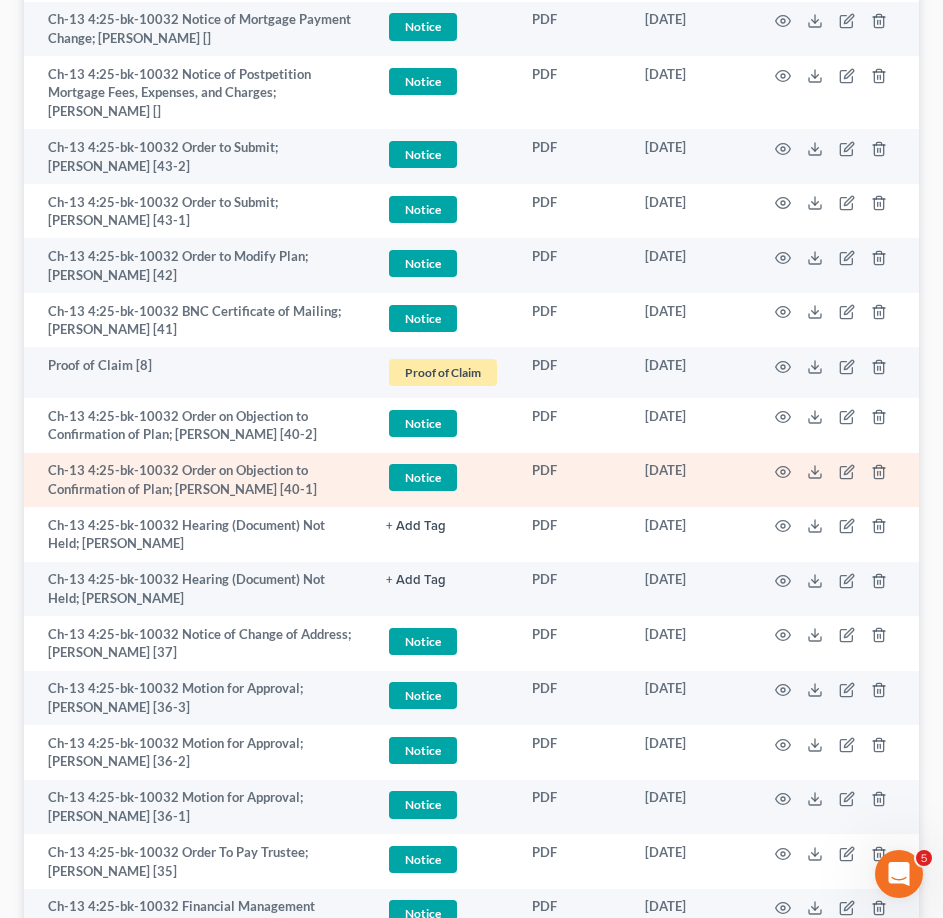 scroll, scrollTop: 1100, scrollLeft: 0, axis: vertical 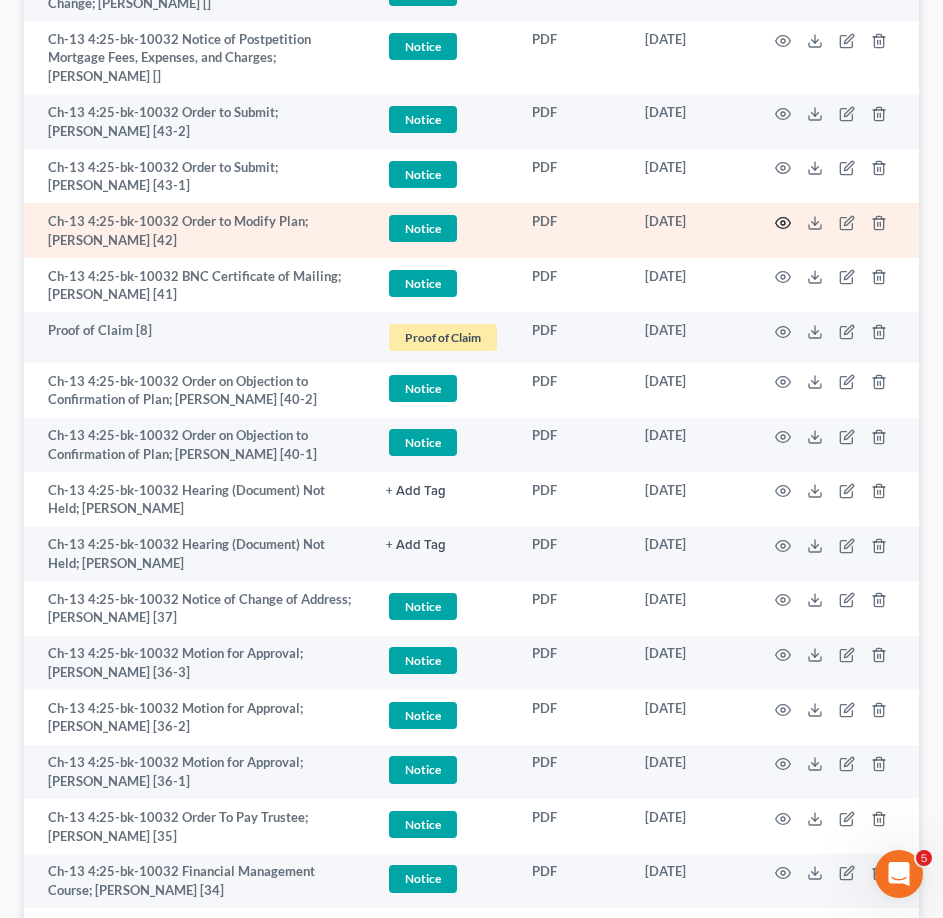 click 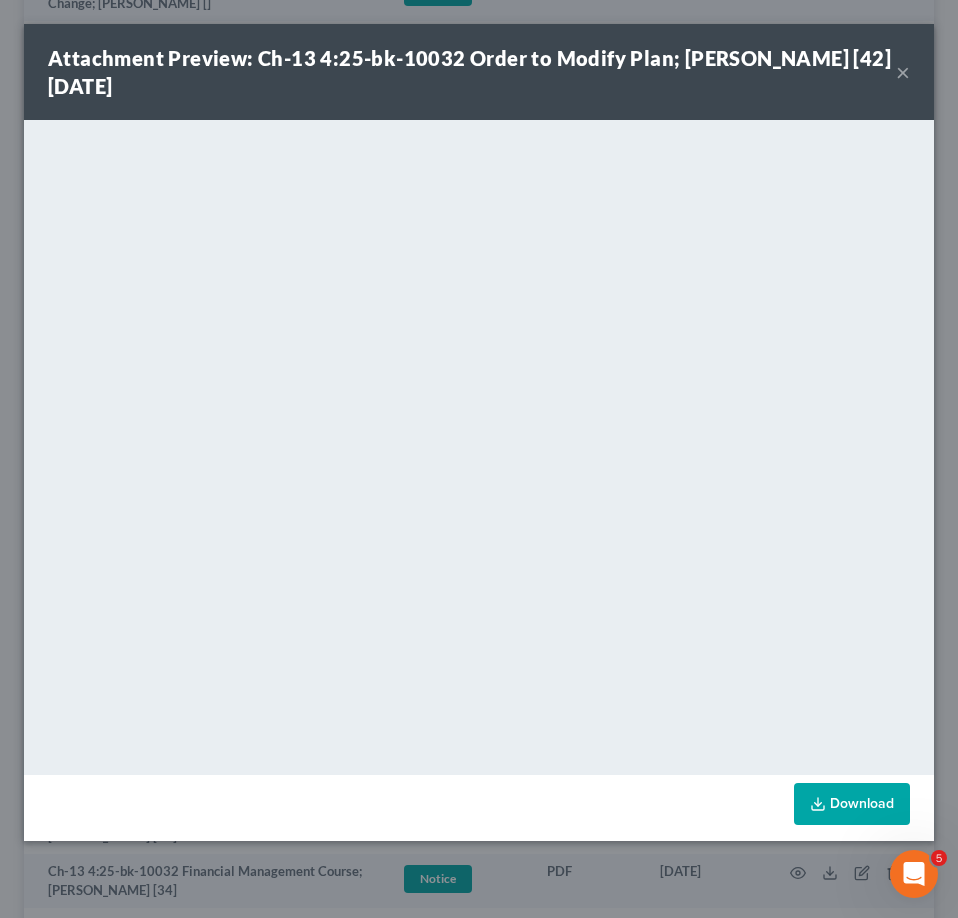 click on "×" at bounding box center [903, 72] 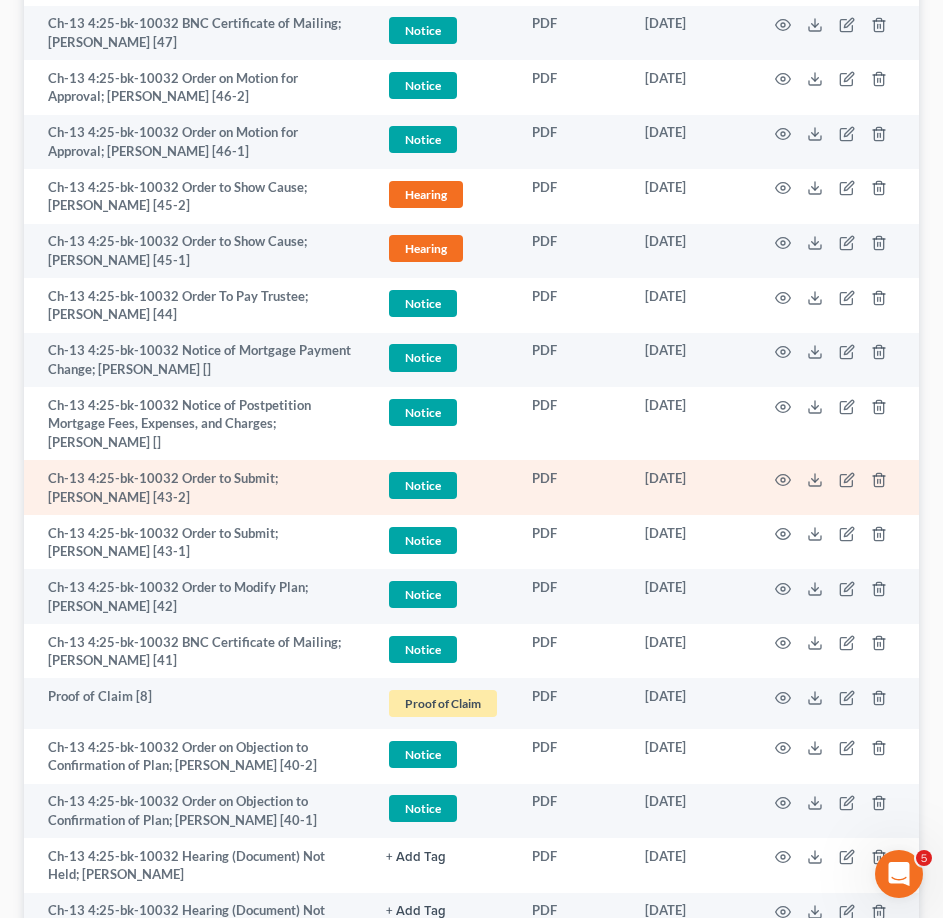 scroll, scrollTop: 700, scrollLeft: 0, axis: vertical 